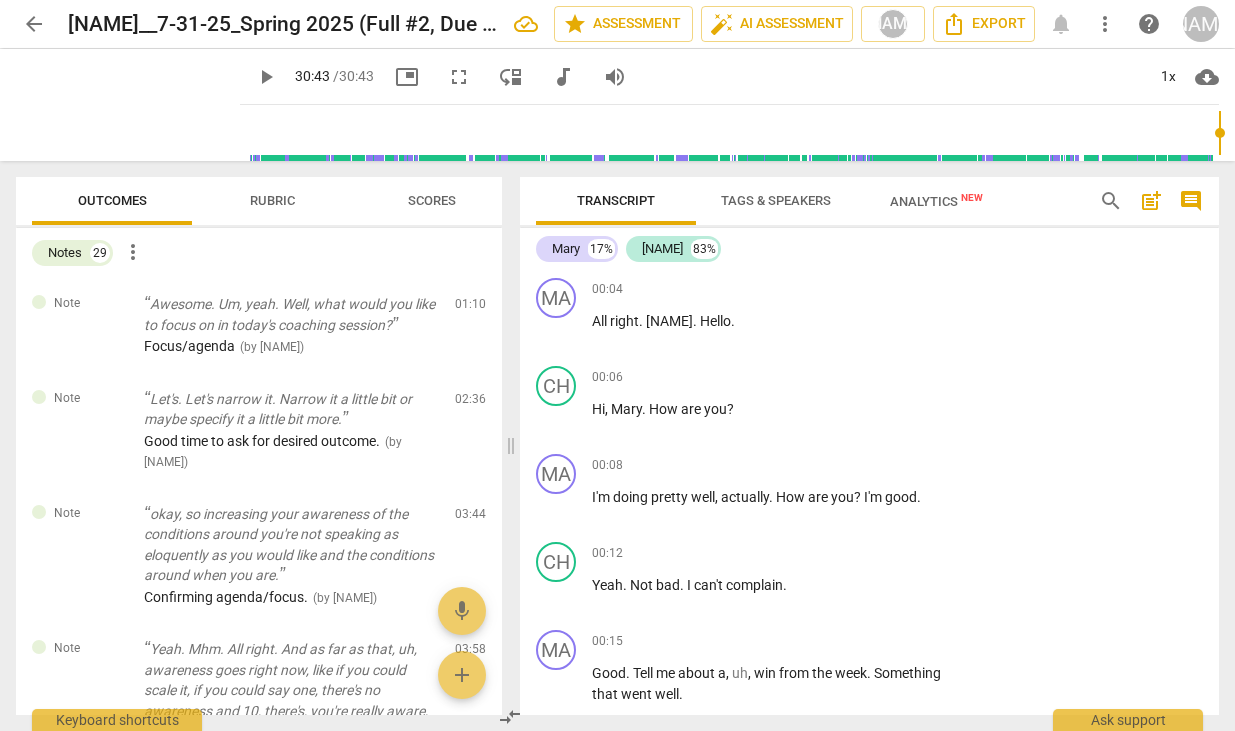 scroll, scrollTop: 0, scrollLeft: 0, axis: both 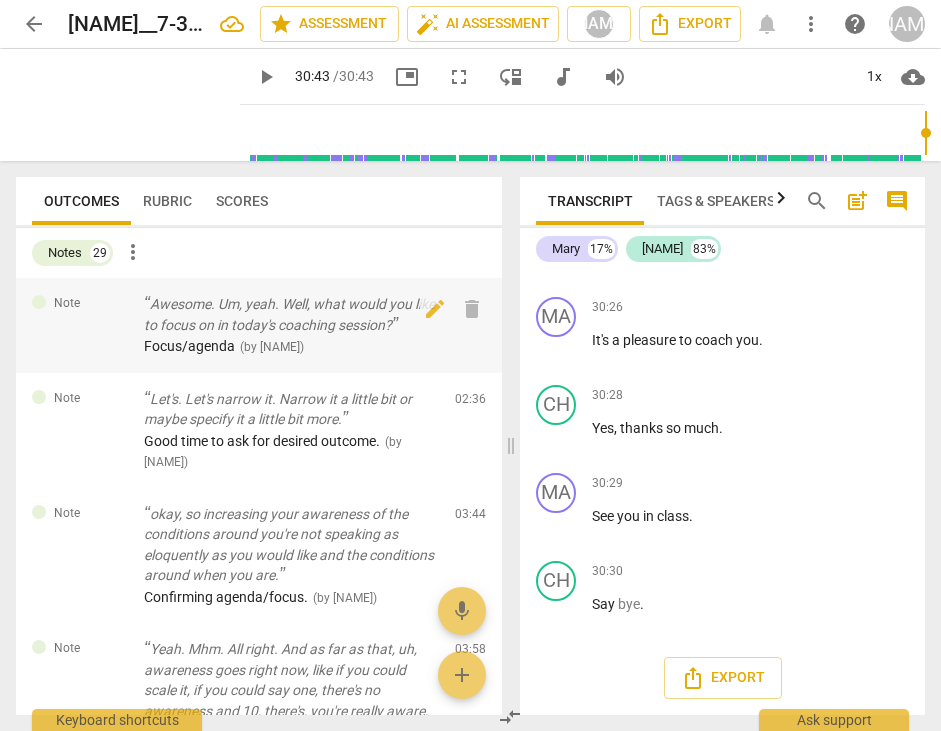 click on "Awesome. Um, yeah. Well, what would you like to focus on in today's coaching session?" at bounding box center [291, 314] 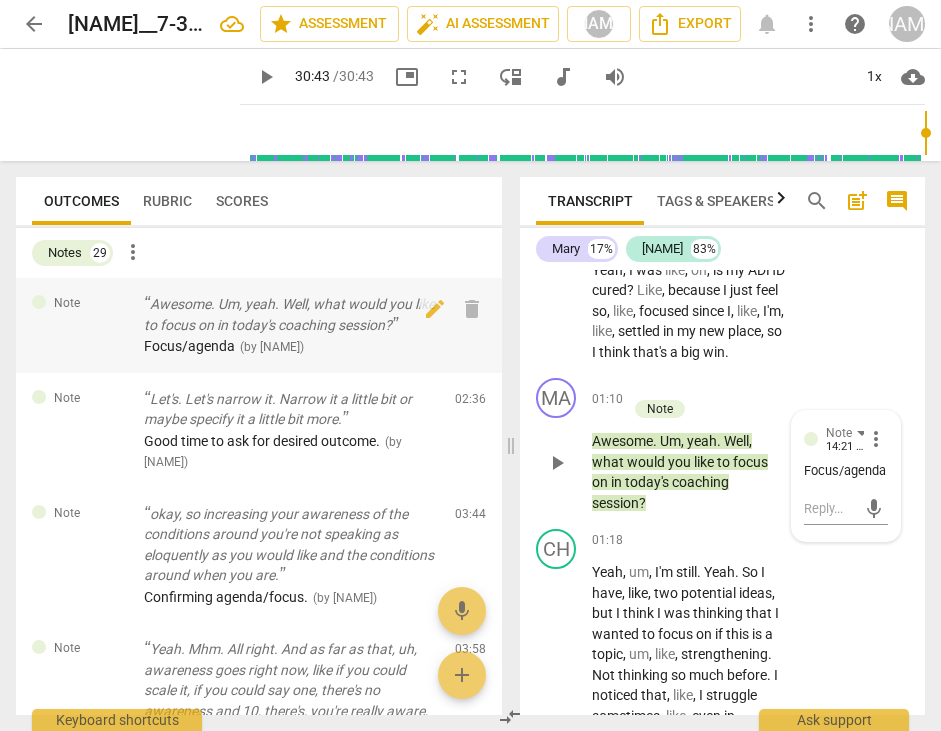 scroll, scrollTop: 860, scrollLeft: 0, axis: vertical 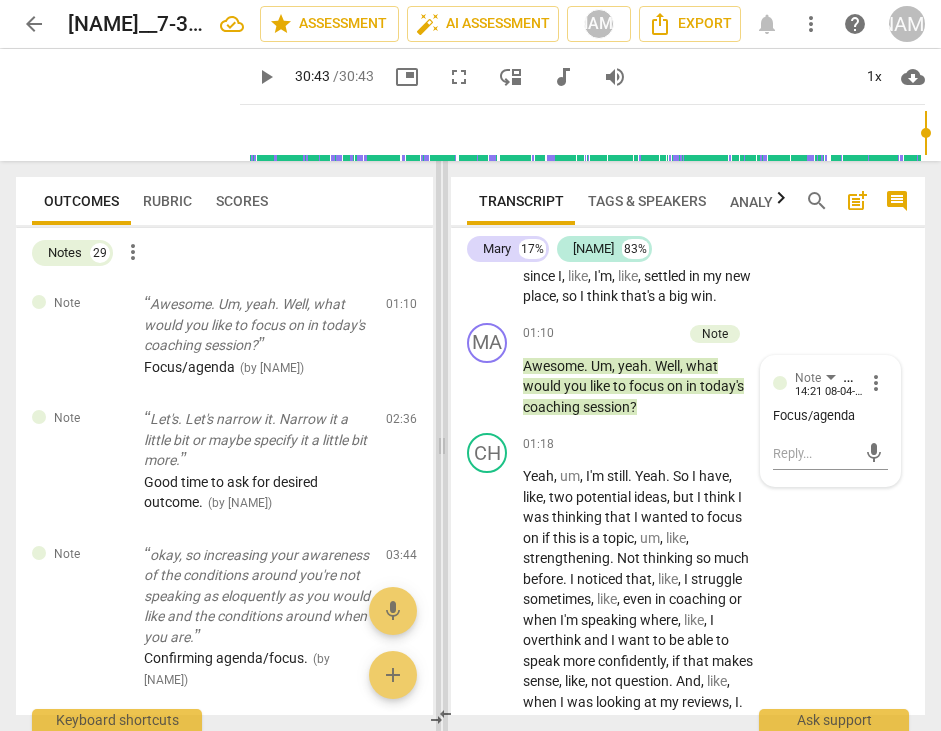 drag, startPoint x: 509, startPoint y: 451, endPoint x: 442, endPoint y: 449, distance: 67.02985 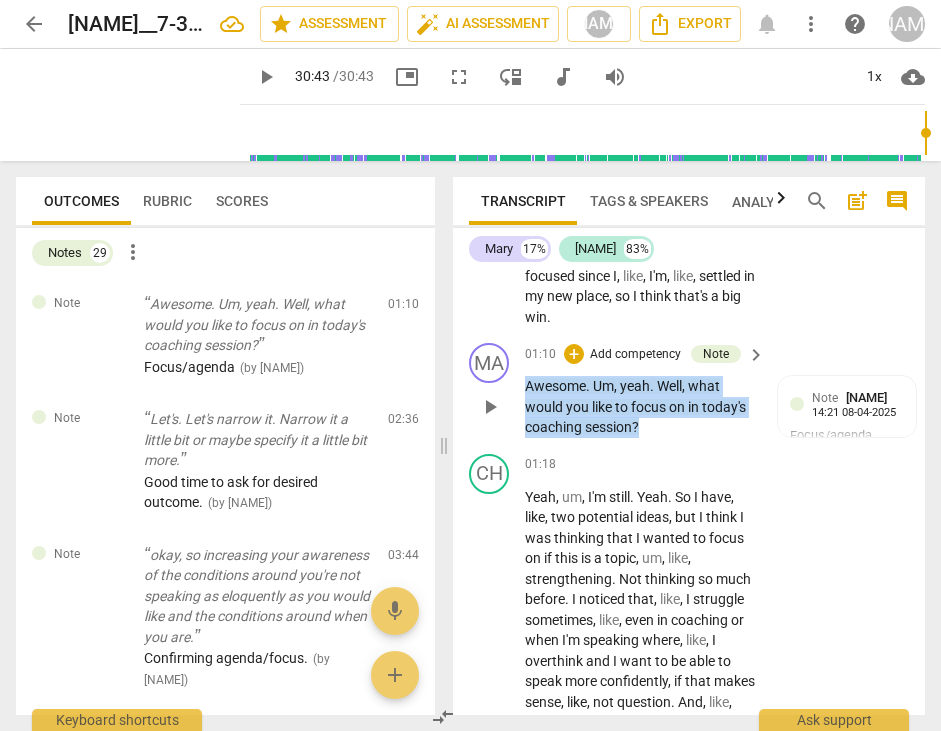 drag, startPoint x: 672, startPoint y: 422, endPoint x: 507, endPoint y: 391, distance: 167.88687 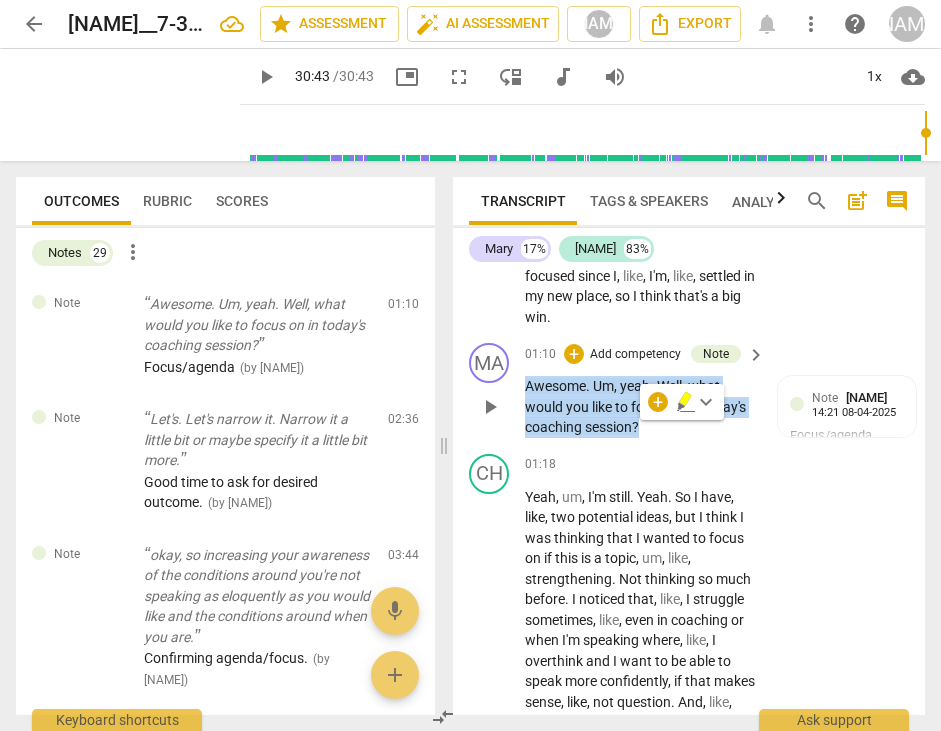 copy on "Awesome .   Um ,   yeah .   Well ,   what   would   you   like   to   focus   on   in   today's   coaching   session ?" 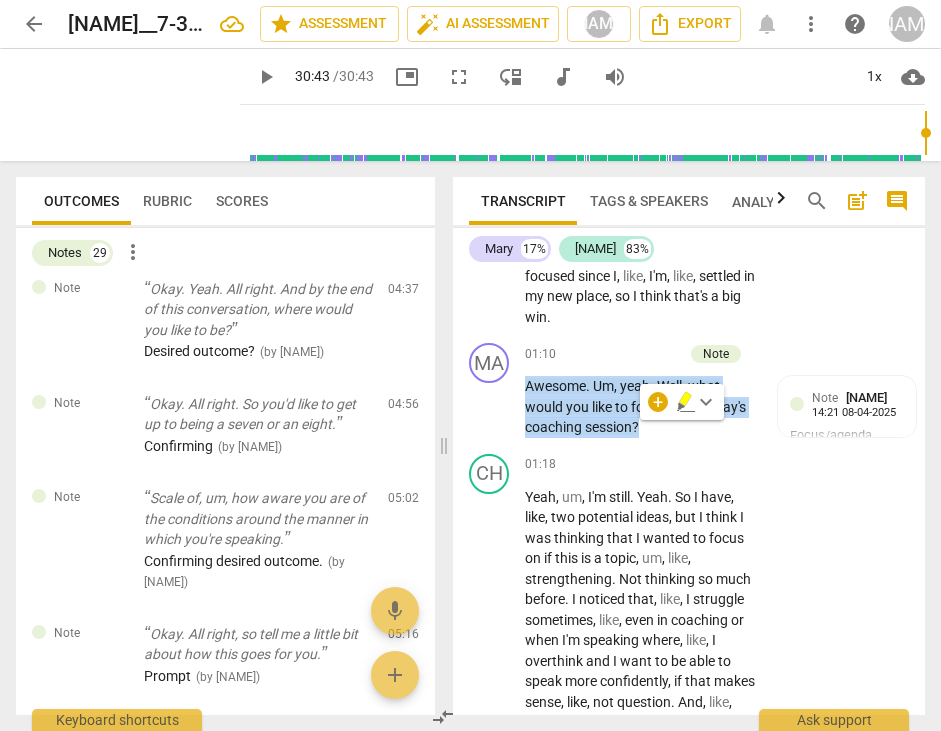 scroll, scrollTop: 633, scrollLeft: 0, axis: vertical 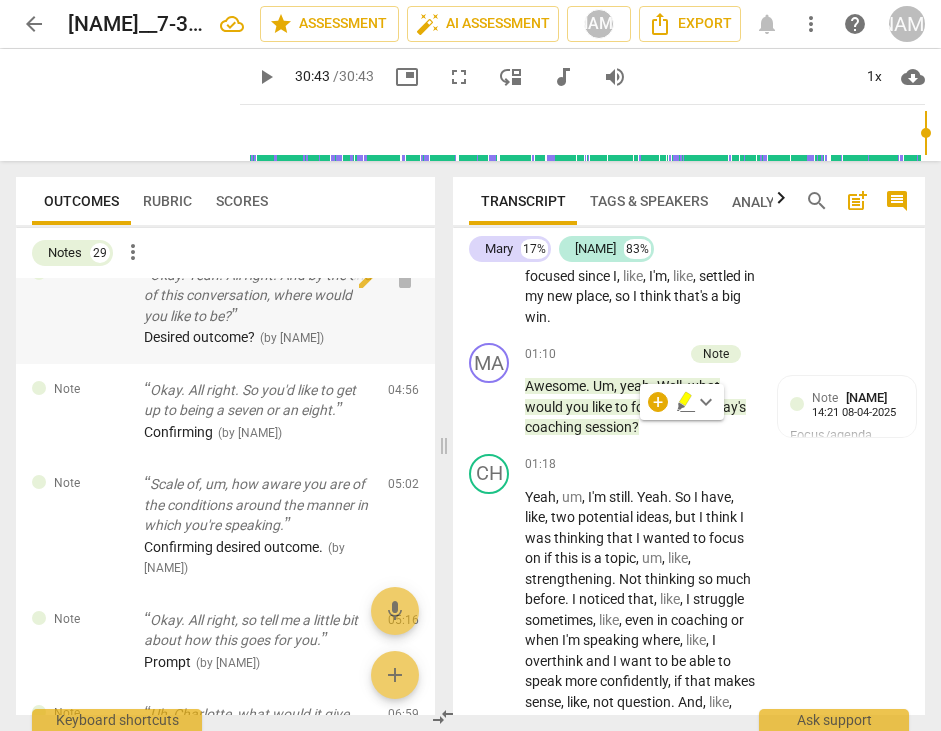 click on "Okay. Yeah. All right. And by the end of this conversation, where would you like to be?" at bounding box center [258, 296] 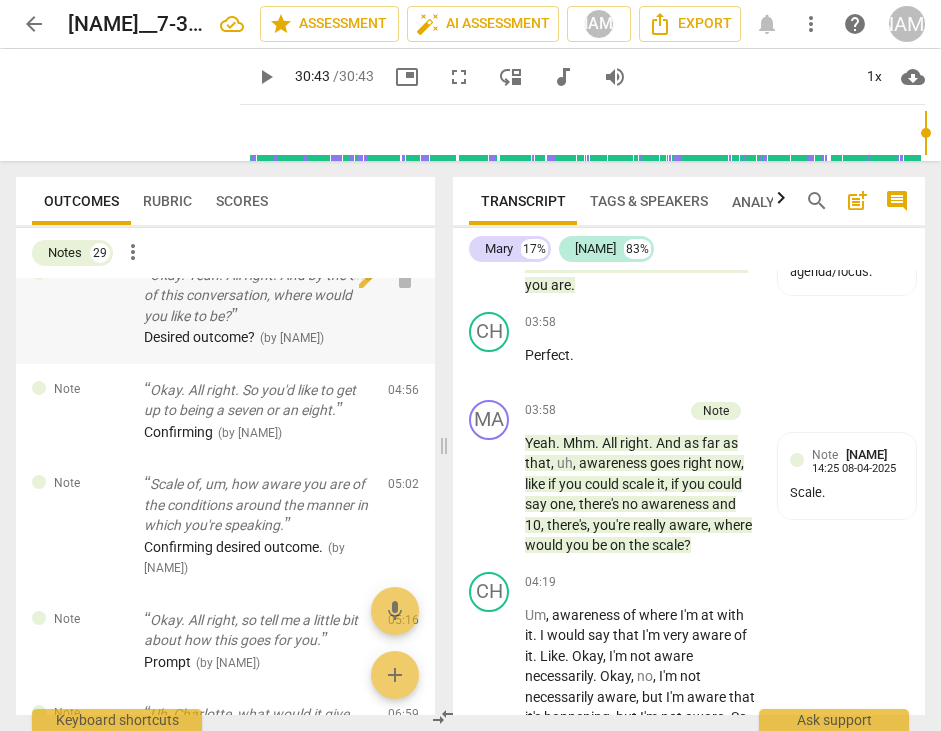 scroll, scrollTop: 2958, scrollLeft: 0, axis: vertical 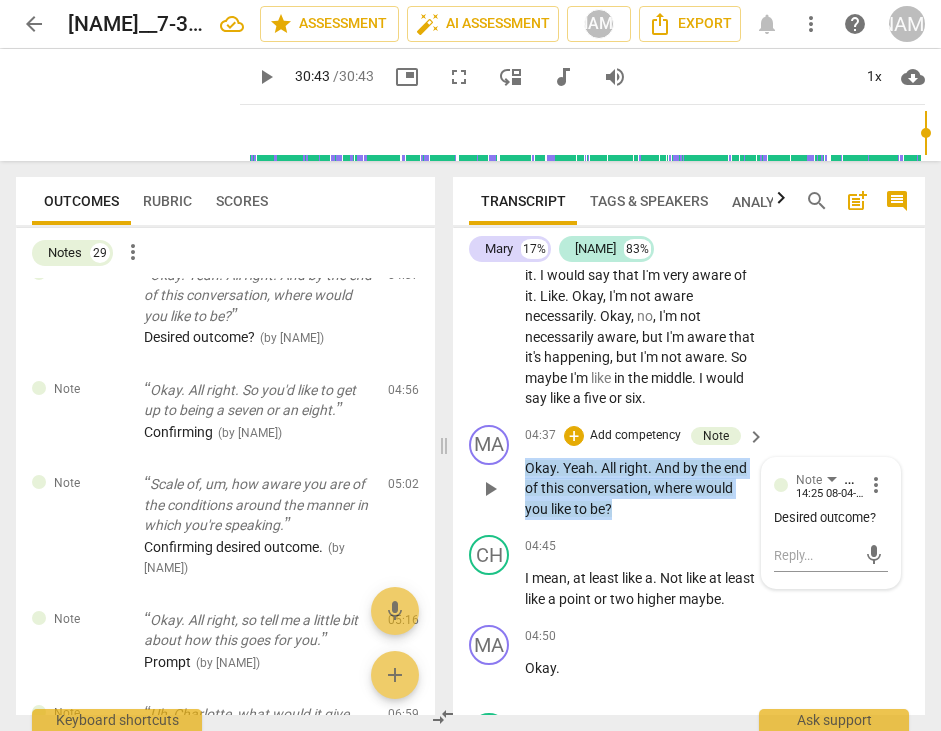 drag, startPoint x: 621, startPoint y: 533, endPoint x: 518, endPoint y: 491, distance: 111.233986 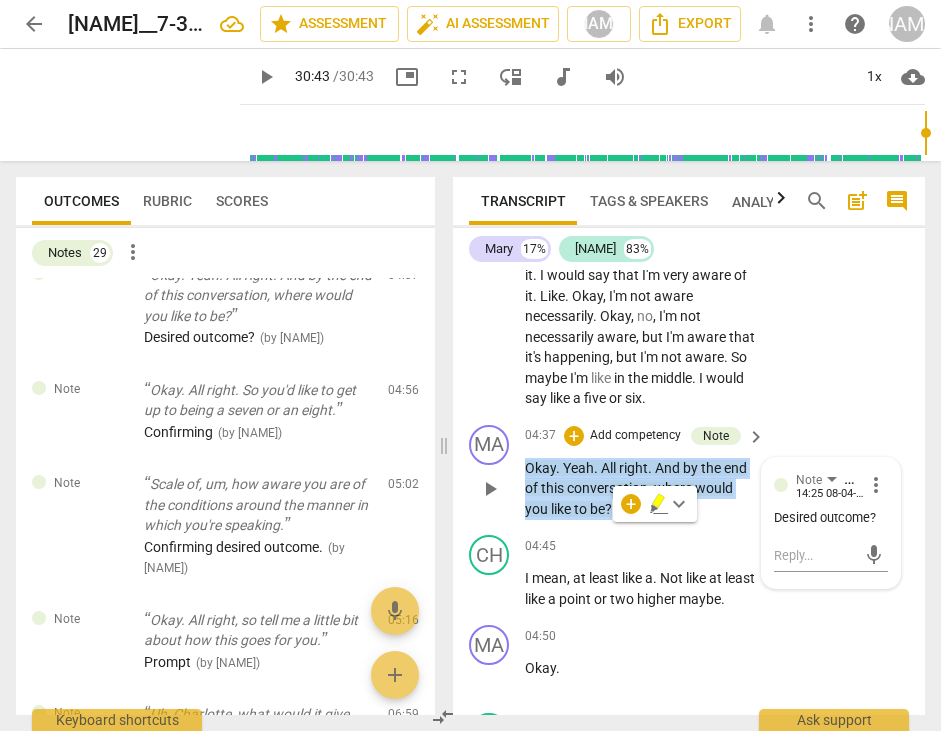 copy on "Okay .   Yeah .   All   right .   And   by   the   end   of   this   conversation ,   where   would   you   like   to   be ?" 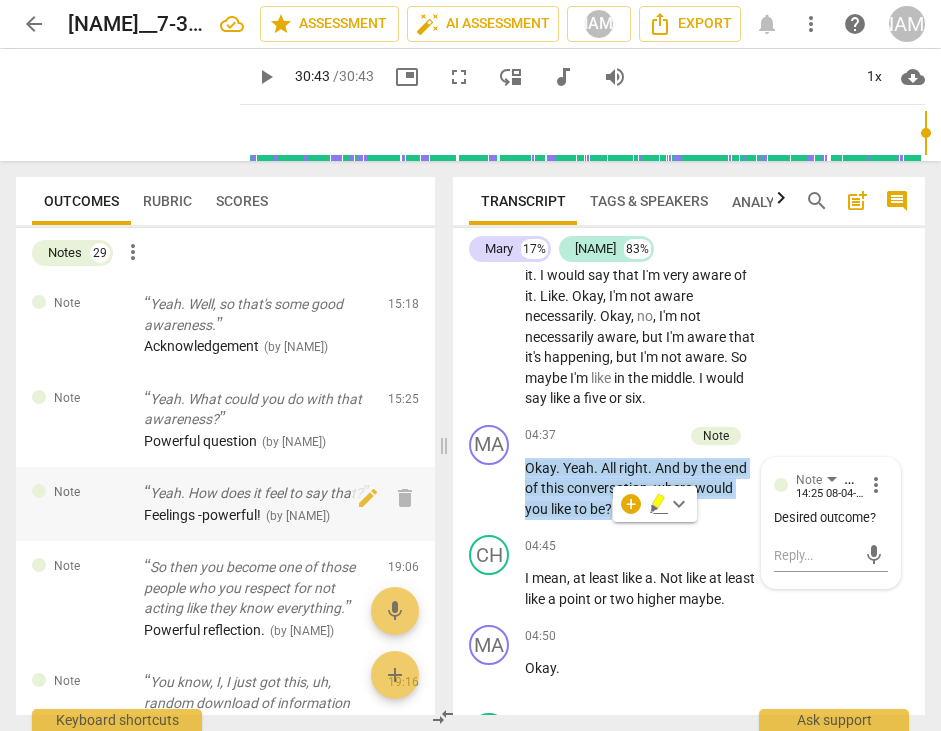 scroll, scrollTop: 2001, scrollLeft: 0, axis: vertical 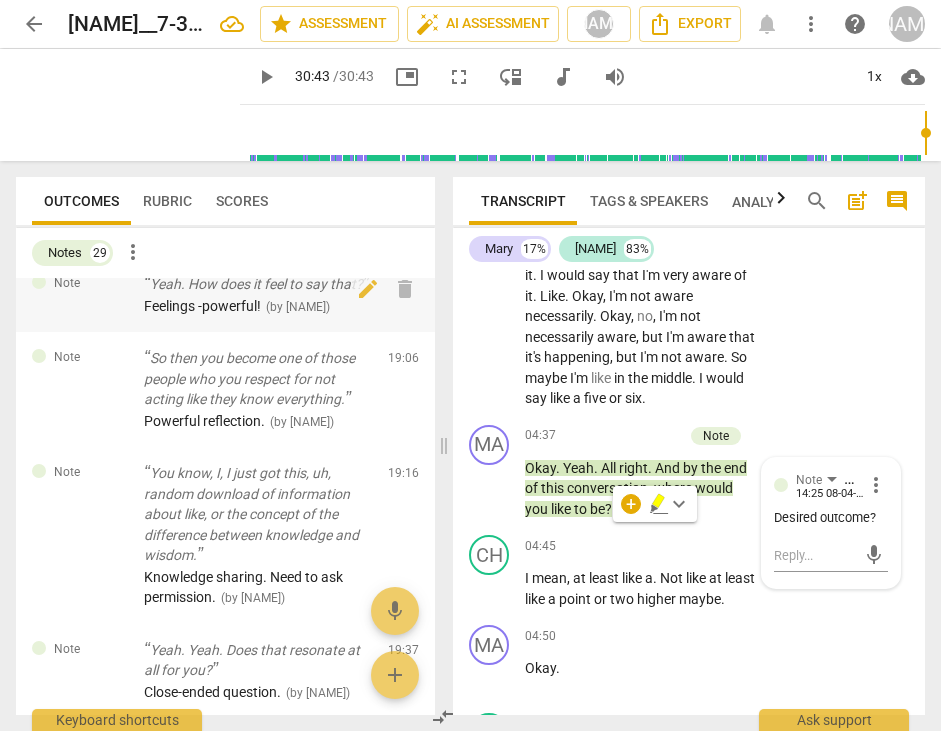 click on "Yeah. How does it feel to say that?" at bounding box center (258, 284) 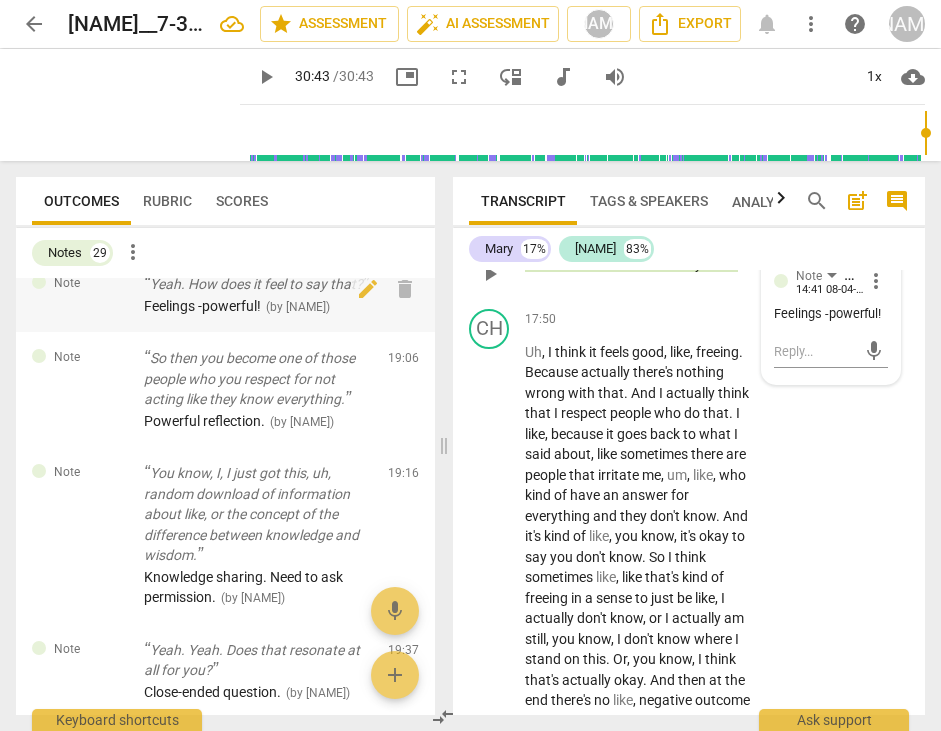scroll, scrollTop: 12028, scrollLeft: 0, axis: vertical 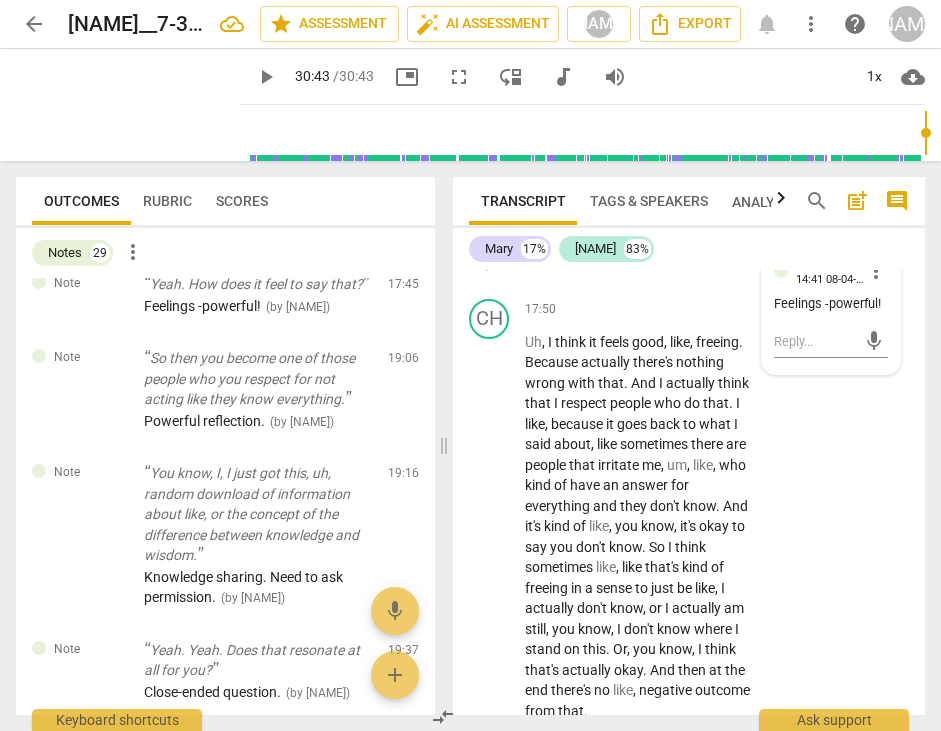 drag, startPoint x: 750, startPoint y: 497, endPoint x: 524, endPoint y: 504, distance: 226.10838 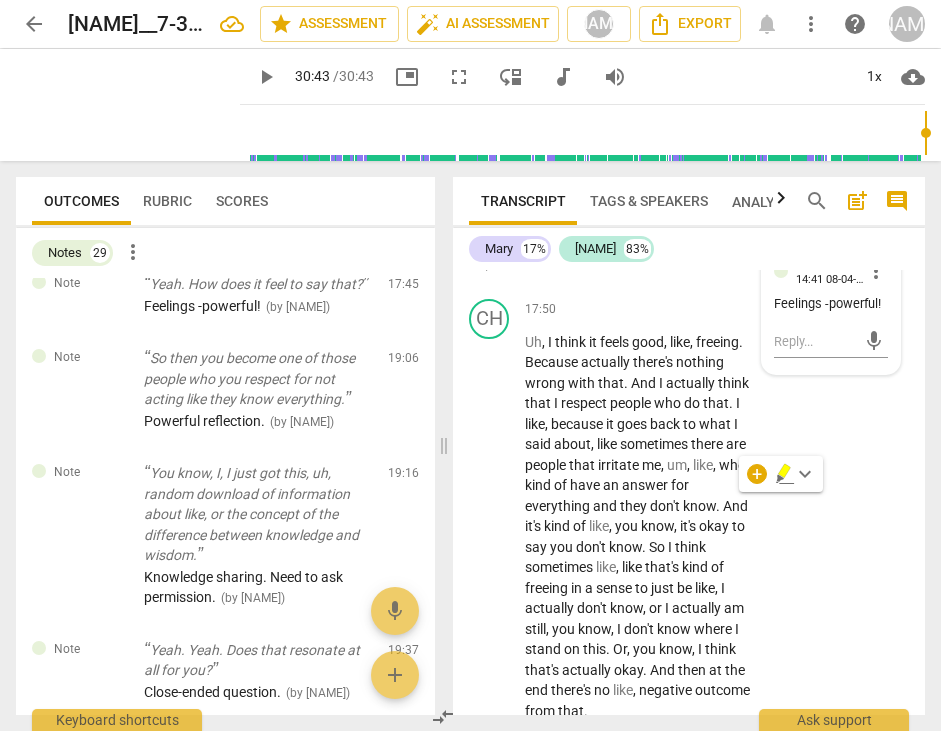 copy on "Yeah .   How   does   it   feel   to   say   that ?" 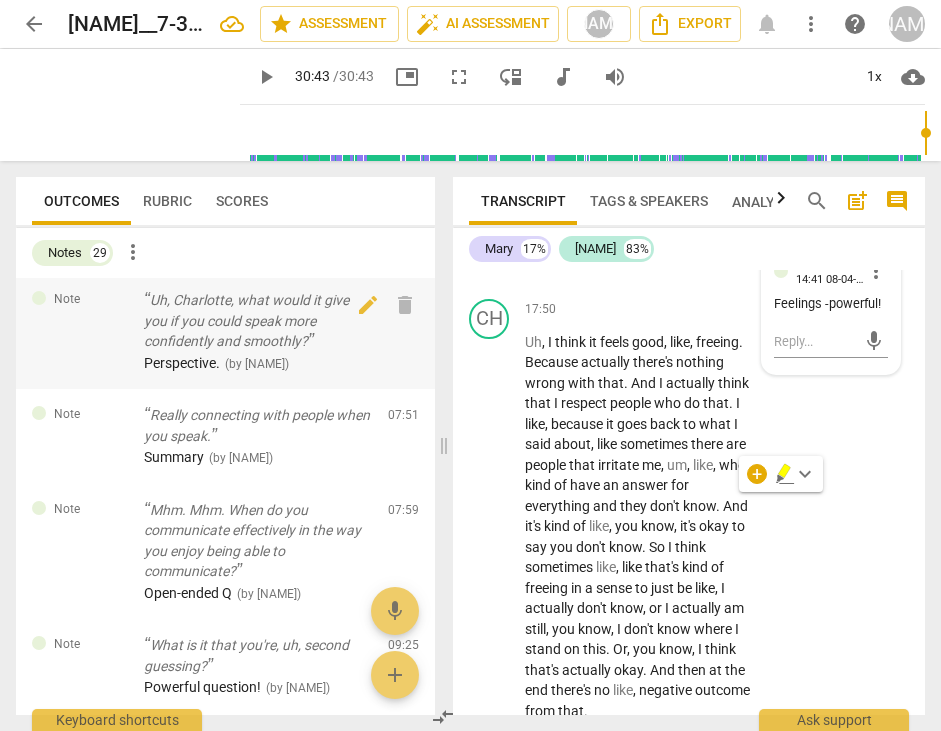 scroll, scrollTop: 1054, scrollLeft: 0, axis: vertical 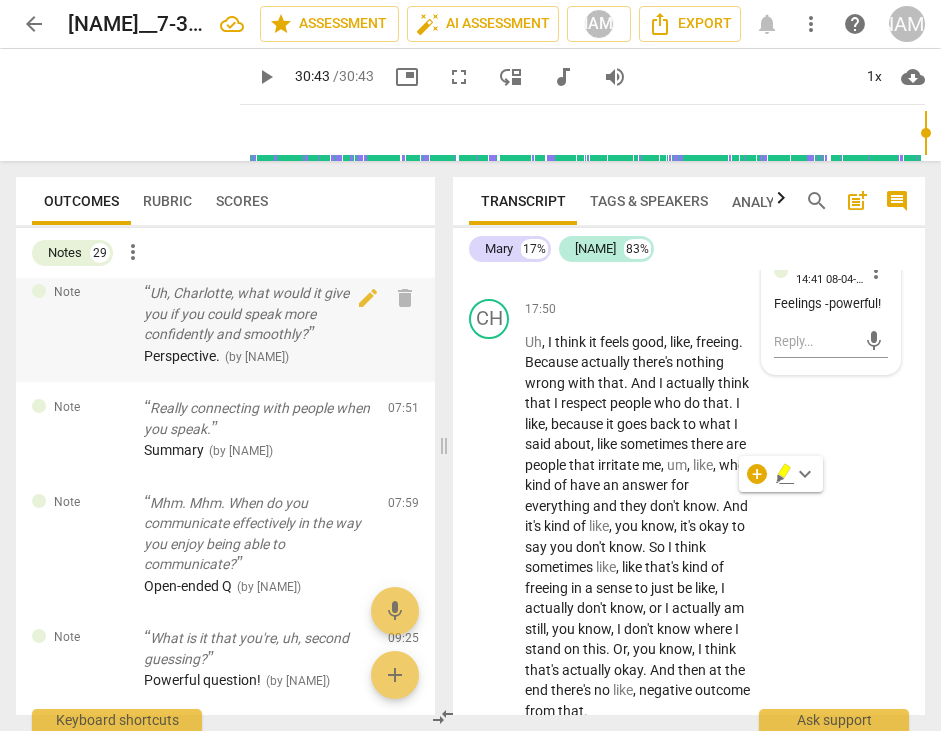 click on "Really connecting with people when you speak." at bounding box center [258, 418] 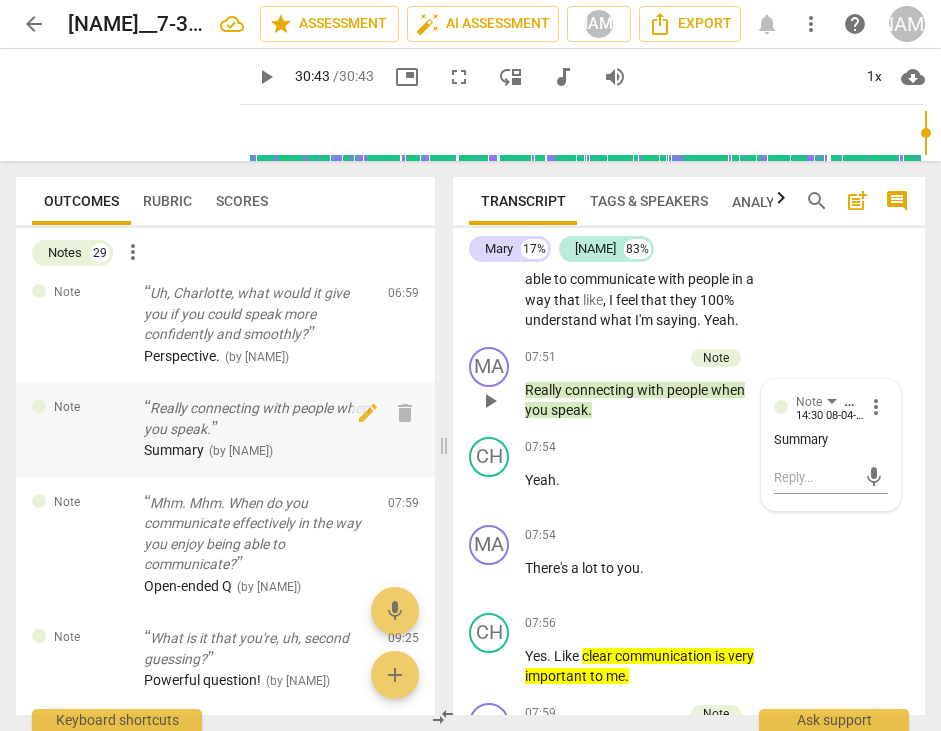 scroll, scrollTop: 5169, scrollLeft: 0, axis: vertical 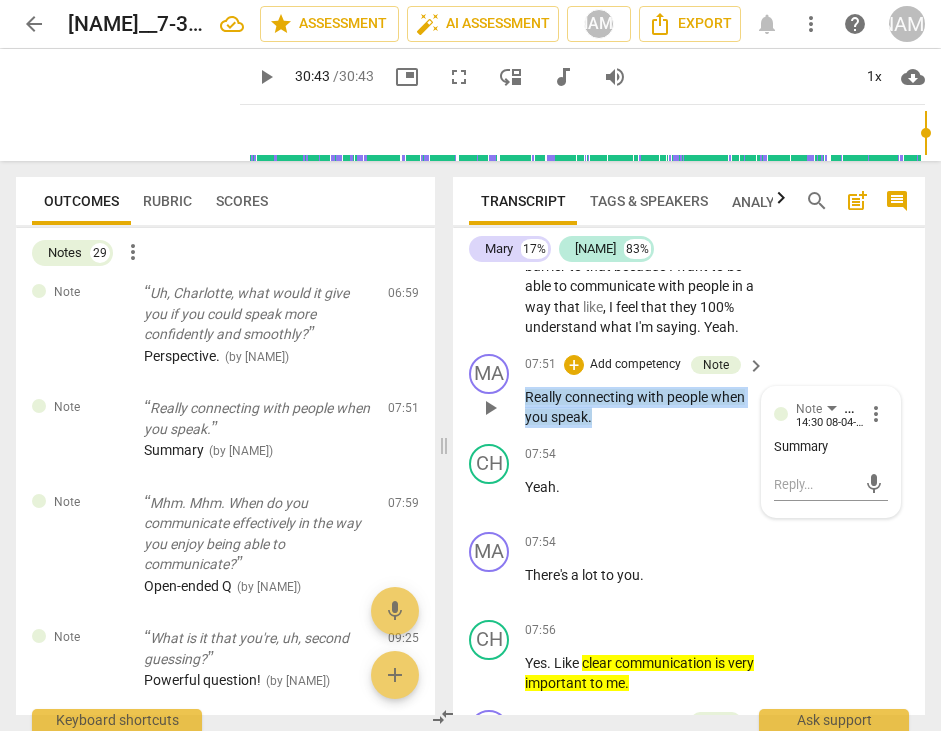 drag, startPoint x: 595, startPoint y: 520, endPoint x: 517, endPoint y: 497, distance: 81.32035 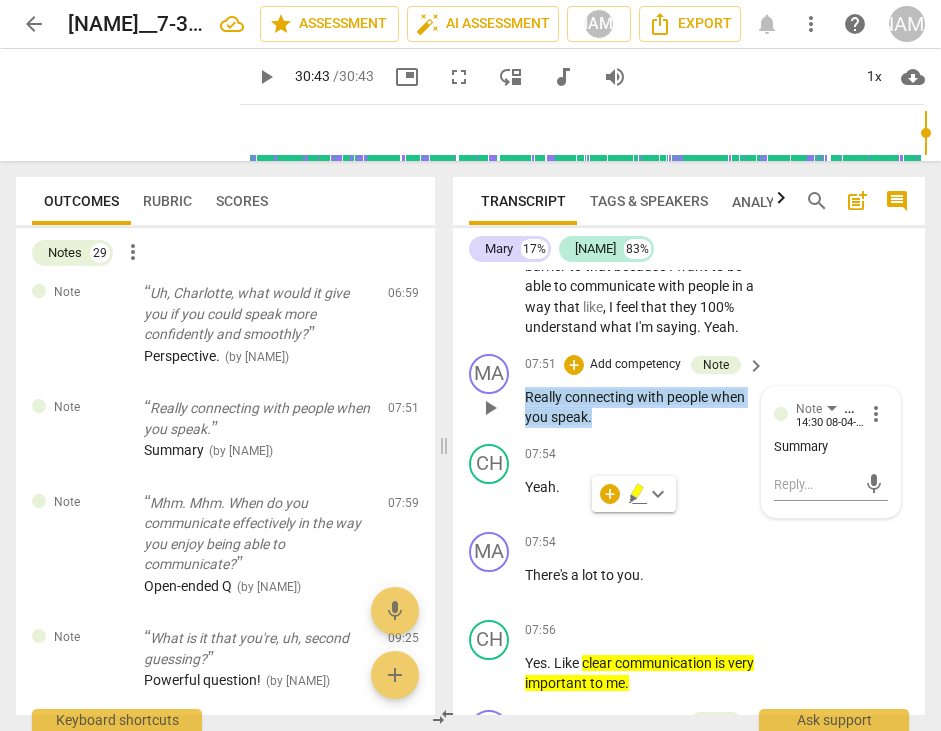 copy on "Really   connecting   with   people   when   you   speak ." 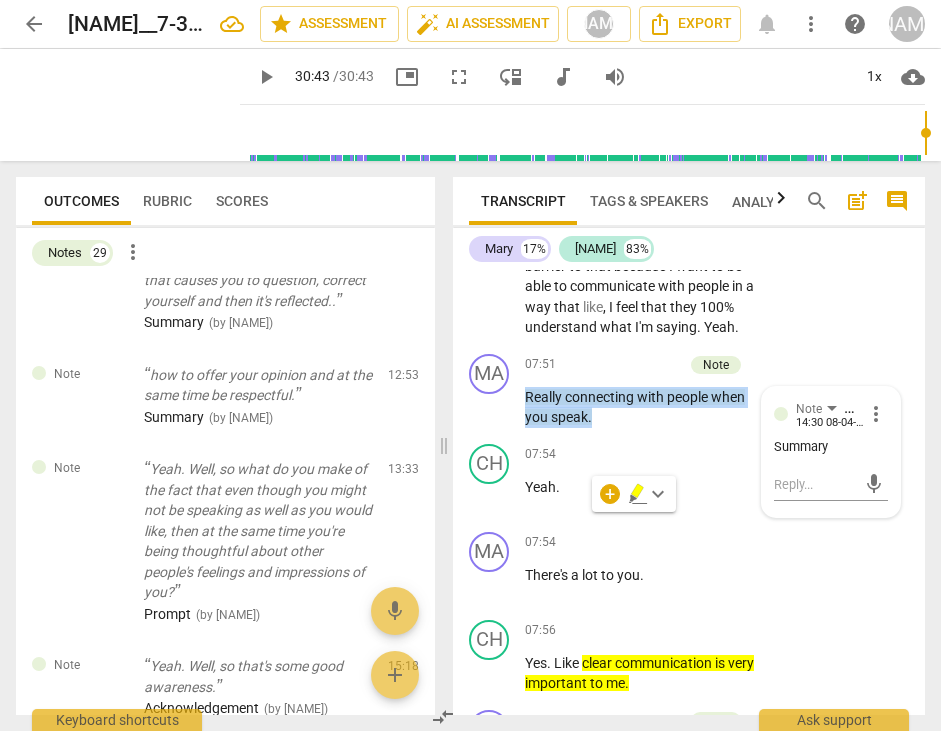 scroll, scrollTop: 1651, scrollLeft: 0, axis: vertical 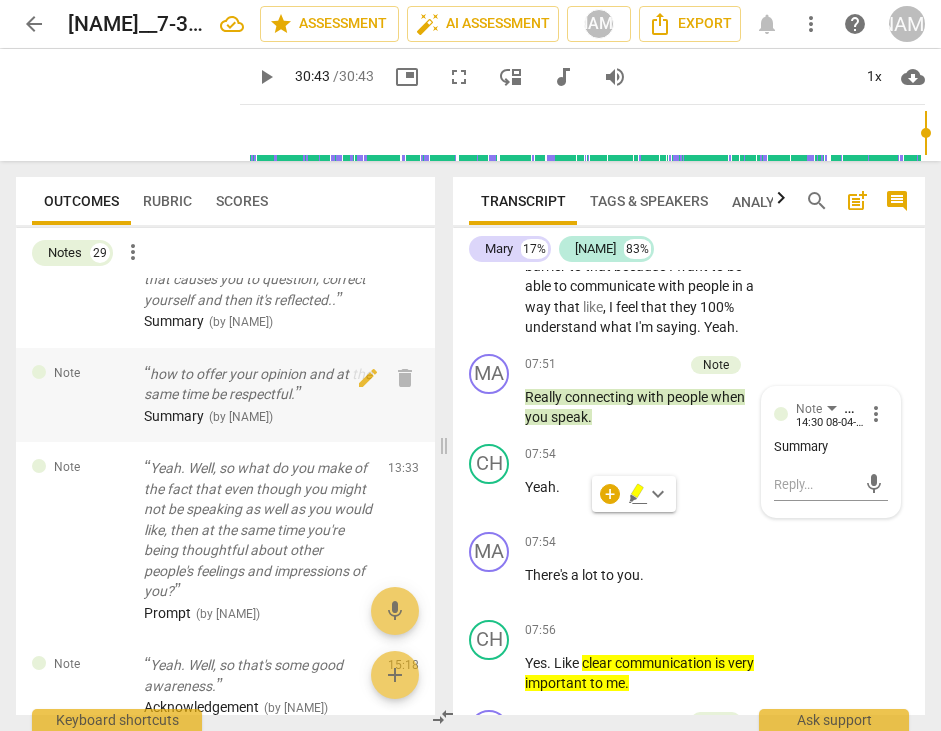 click on "how to offer your opinion and at the same time be respectful." at bounding box center (258, 384) 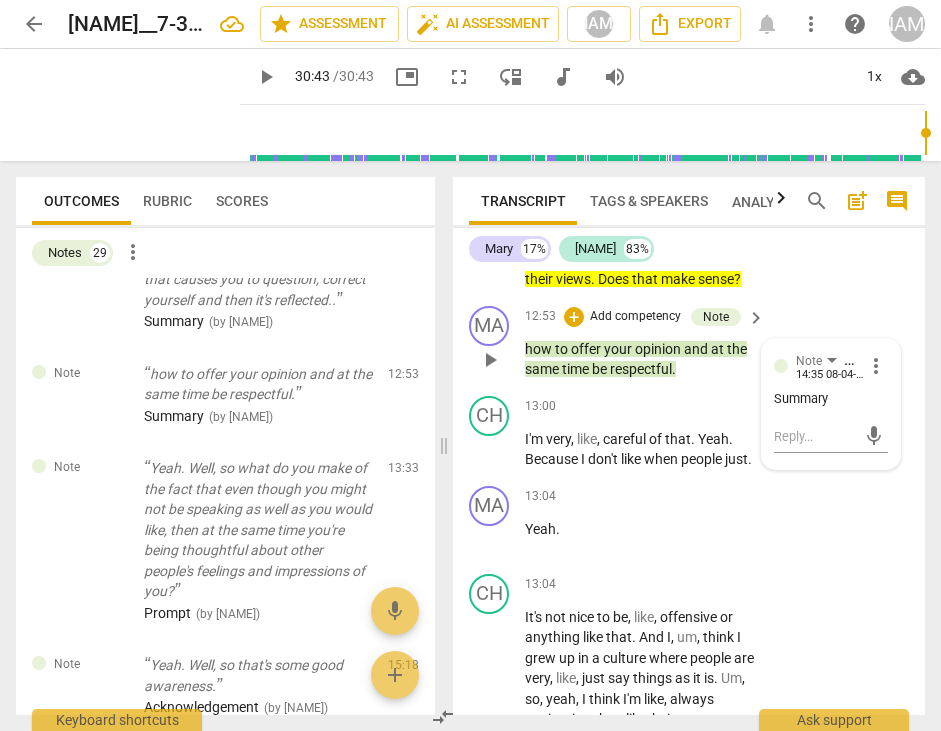 scroll, scrollTop: 8641, scrollLeft: 0, axis: vertical 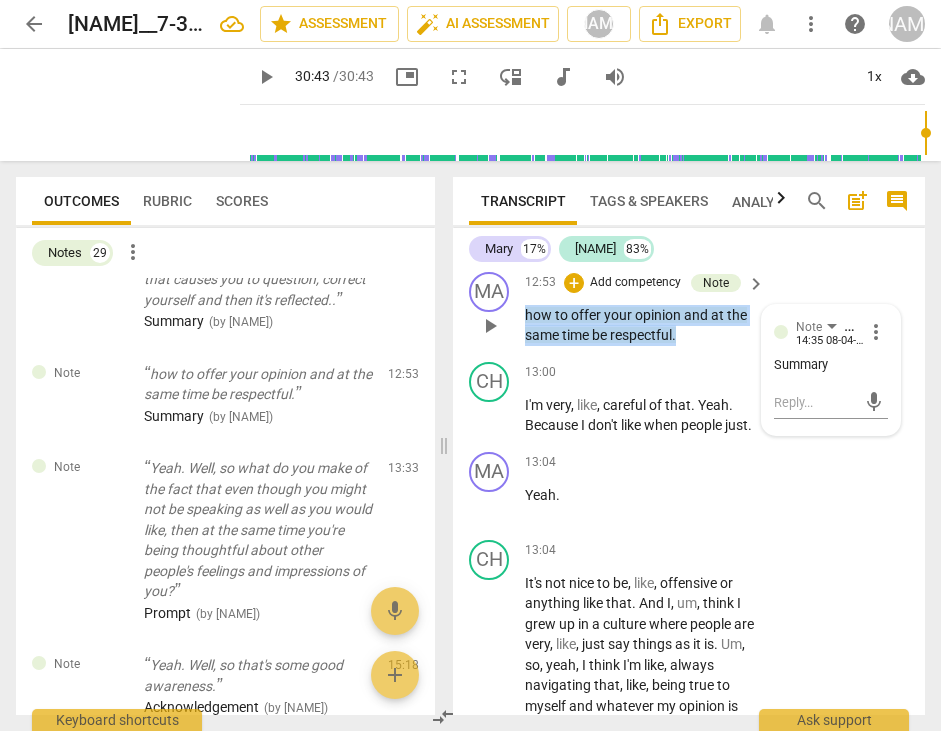 drag, startPoint x: 705, startPoint y: 522, endPoint x: 519, endPoint y: 500, distance: 187.29655 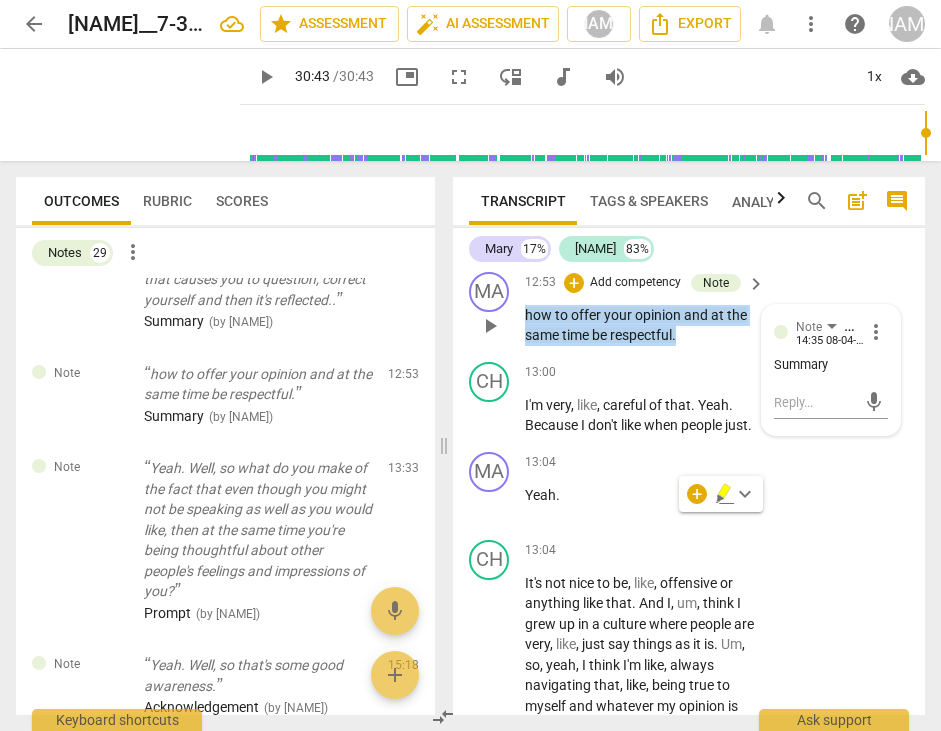 copy on "how   to   offer   your   opinion   and   at   the   same   time   be   respectful ." 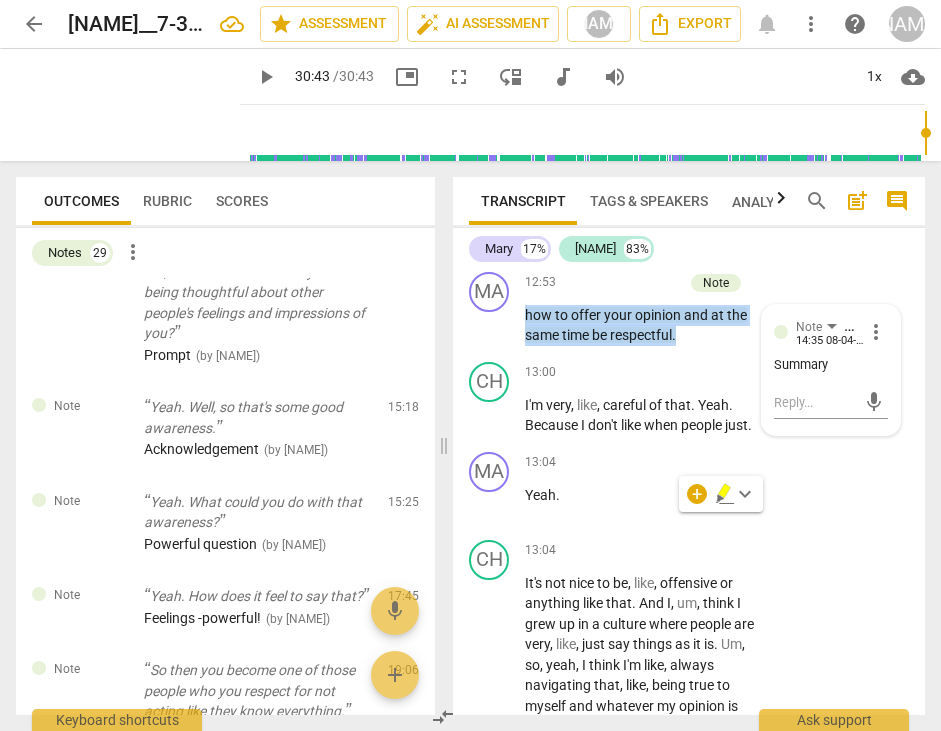 scroll, scrollTop: 1919, scrollLeft: 0, axis: vertical 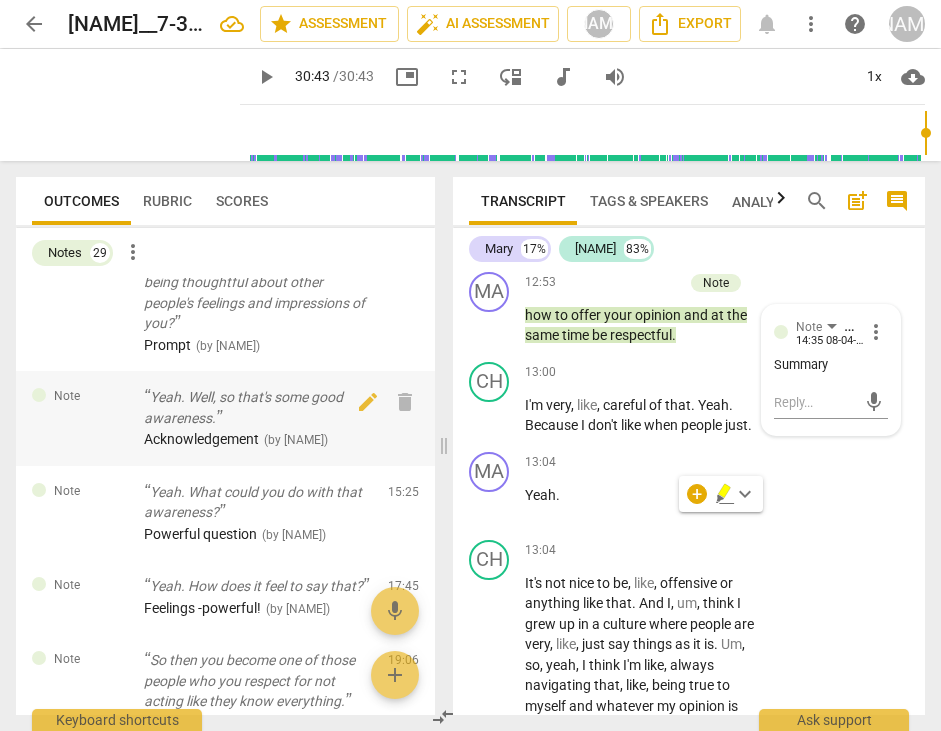 click on "Yeah. Well, so that's some good awareness." at bounding box center (258, 407) 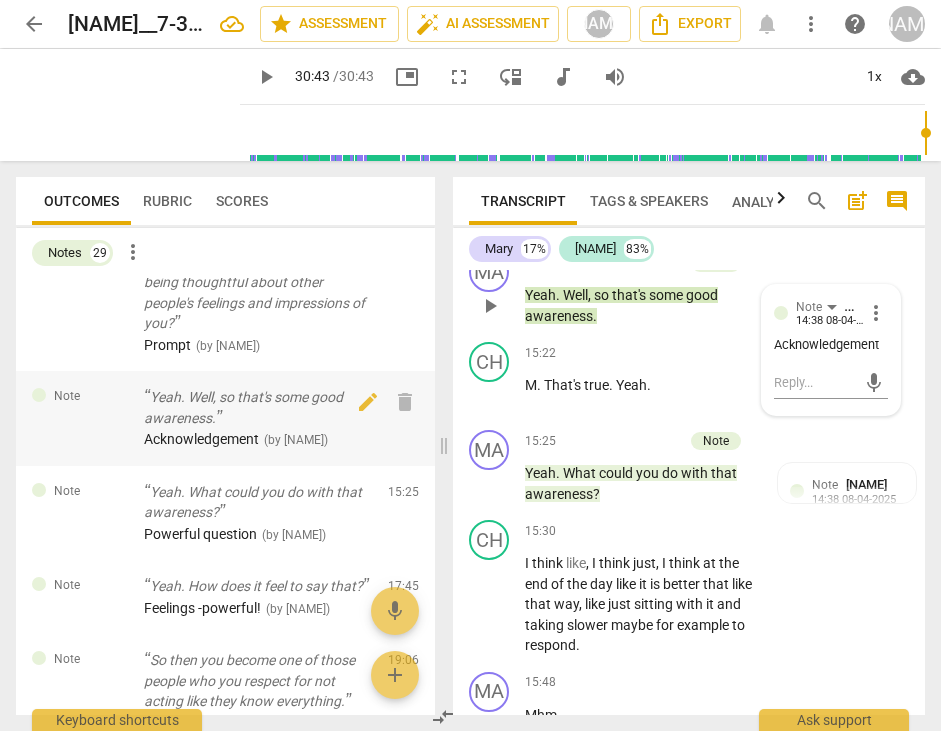 scroll, scrollTop: 10171, scrollLeft: 0, axis: vertical 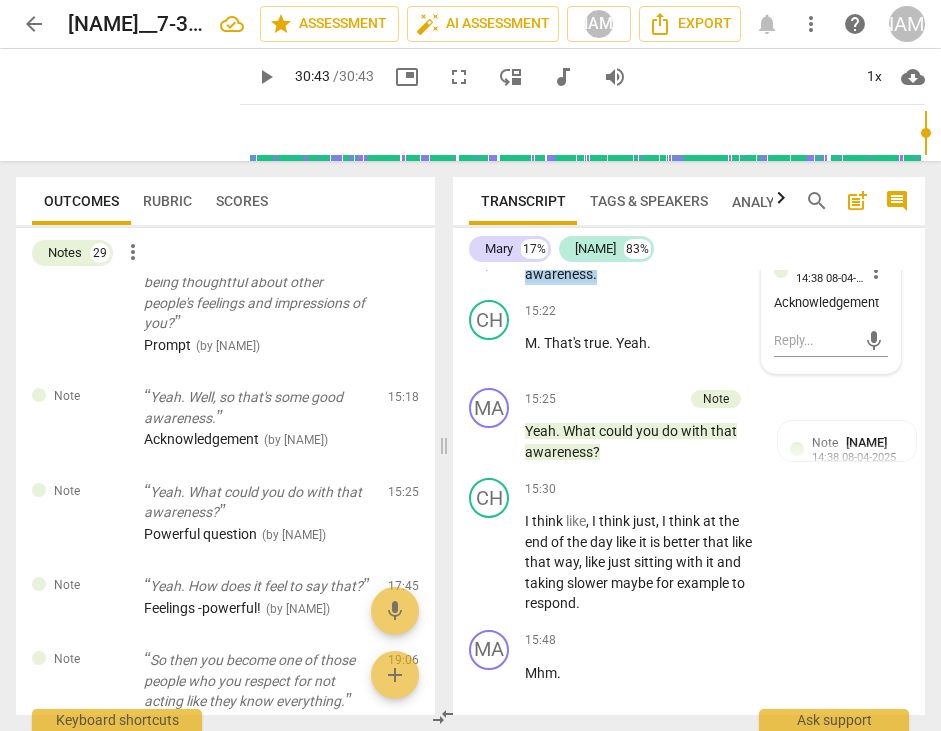 drag, startPoint x: 612, startPoint y: 523, endPoint x: 515, endPoint y: 500, distance: 99.68952 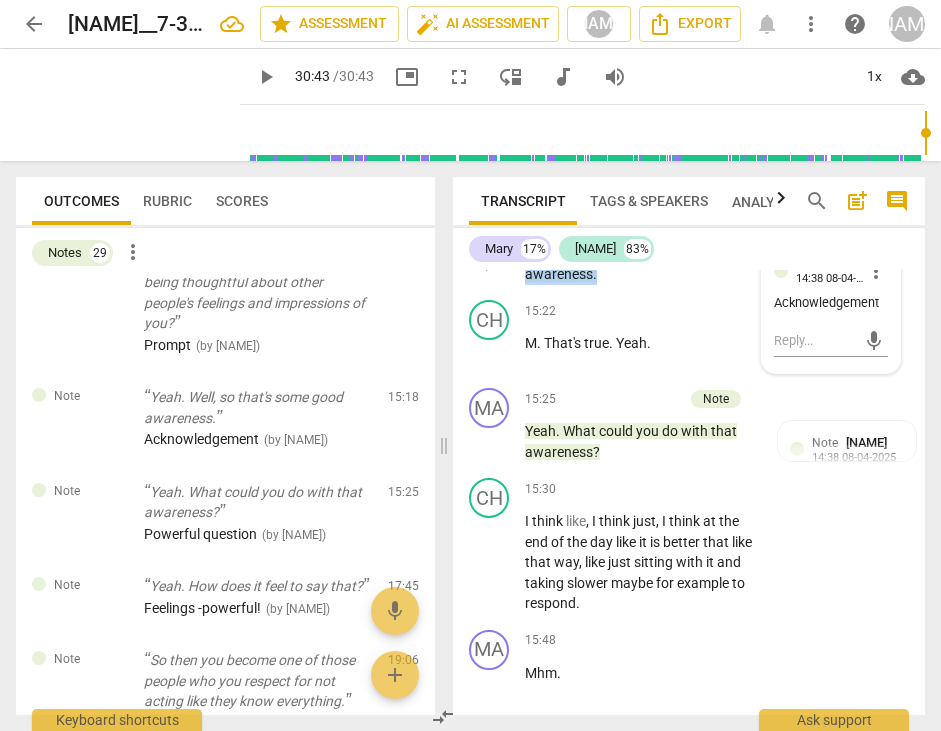 click on "MA play_arrow pause 15:18 + Add competency Note keyboard_arrow_right Yeah .   Well ,   so   that's   some   good   awareness . Note [NAME] 14:38 08-04-2025 more_vert Acknowledgement mic" at bounding box center (689, 247) 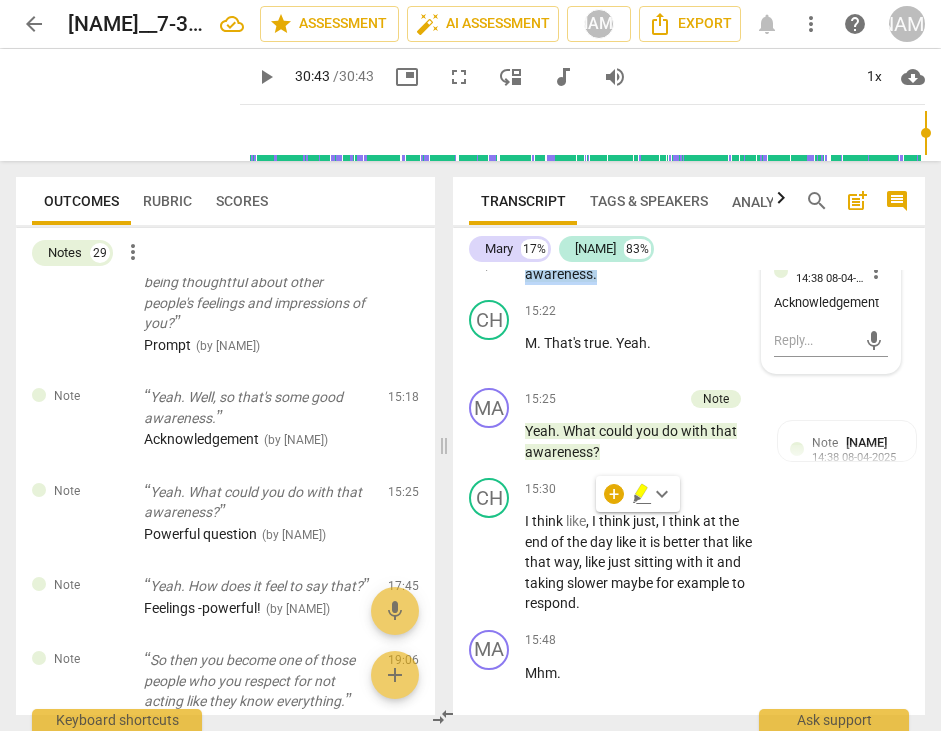copy on "Yeah .   Well ,   so   that's   some   good   awareness ." 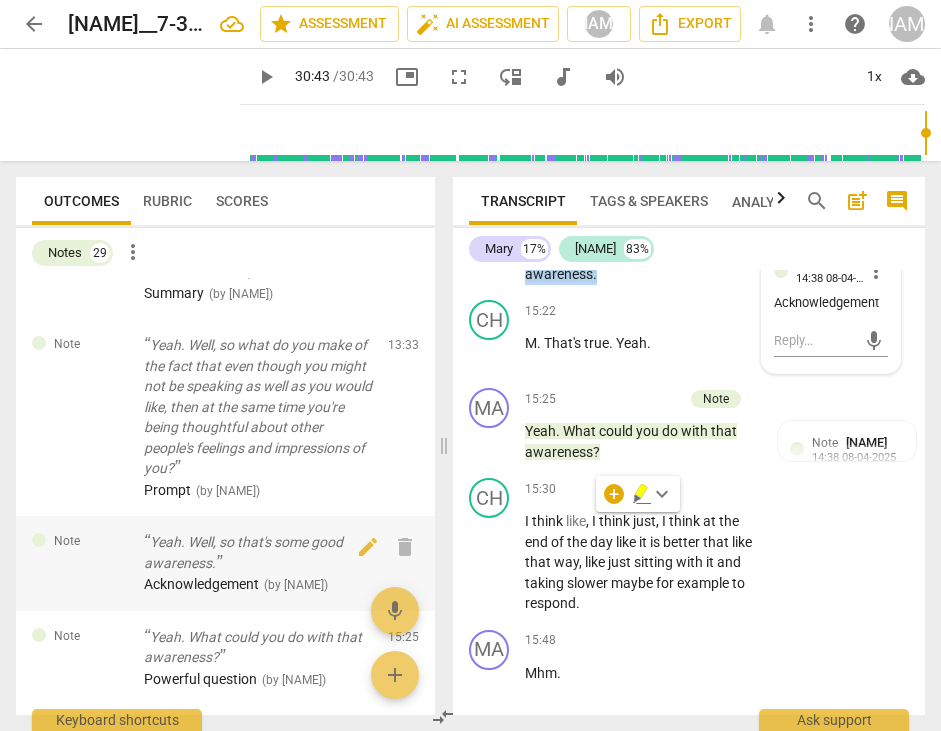 scroll, scrollTop: 1779, scrollLeft: 0, axis: vertical 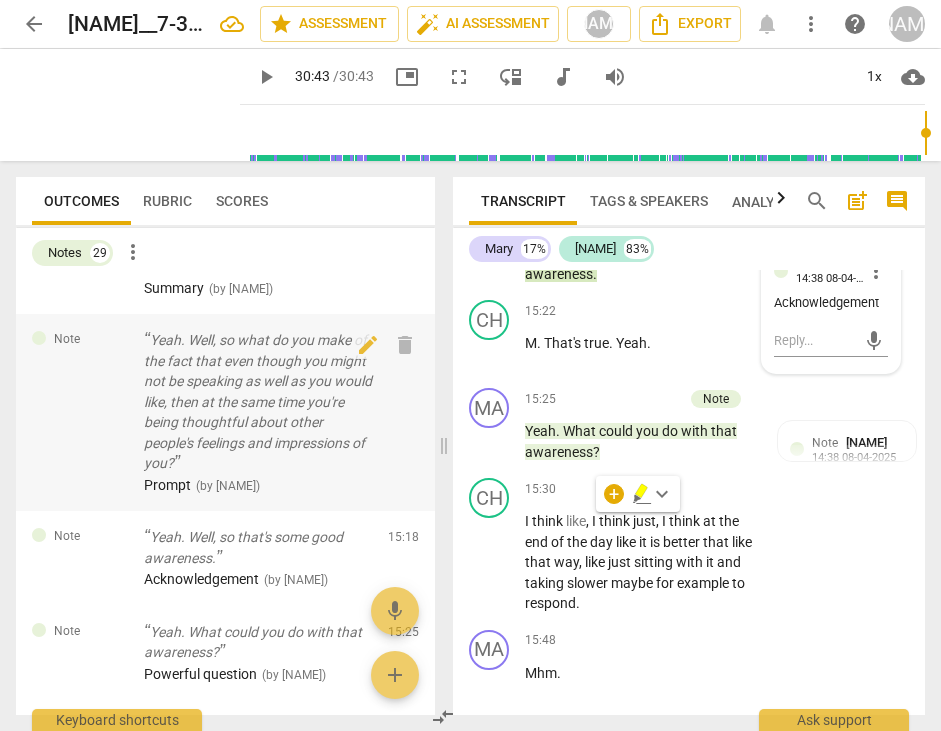 click on "Yeah. Well, so what do you make of the fact that even though you might not be speaking as well as you would like, then at the same time you're being thoughtful about other people's feelings and impressions of you?" at bounding box center [258, 402] 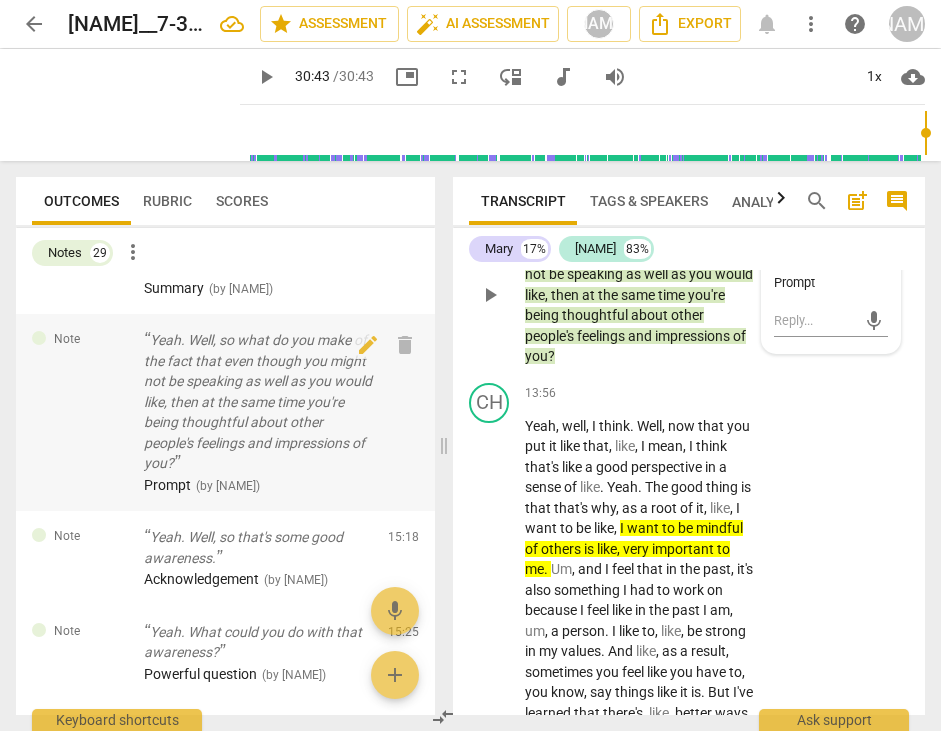 scroll, scrollTop: 9215, scrollLeft: 0, axis: vertical 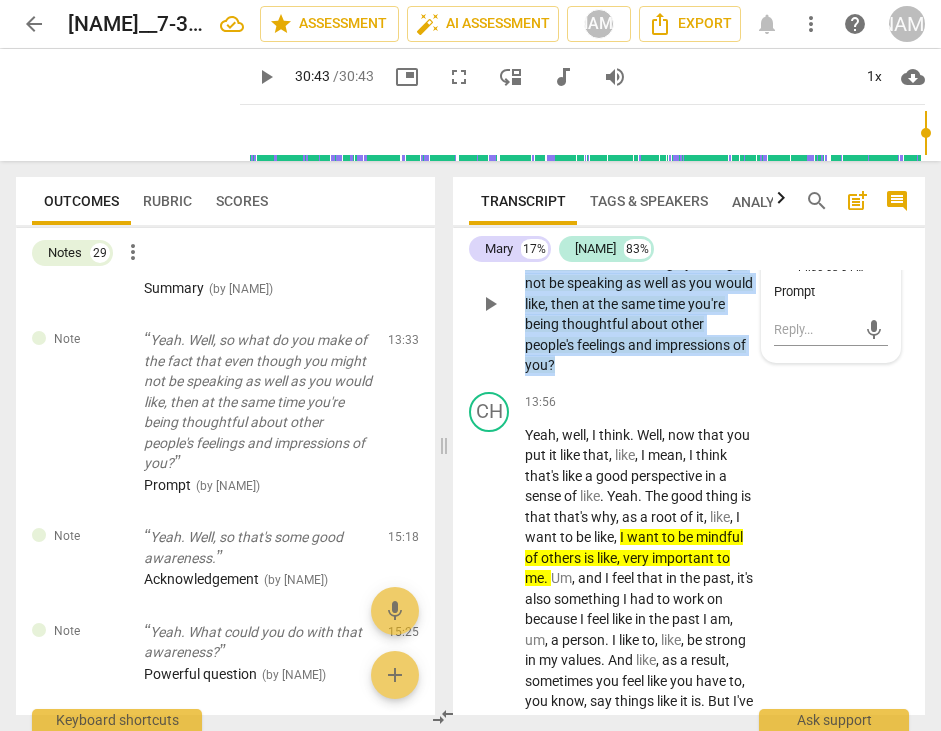drag, startPoint x: 581, startPoint y: 567, endPoint x: 522, endPoint y: 454, distance: 127.47549 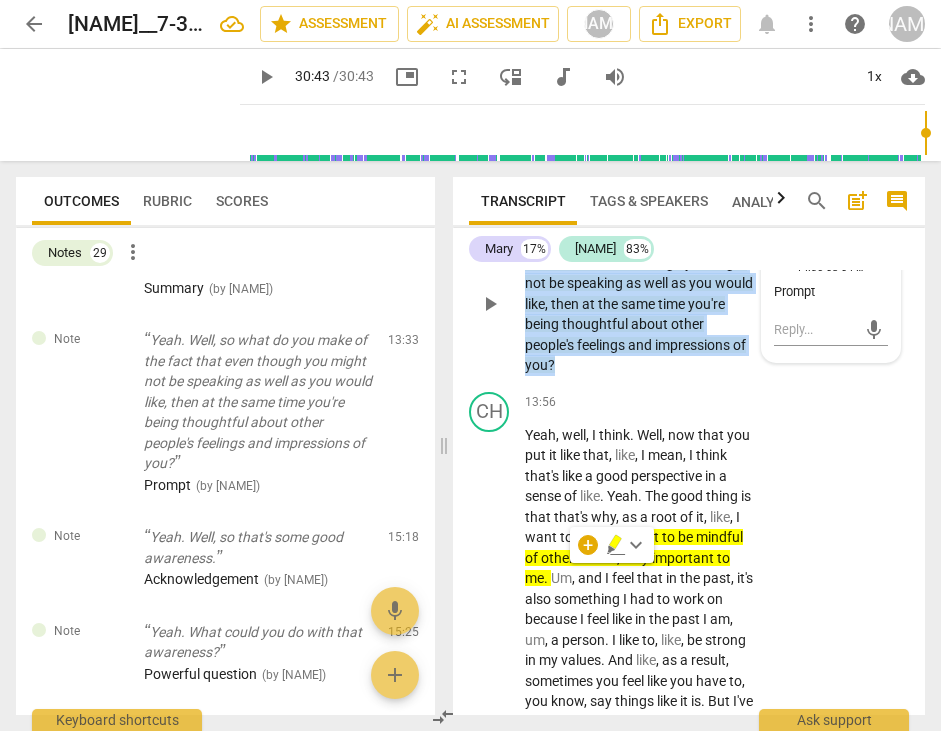 copy on "Yeah .   Well ,   so   what   do   you   make   of   the   fact   that   even   though   you   might   not   be   speaking   as   well   as   you   would   like ,   then   at   the   same   time   you're   being   thoughtful   about   other   people's   feelings   and   impressions   of   you ?" 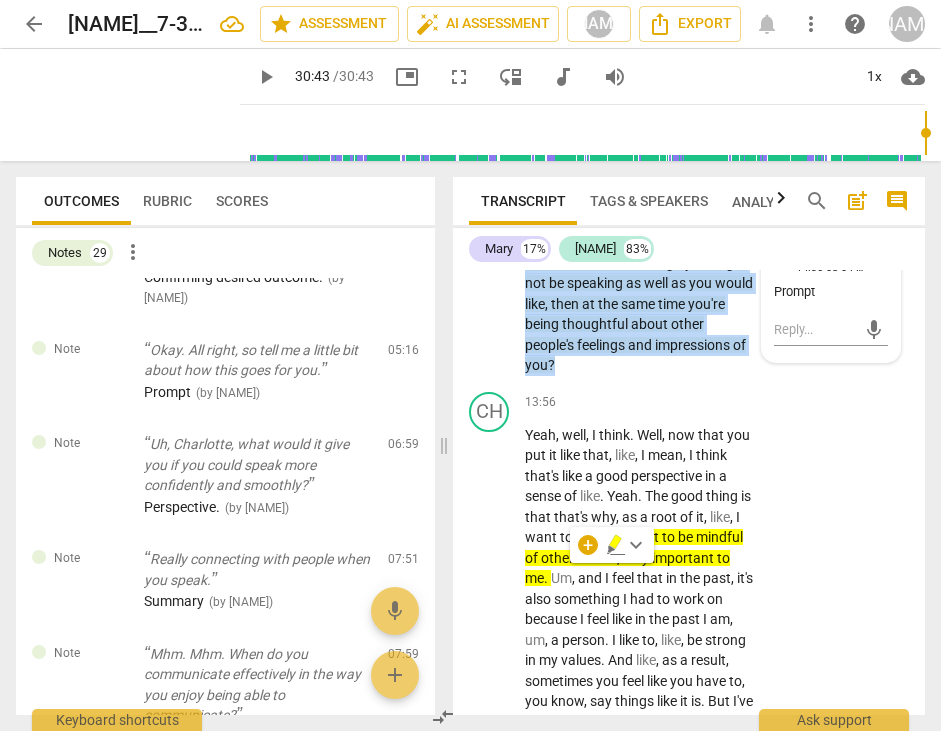 scroll, scrollTop: 902, scrollLeft: 0, axis: vertical 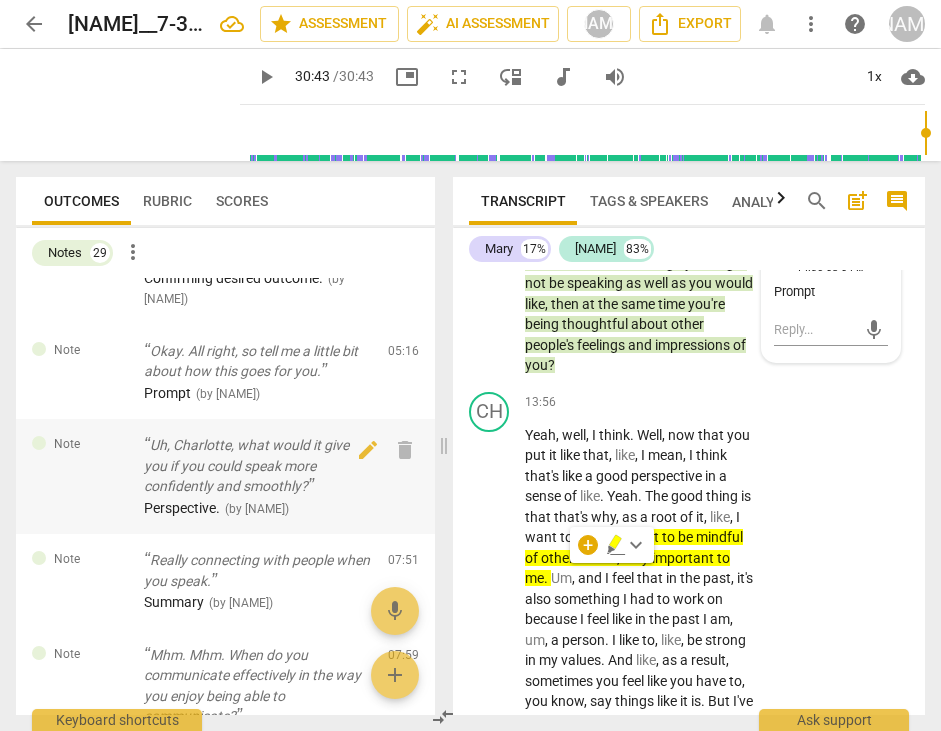 click on "Uh, Charlotte, what would it give you if you could speak more confidently and smoothly?" at bounding box center (258, 466) 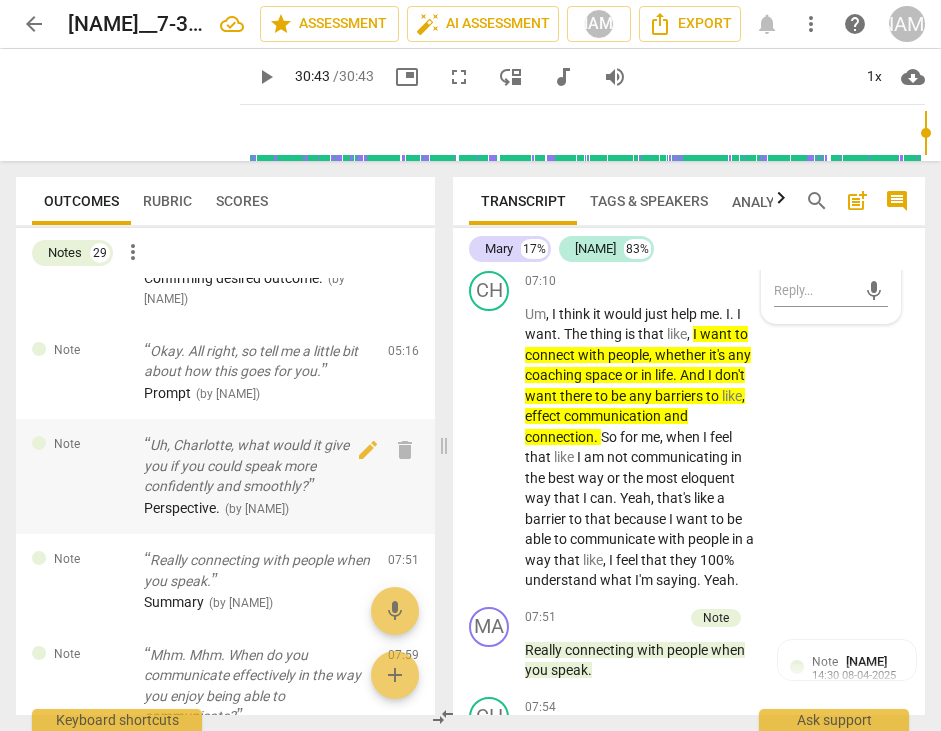 scroll, scrollTop: 4733, scrollLeft: 0, axis: vertical 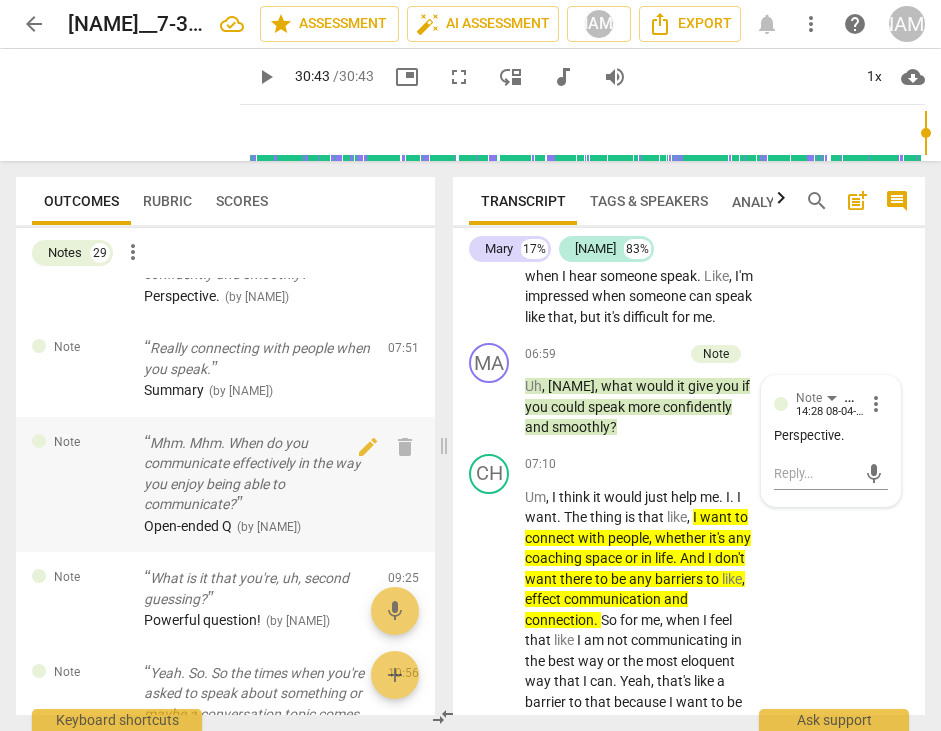 click on "Mhm. Mhm. When do you communicate effectively in the way you enjoy being able to communicate?" at bounding box center [258, 474] 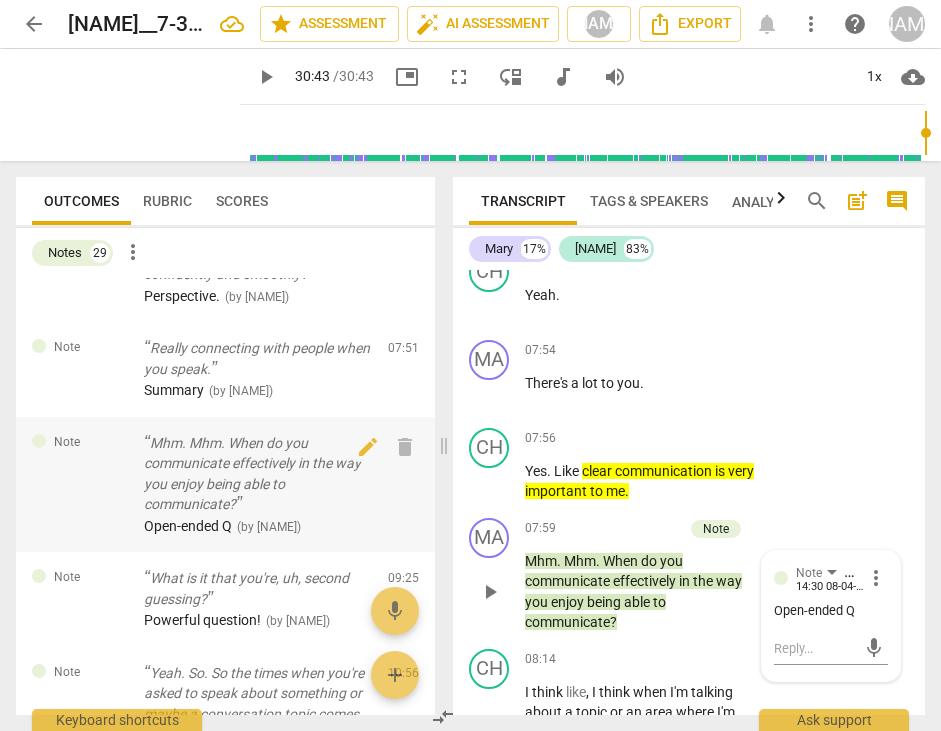 scroll, scrollTop: 5546, scrollLeft: 0, axis: vertical 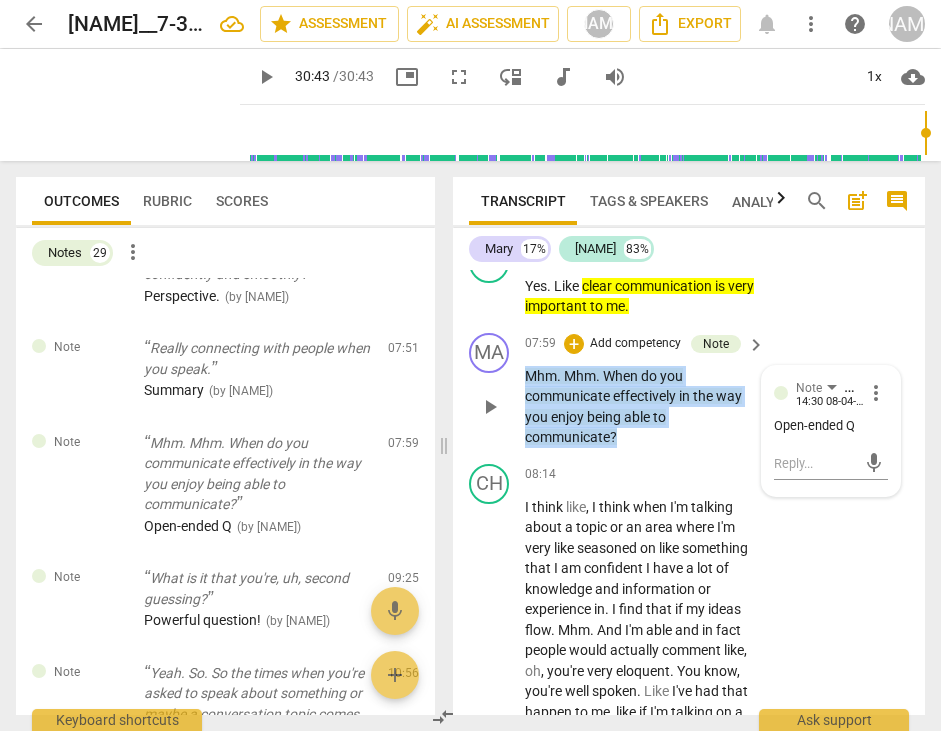 drag, startPoint x: 630, startPoint y: 539, endPoint x: 515, endPoint y: 480, distance: 129.2517 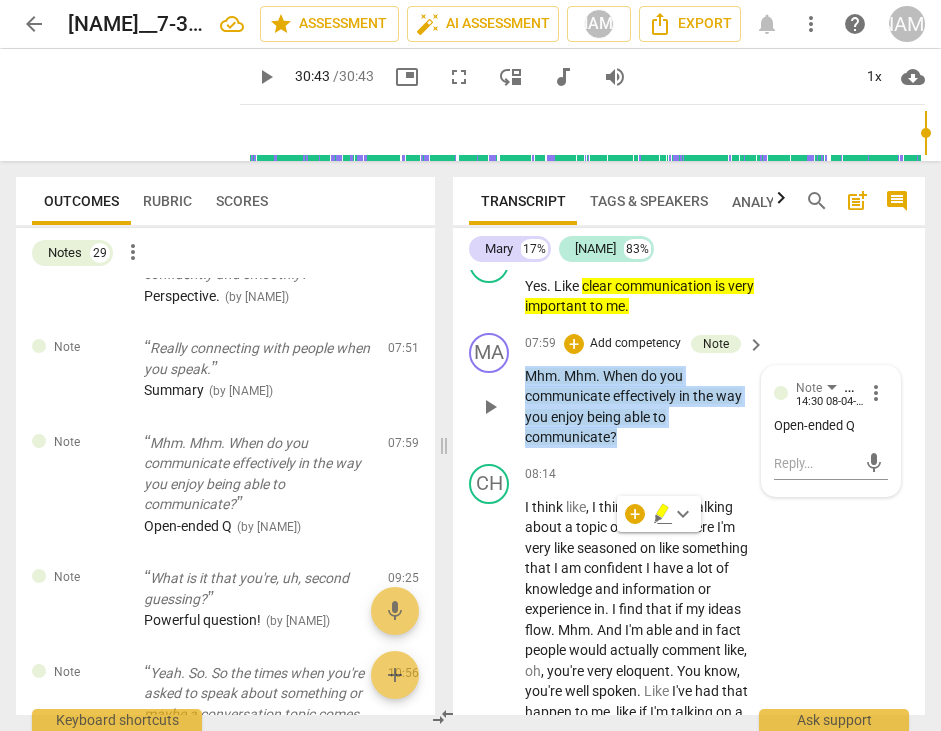 copy on "Mhm .   Mhm .   When   do   you   communicate   effectively   in   the   way   you   enjoy   being   able   to   communicate ?" 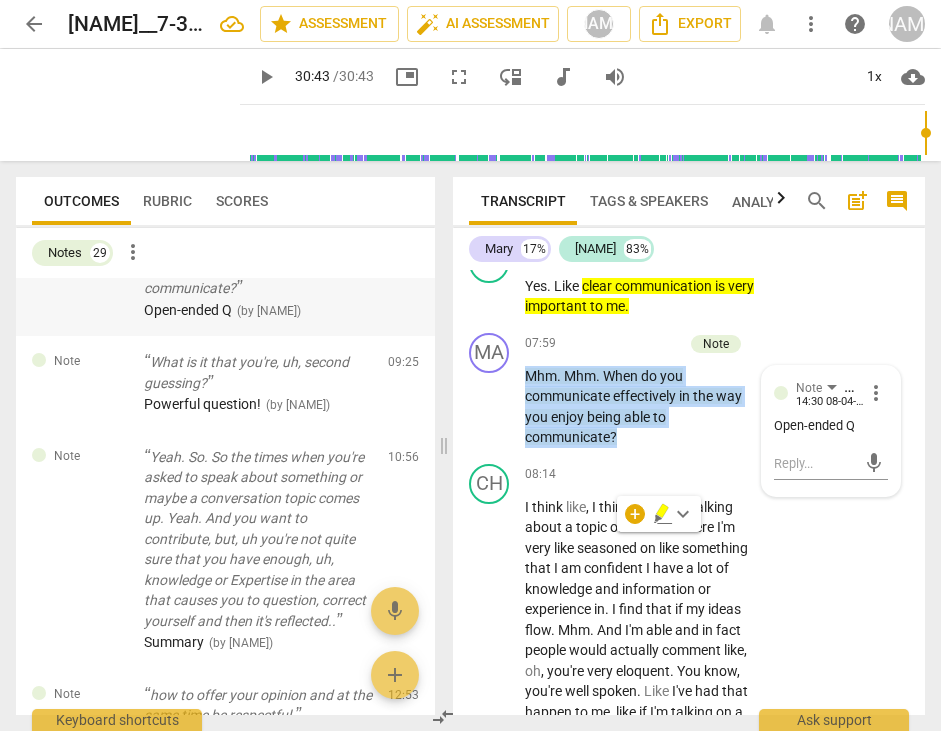 scroll, scrollTop: 1333, scrollLeft: 0, axis: vertical 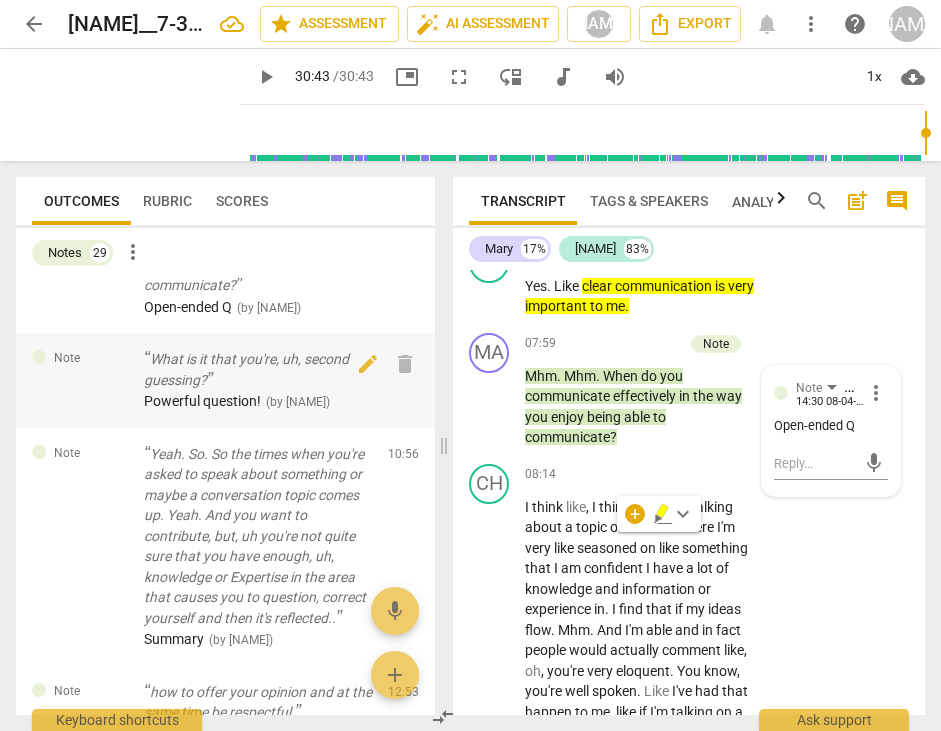click on "What is it that you're, uh, second guessing?" at bounding box center [258, 369] 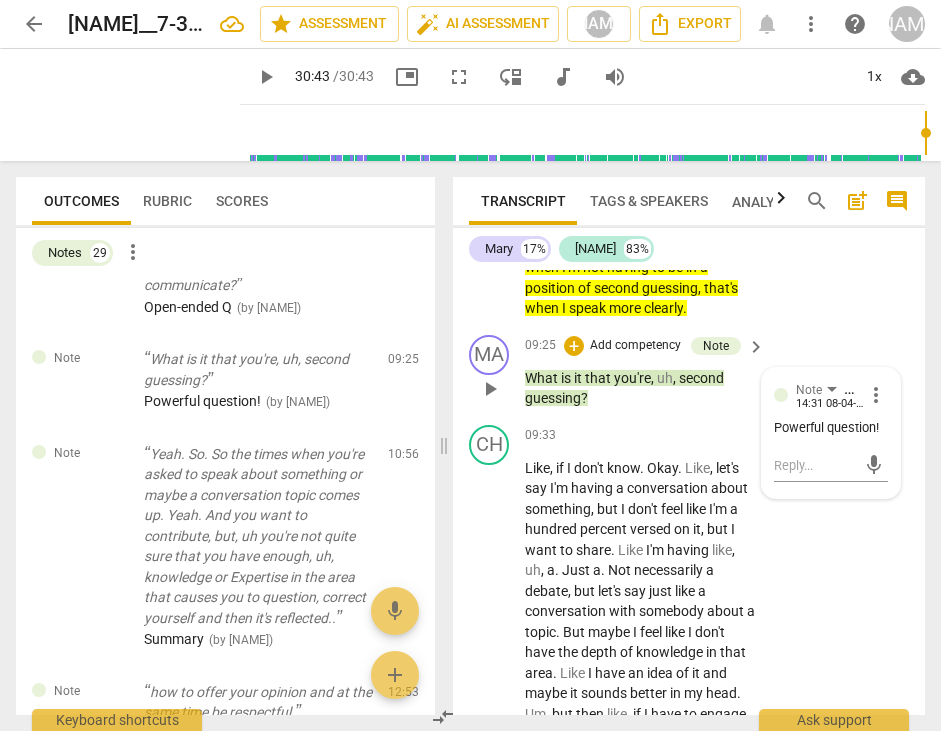 scroll, scrollTop: 6396, scrollLeft: 0, axis: vertical 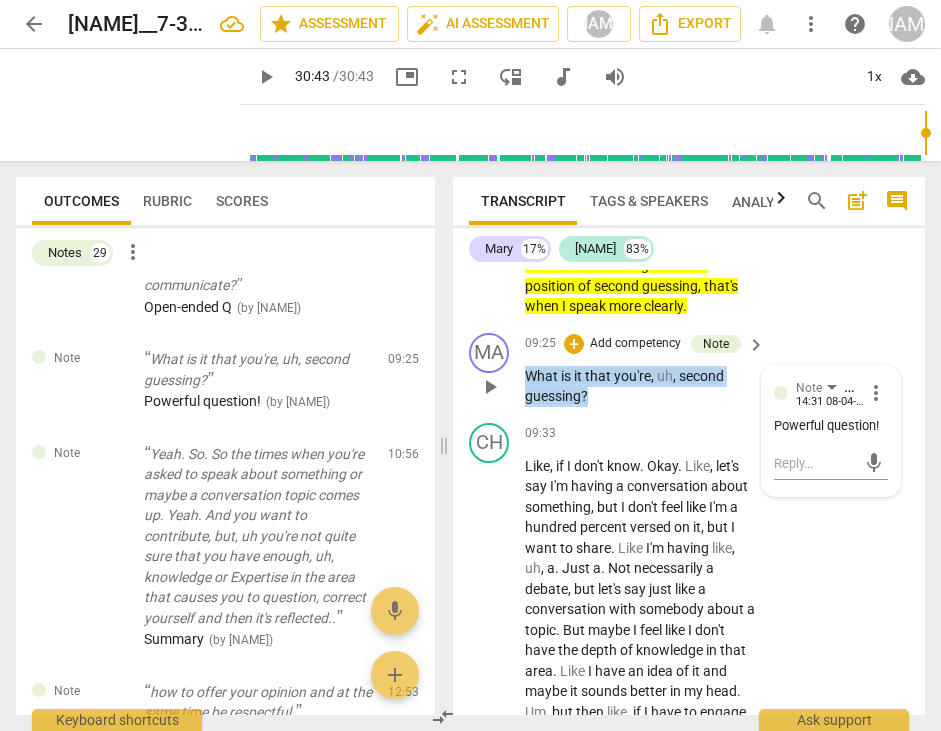 drag, startPoint x: 594, startPoint y: 522, endPoint x: 526, endPoint y: 499, distance: 71.7844 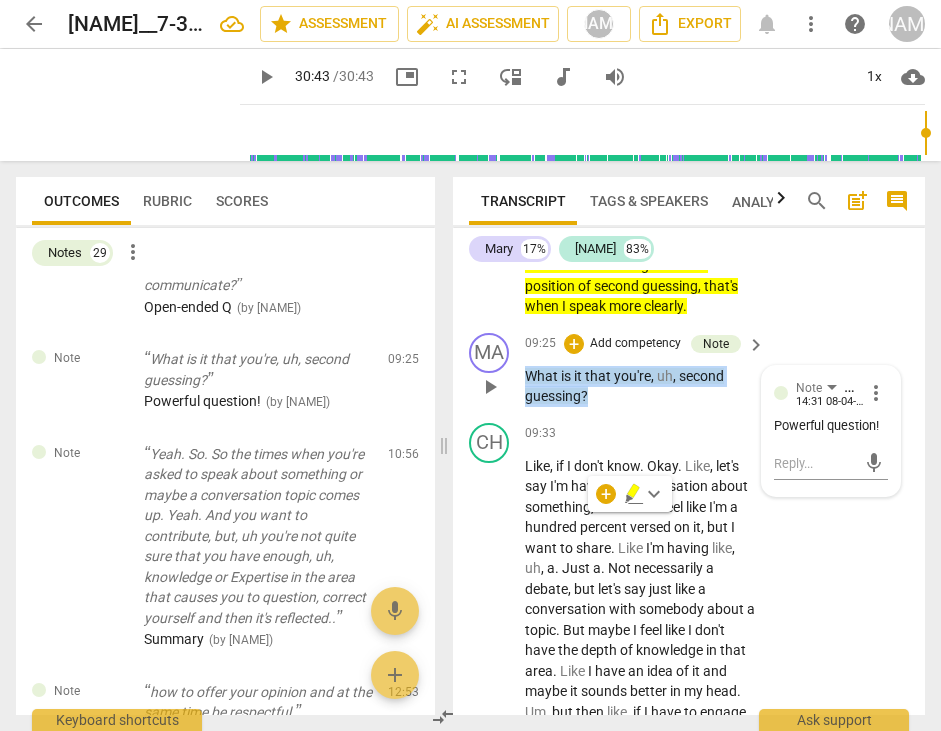 copy on "What   is   it   that   you're ,   uh ,   second   guessing ?" 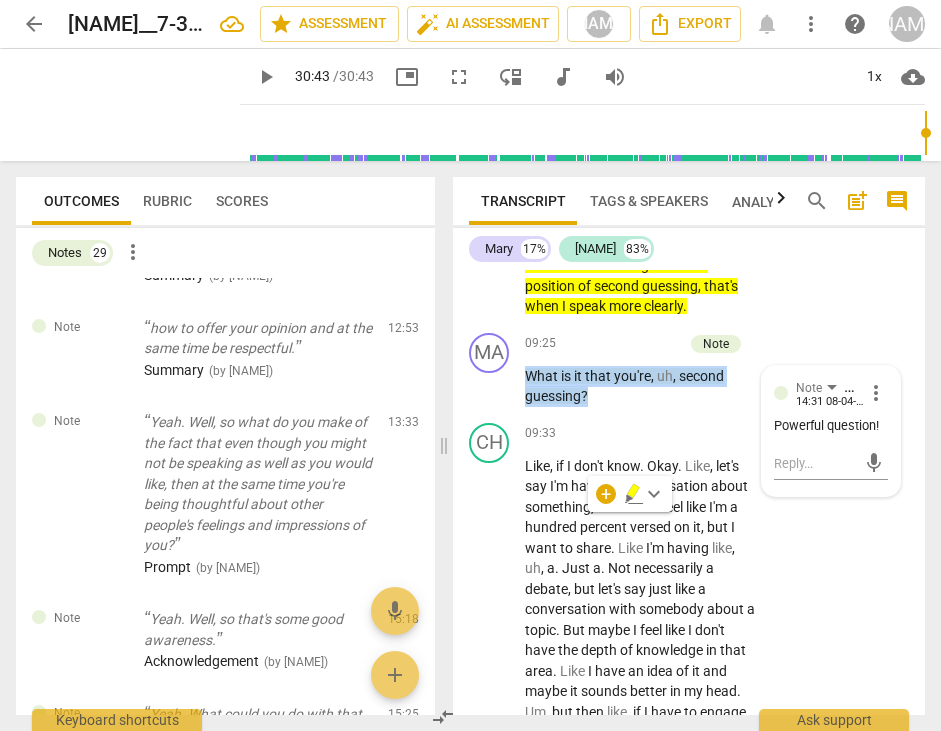 scroll, scrollTop: 1702, scrollLeft: 0, axis: vertical 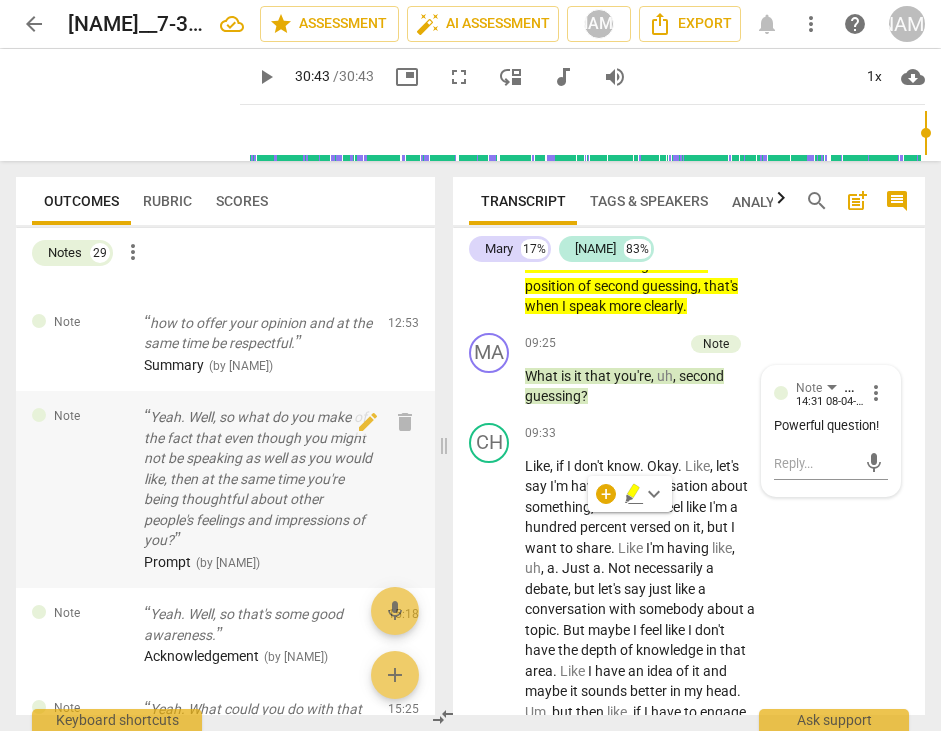 click on "Yeah. Well, so what do you make of the fact that even though you might not be speaking as well as you would like, then at the same time you're being thoughtful about other people's feelings and impressions of you?" at bounding box center [258, 479] 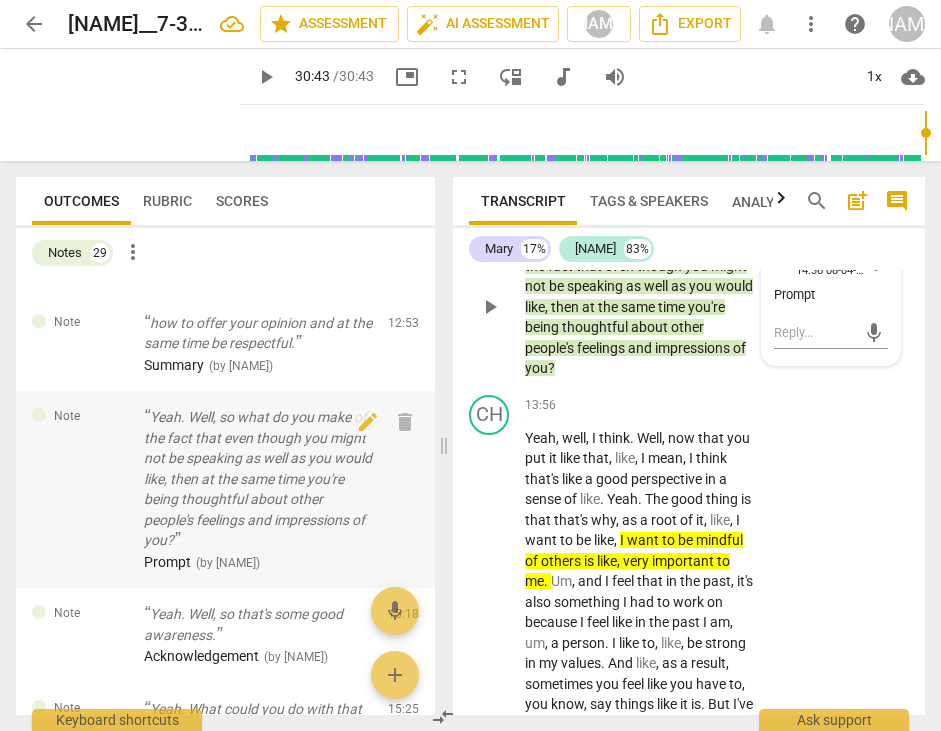 scroll, scrollTop: 9215, scrollLeft: 0, axis: vertical 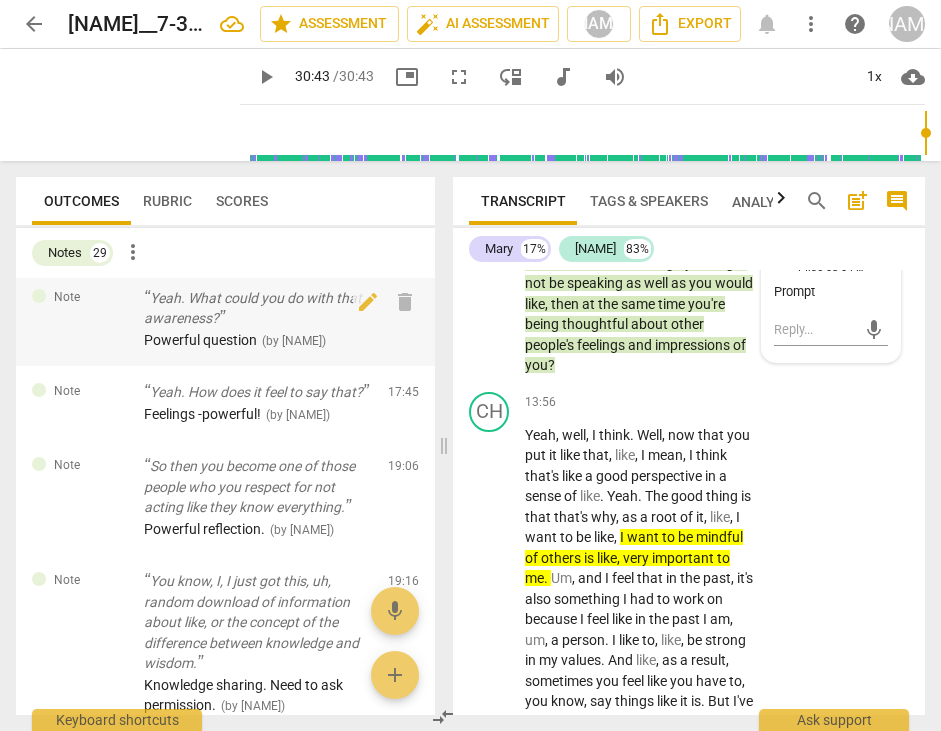 click on "Yeah. What could you do with that awareness?" at bounding box center [258, 308] 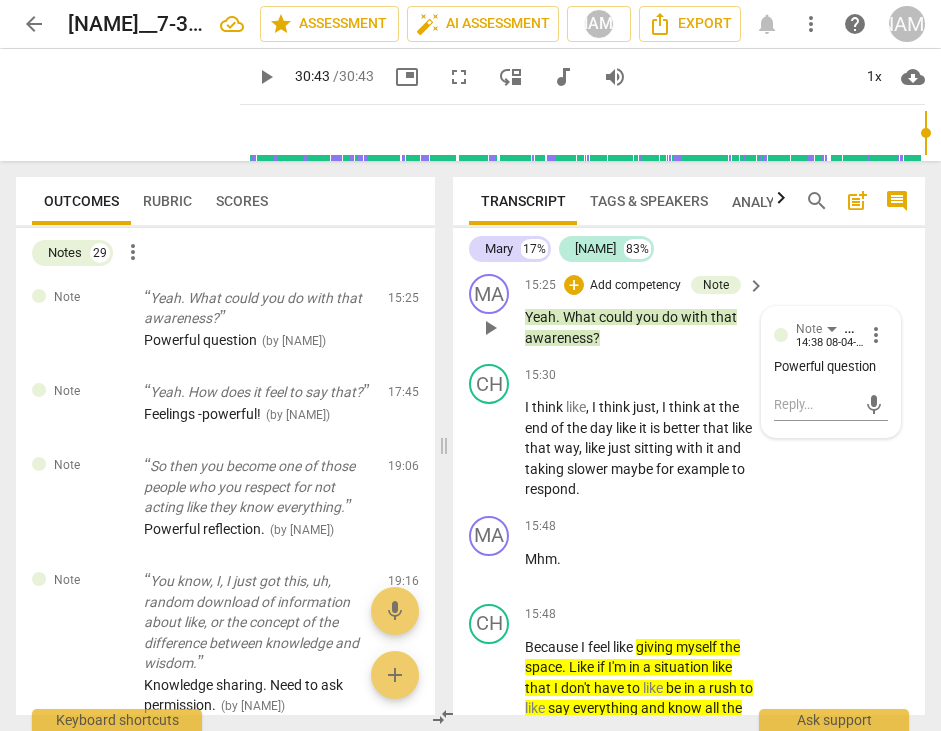 scroll, scrollTop: 10349, scrollLeft: 0, axis: vertical 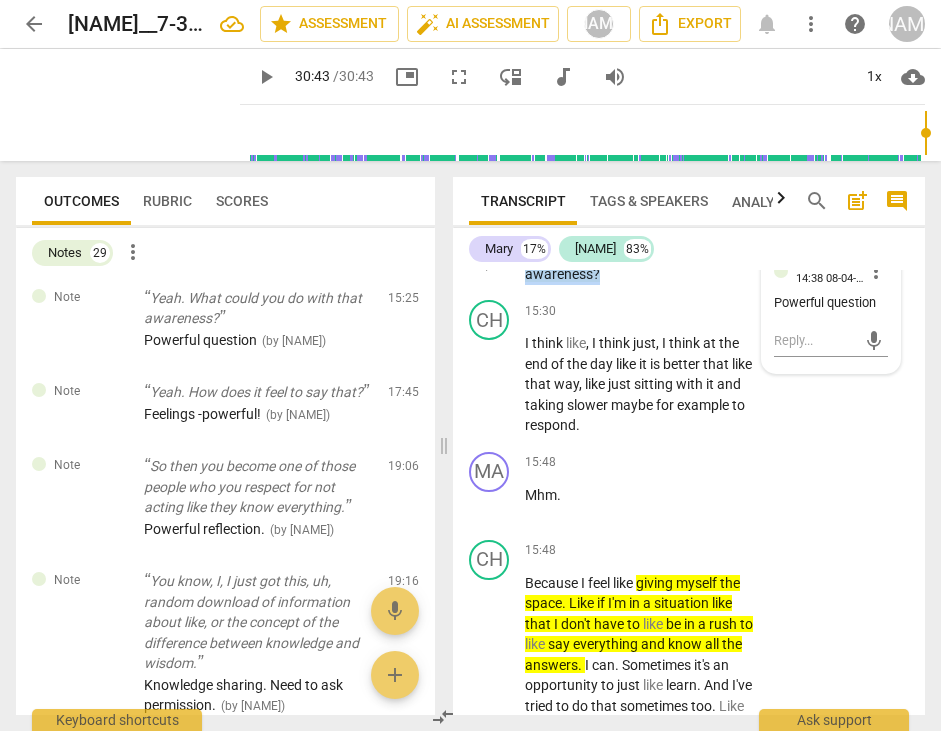 drag, startPoint x: 608, startPoint y: 517, endPoint x: 520, endPoint y: 493, distance: 91.214035 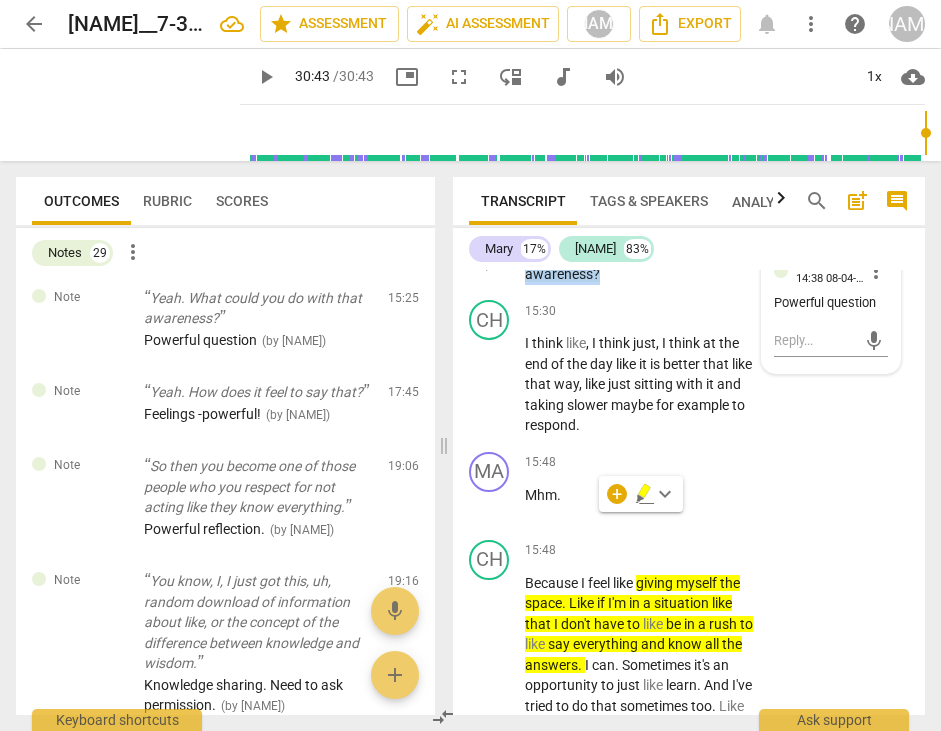 copy on "Yeah .   What   could   you   do   with   that   awareness ?" 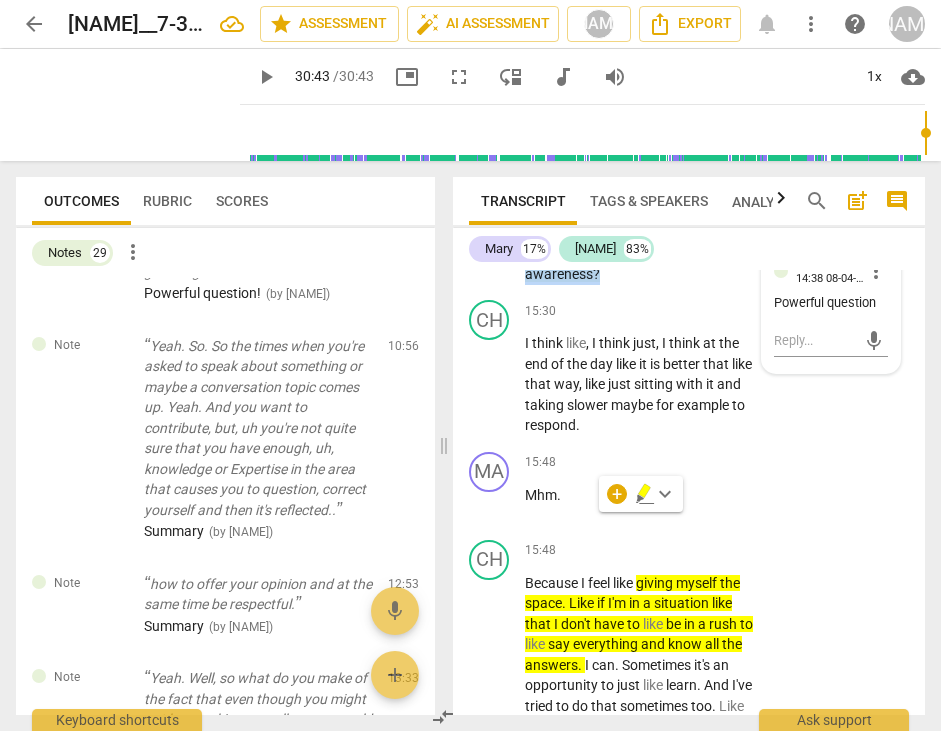 scroll, scrollTop: 1443, scrollLeft: 0, axis: vertical 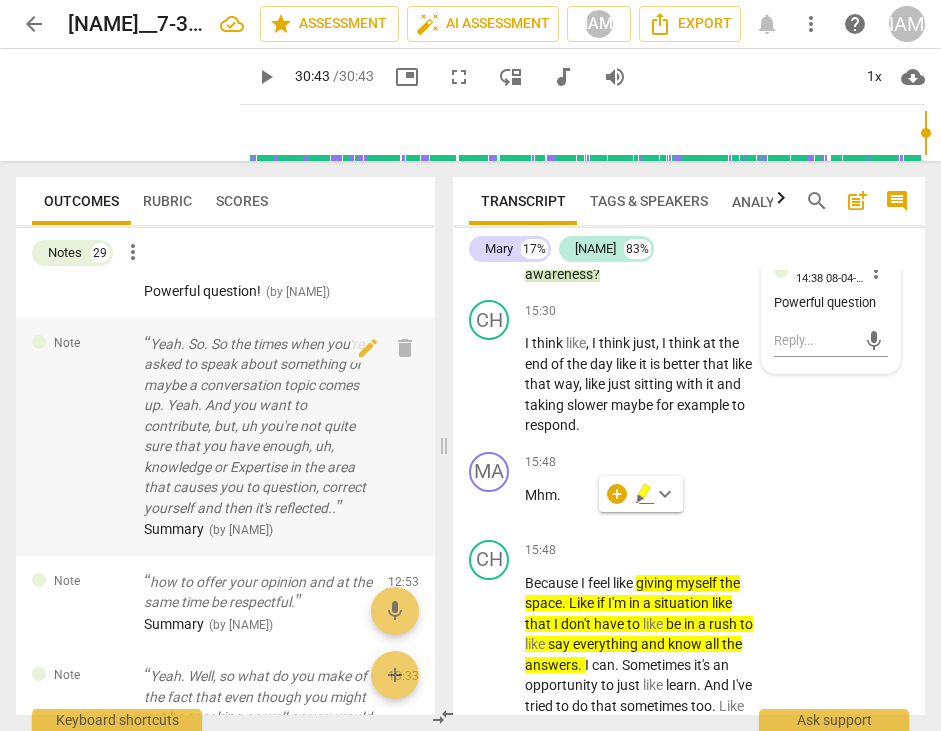 click on "Yeah. So. So the times when you're asked to speak about something or maybe a conversation topic comes up. Yeah. And you want to contribute, but, uh you're not quite sure that you have enough, uh, knowledge or Expertise in the area that causes you to question, correct yourself and then it's reflected.." at bounding box center (258, 426) 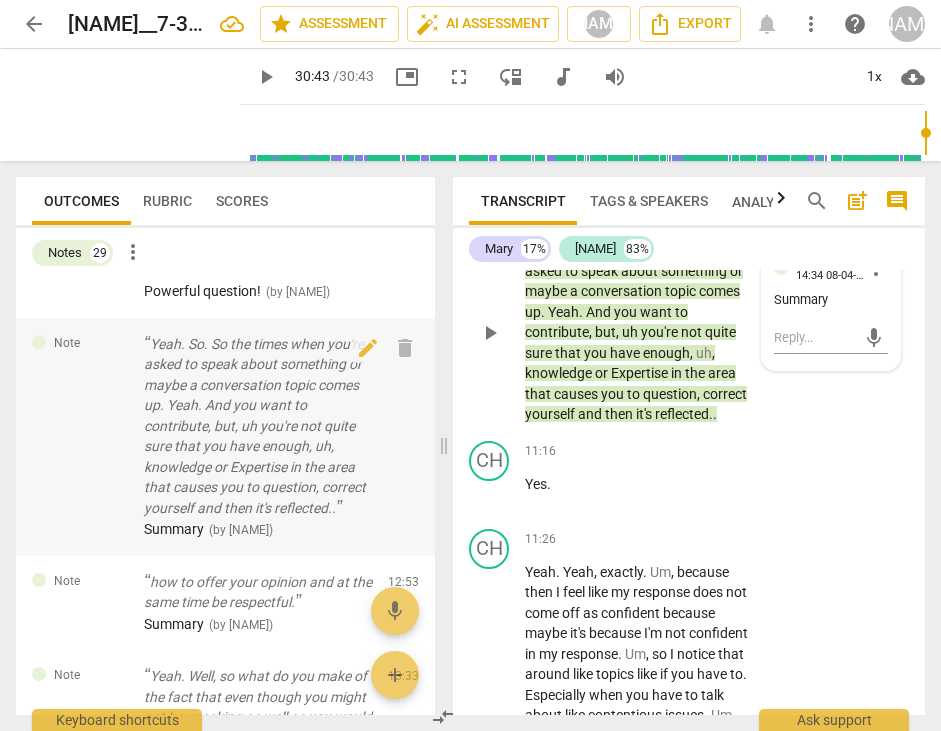 scroll, scrollTop: 7502, scrollLeft: 0, axis: vertical 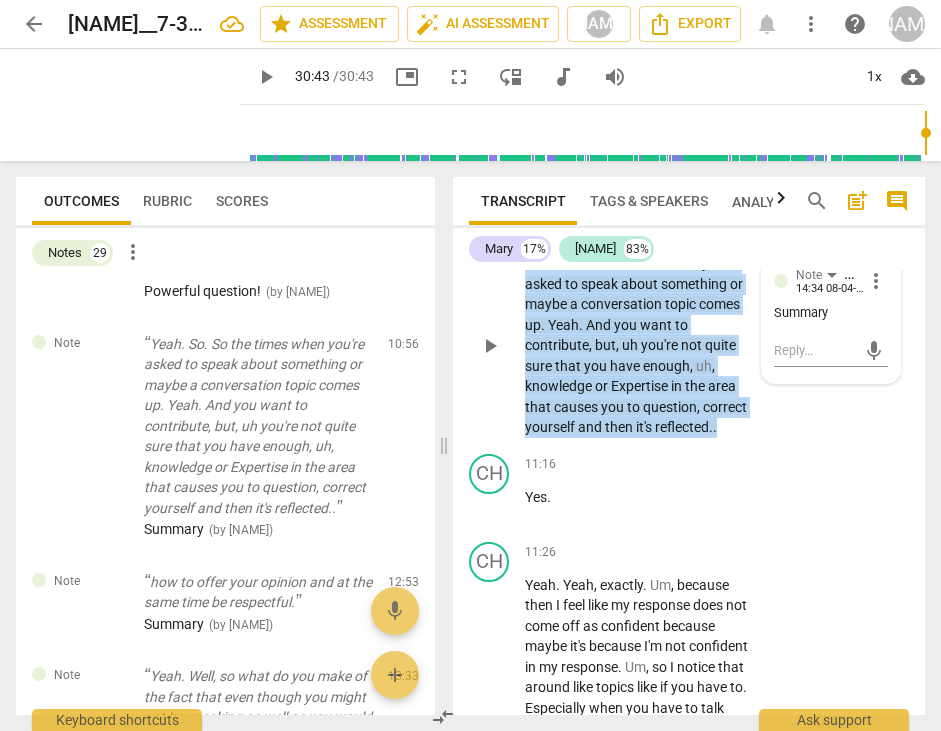 drag, startPoint x: 722, startPoint y: 589, endPoint x: 504, endPoint y: 434, distance: 267.48645 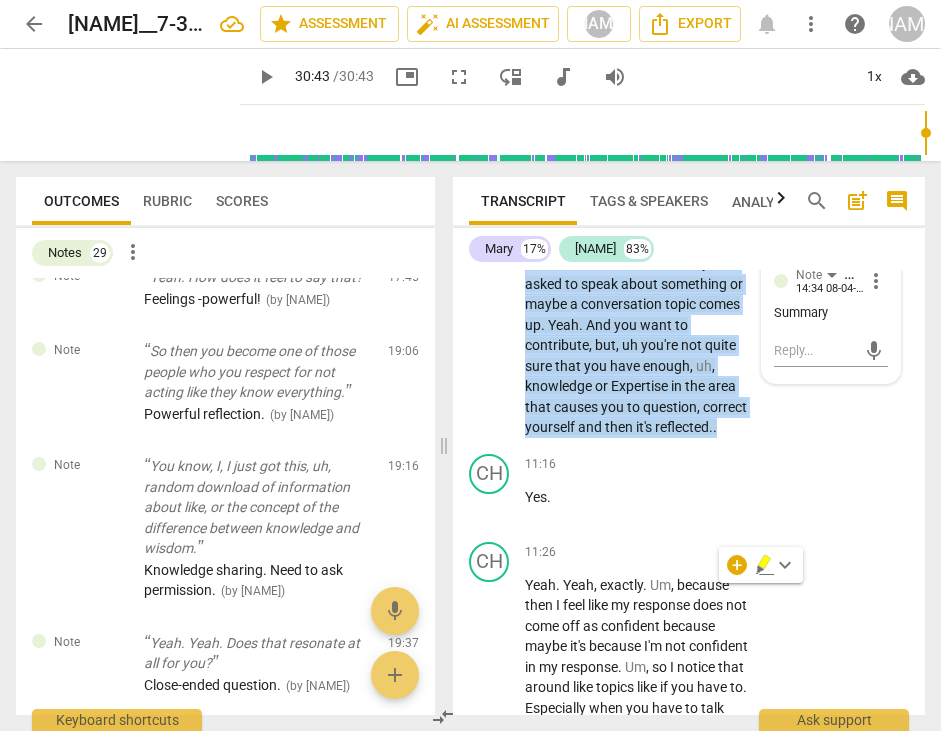 scroll, scrollTop: 2224, scrollLeft: 0, axis: vertical 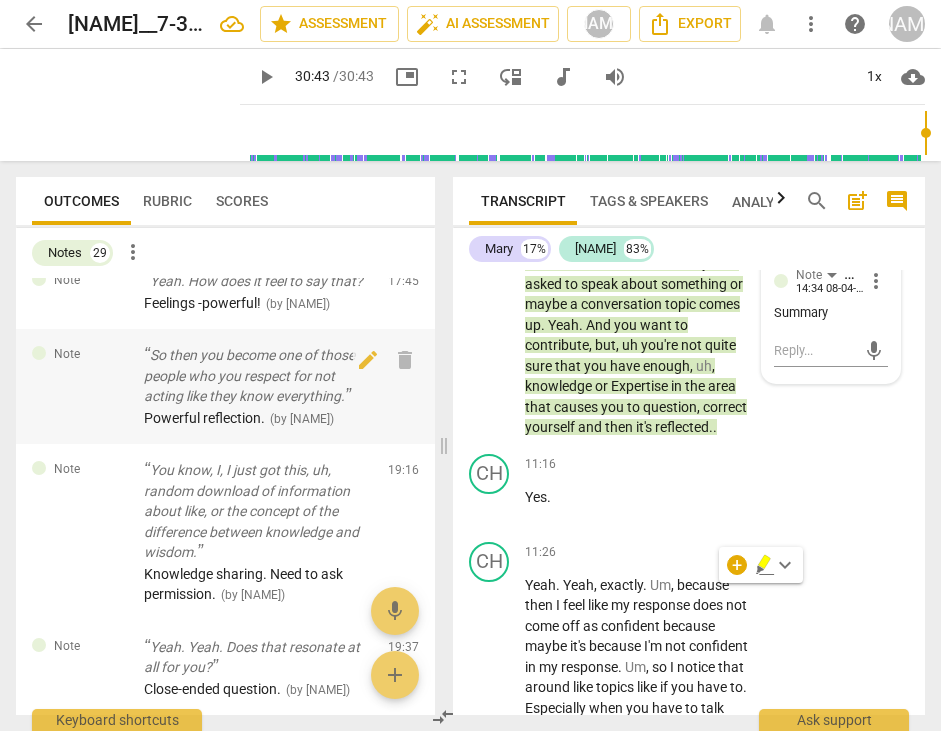 click on "So then you become one of those people who you respect for not acting like they know everything." at bounding box center (258, 376) 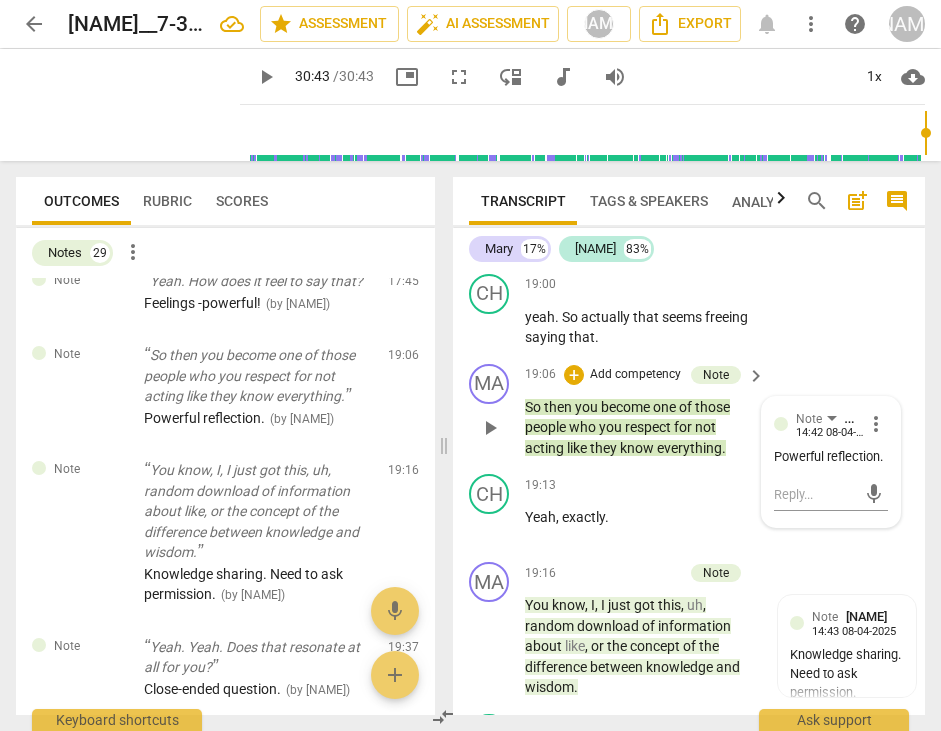 scroll, scrollTop: 13366, scrollLeft: 0, axis: vertical 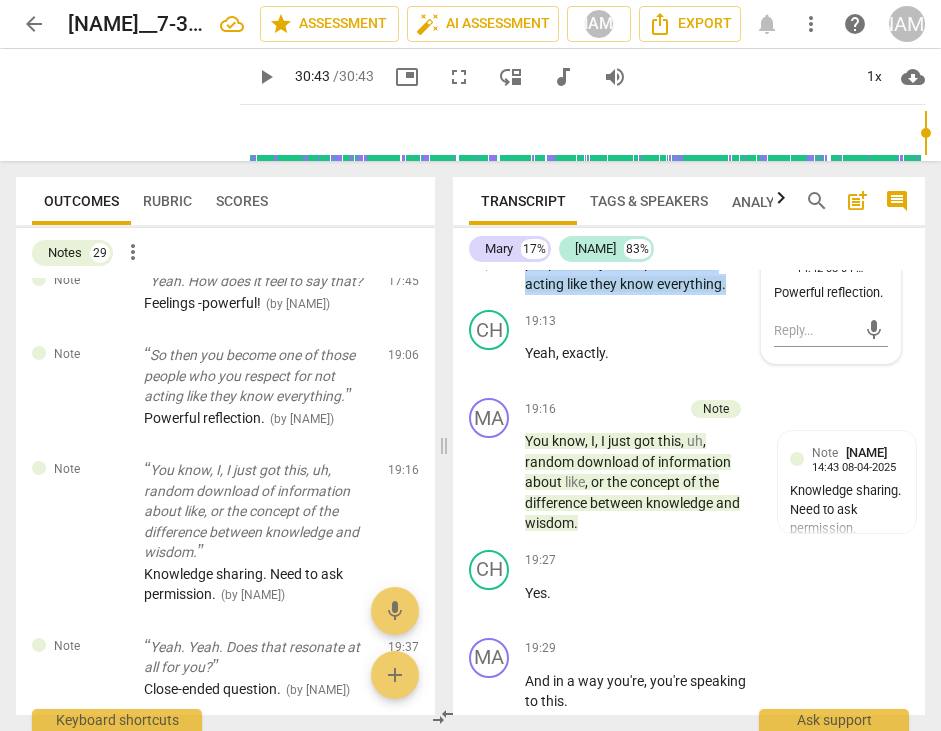 drag, startPoint x: 738, startPoint y: 527, endPoint x: 522, endPoint y: 484, distance: 220.23851 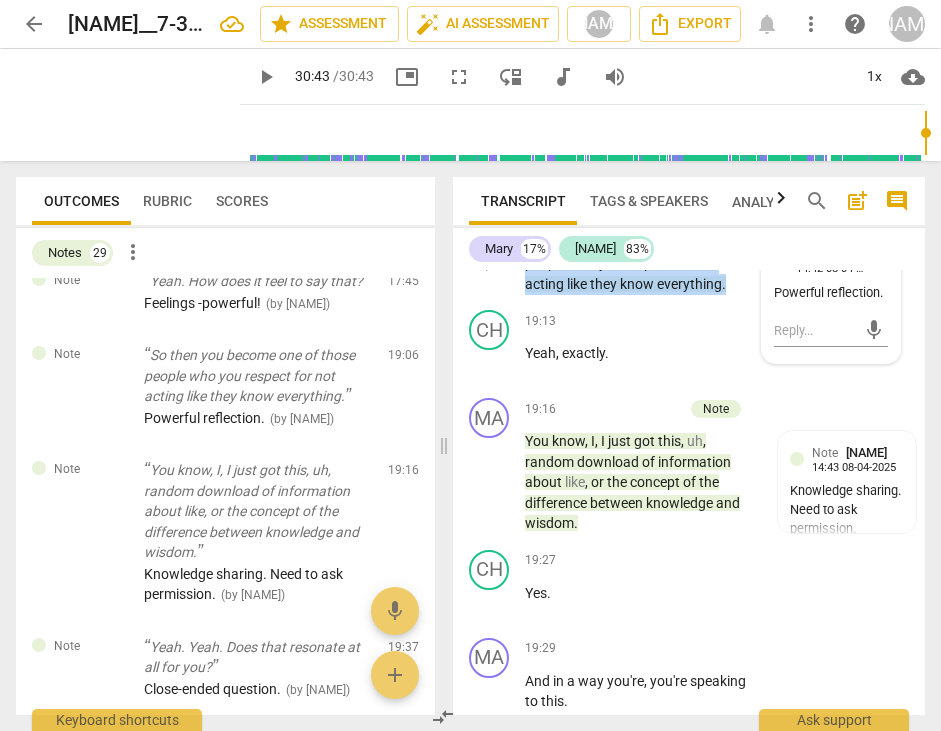 click on "MA play_arrow pause 19:06 + Add competency Note keyboard_arrow_right So   then   you   become   one   of   those   people   who   you   respect   for   not   acting   like   they   know   everything . Note [NAME] 14:42 08-04-2025 more_vert Powerful reflection. mic" at bounding box center (689, 247) 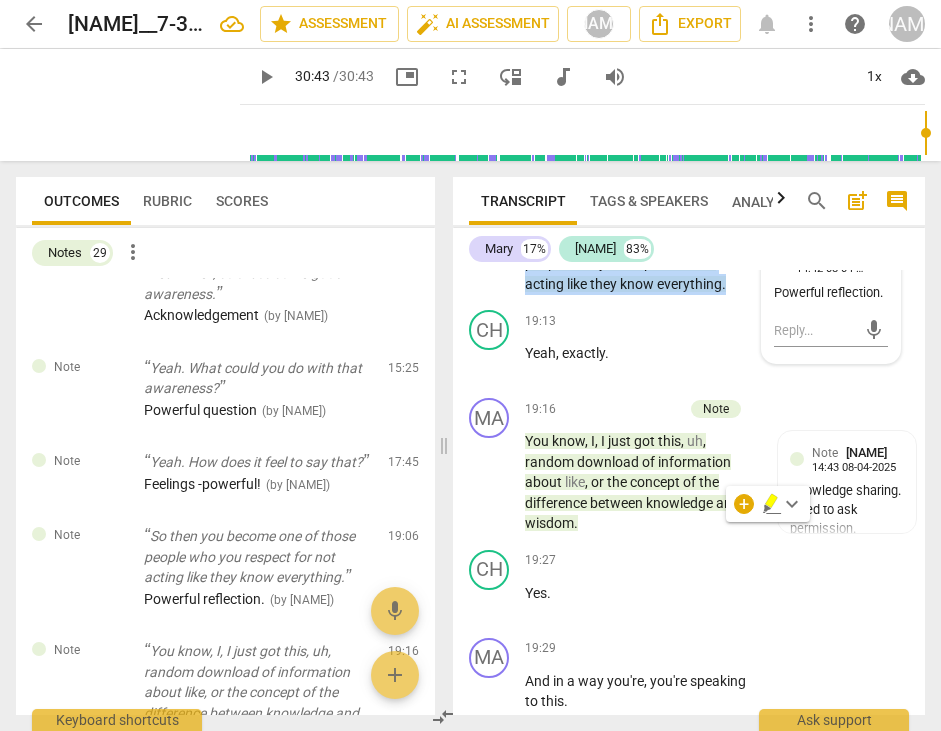 scroll, scrollTop: 2048, scrollLeft: 0, axis: vertical 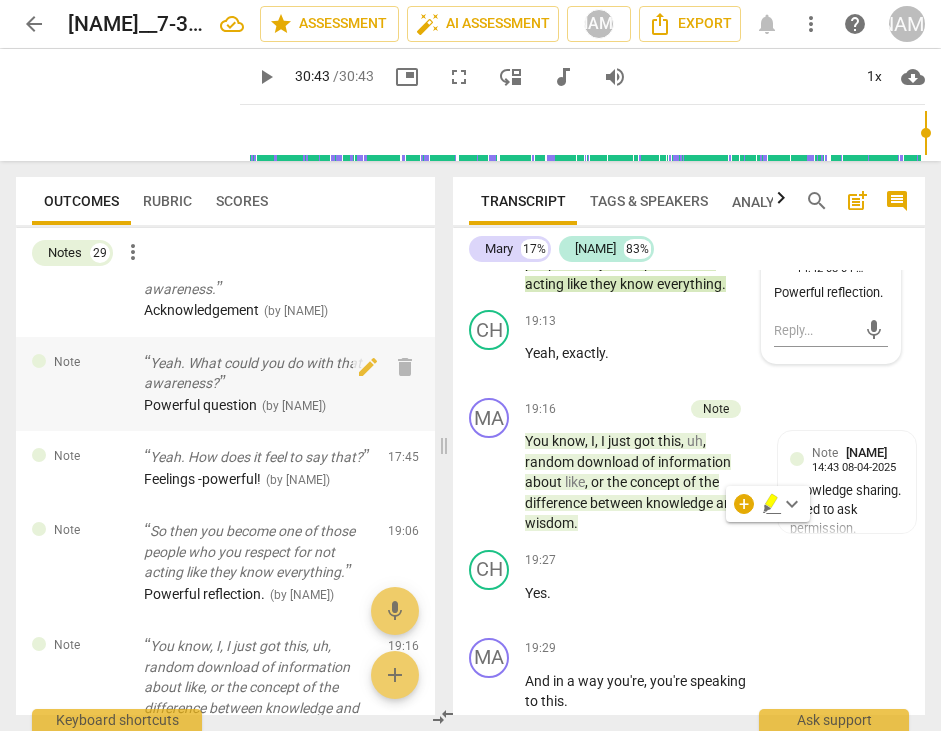 click on "Yeah. What could you do with that awareness?" at bounding box center (258, 373) 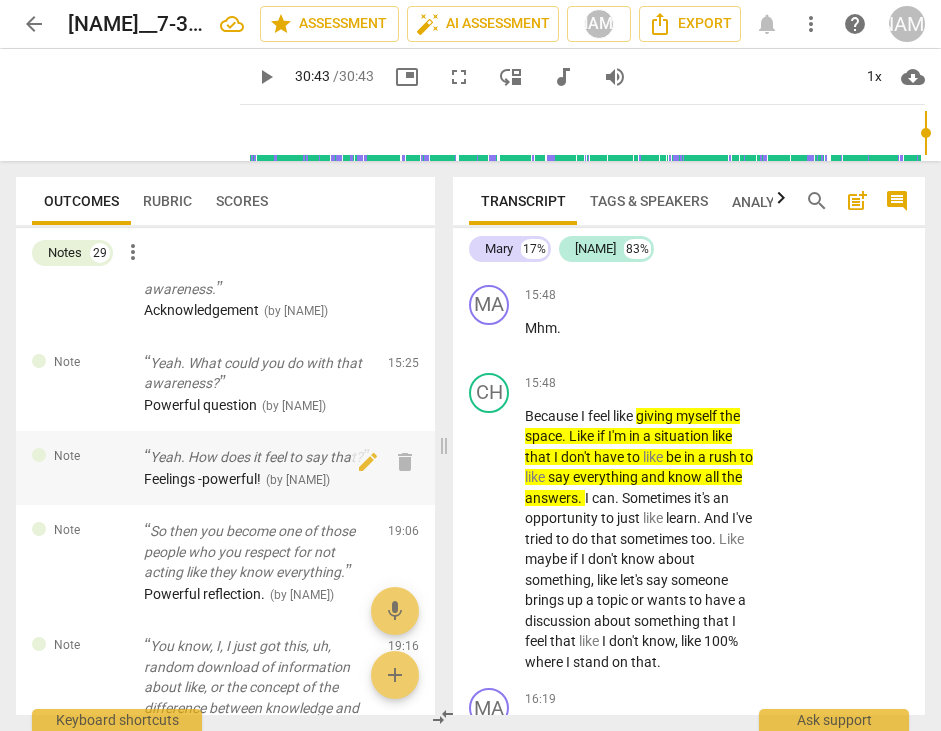 scroll, scrollTop: 10349, scrollLeft: 0, axis: vertical 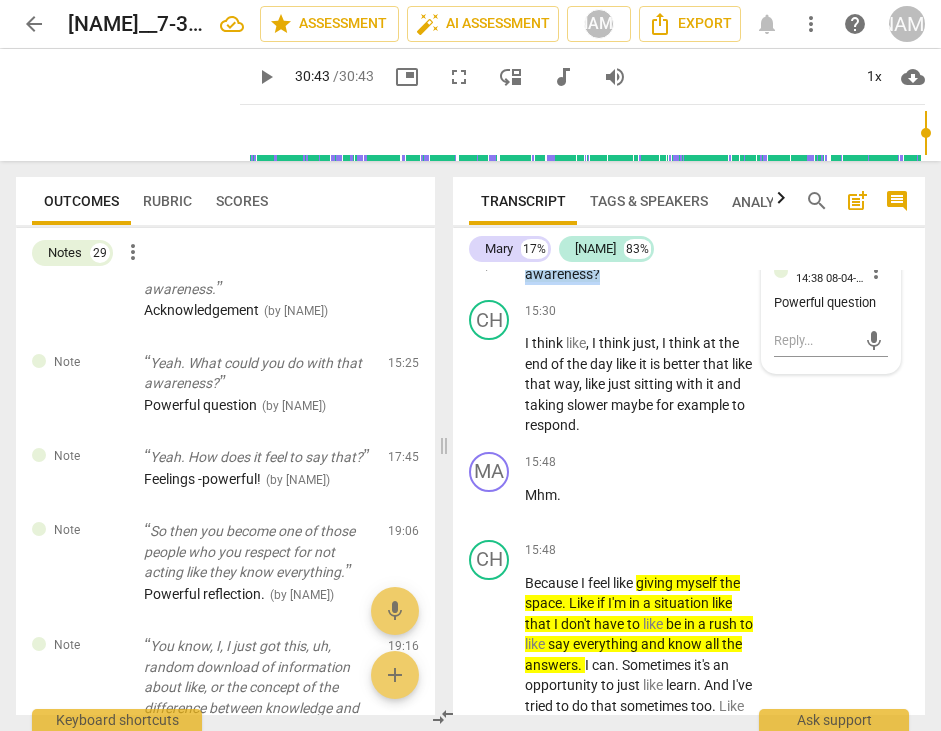drag, startPoint x: 614, startPoint y: 525, endPoint x: 524, endPoint y: 499, distance: 93.680305 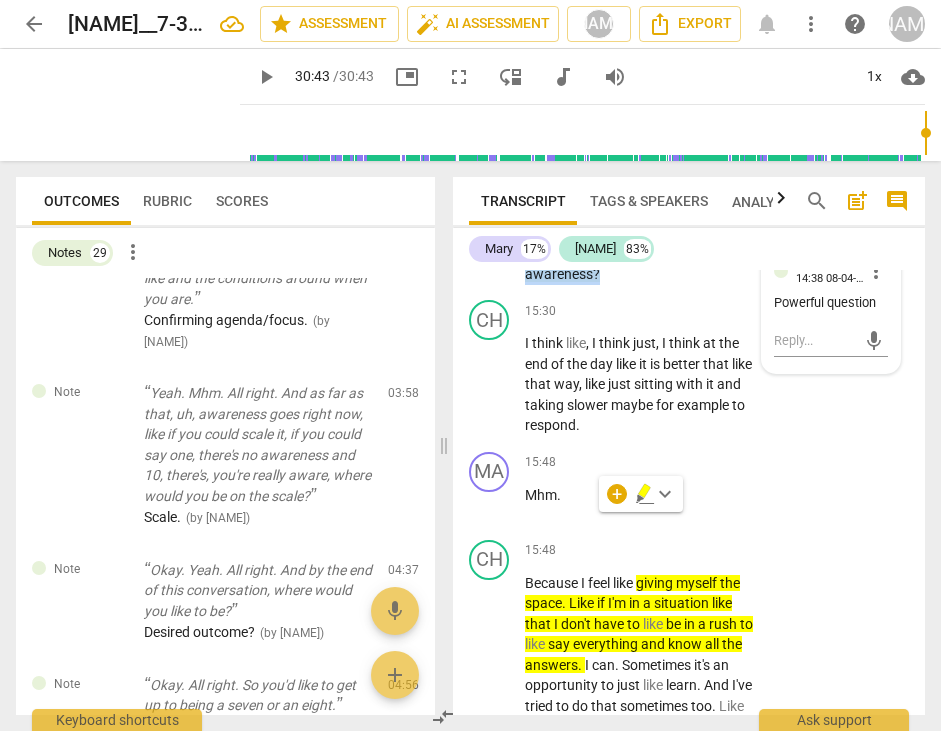 scroll, scrollTop: 339, scrollLeft: 0, axis: vertical 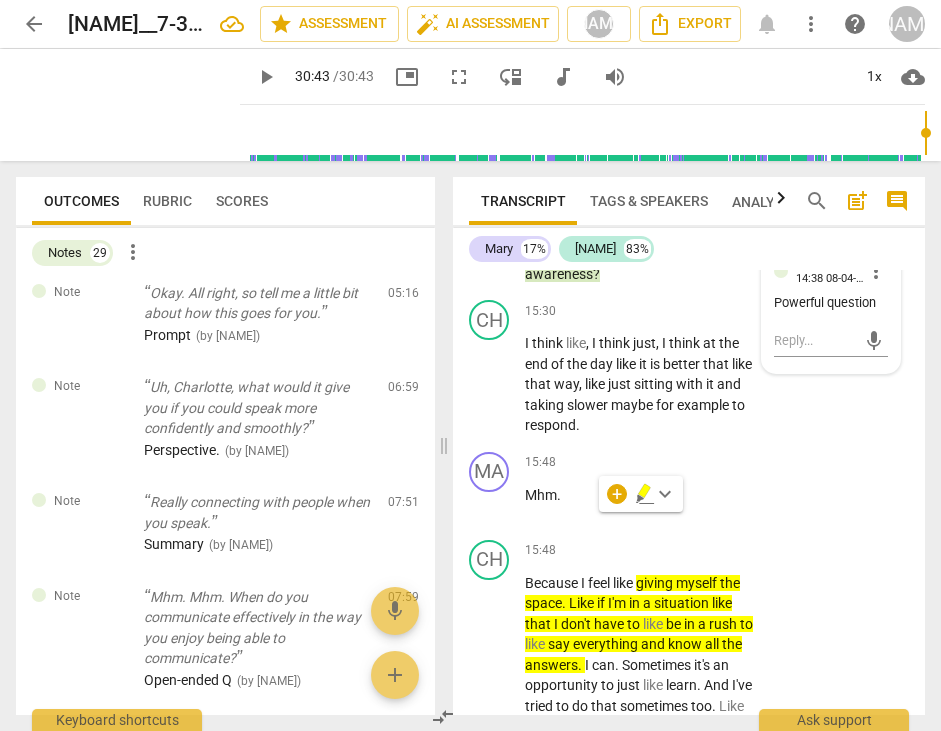 click on "Uh, Charlotte, what would it give you if you could speak more confidently and smoothly?" at bounding box center [258, 408] 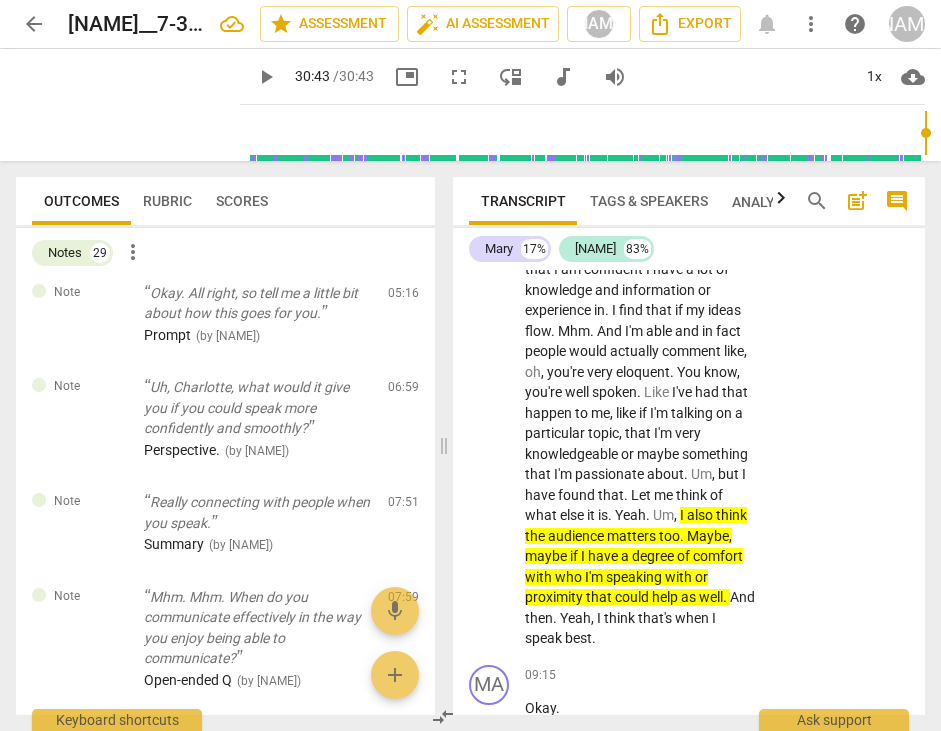 scroll, scrollTop: 4733, scrollLeft: 0, axis: vertical 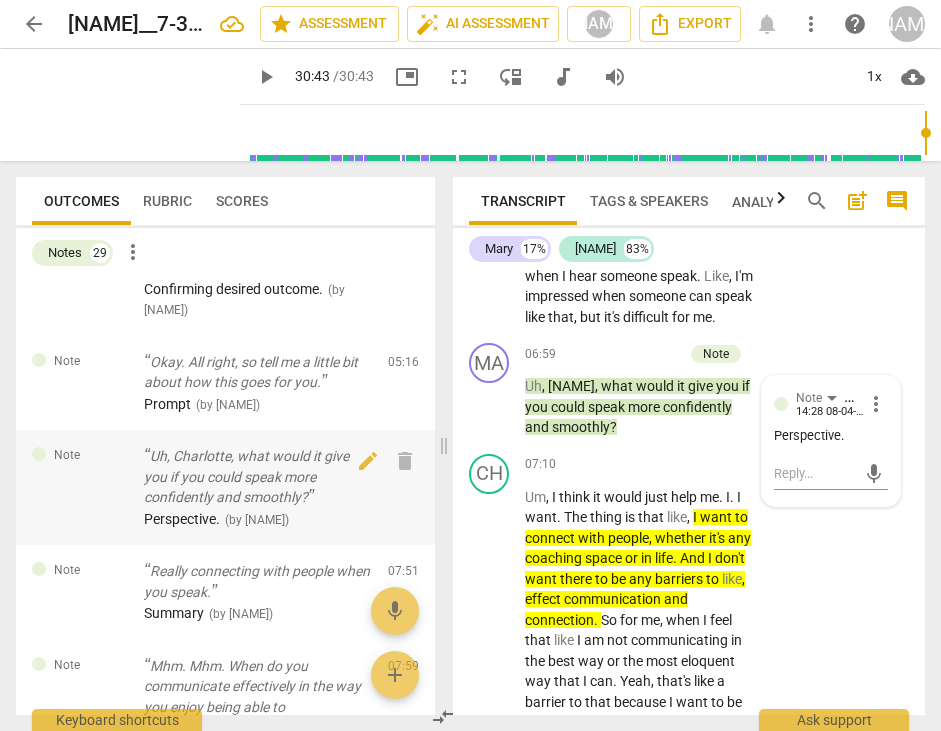 click on "Uh, Charlotte, what would it give you if you could speak more confidently and smoothly?" at bounding box center (258, 477) 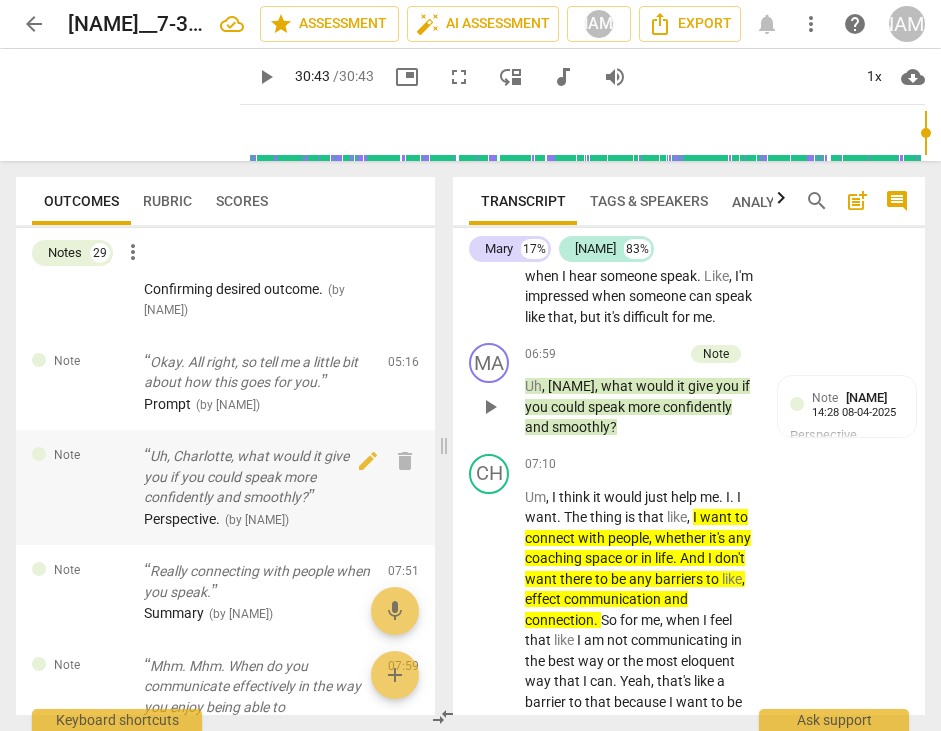 click on "Uh, Charlotte, what would it give you if you could speak more confidently and smoothly?" at bounding box center (258, 477) 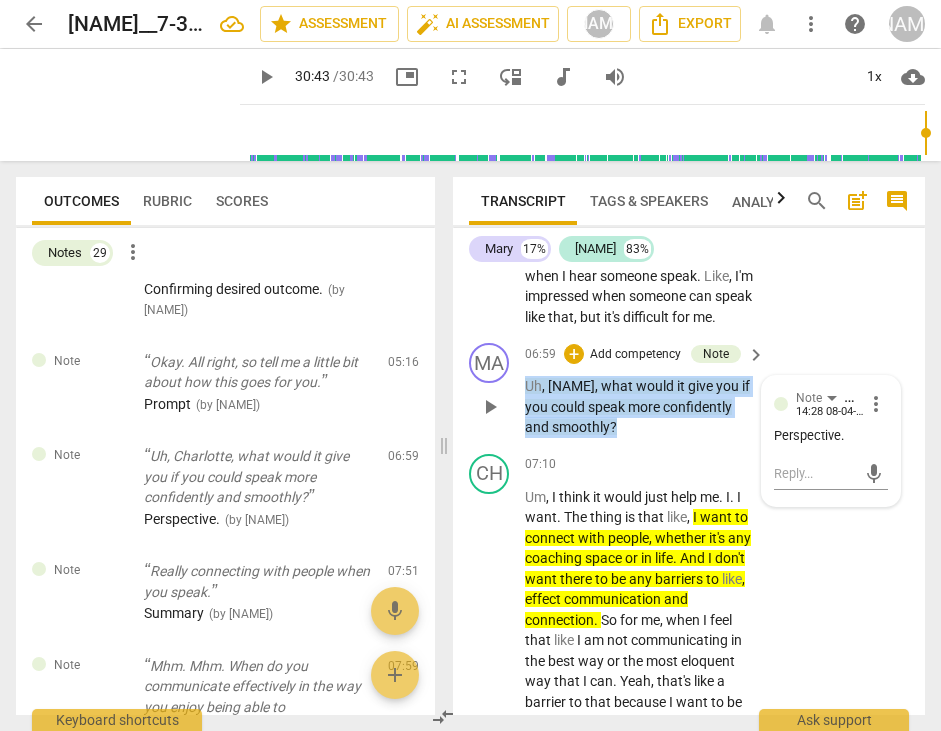drag, startPoint x: 621, startPoint y: 531, endPoint x: 519, endPoint y: 491, distance: 109.56277 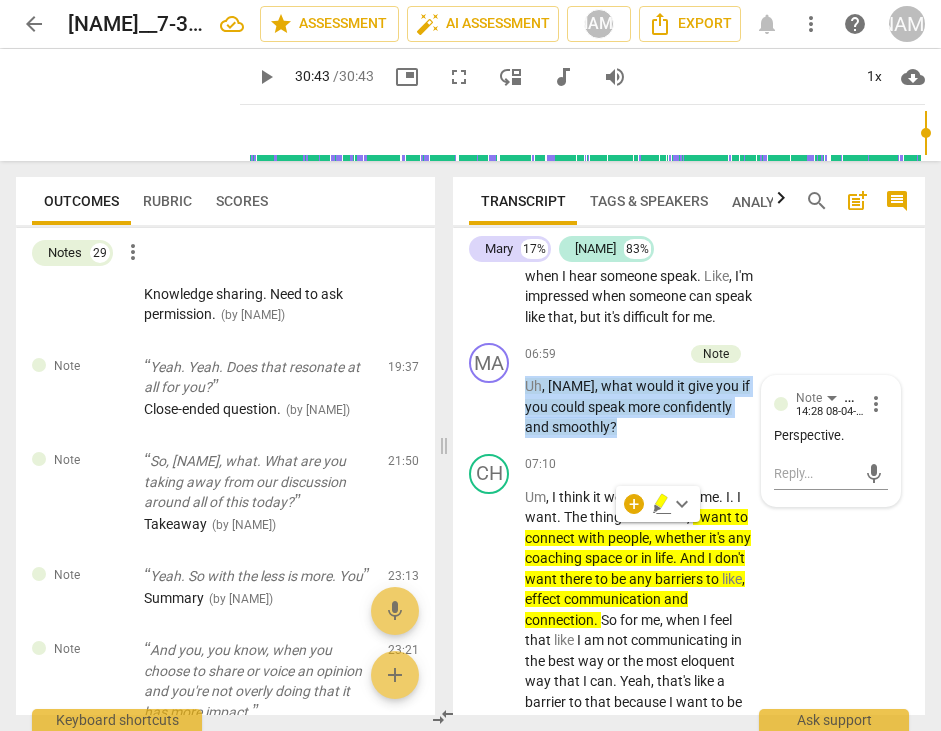 scroll, scrollTop: 2513, scrollLeft: 0, axis: vertical 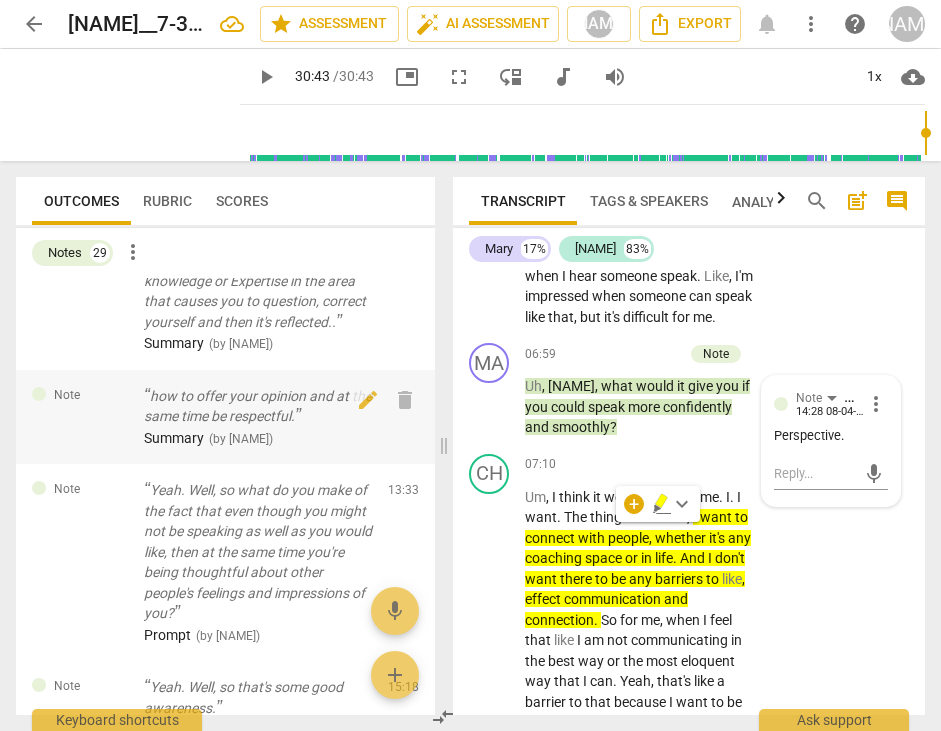 click on "how to offer your opinion and at the same time be respectful." at bounding box center [258, 406] 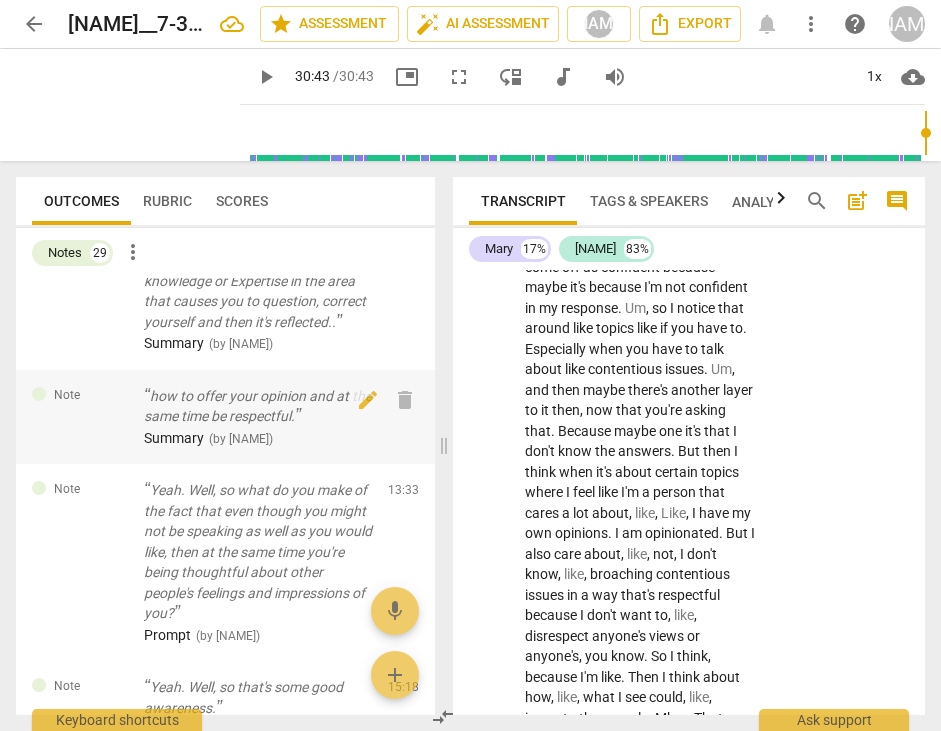 scroll, scrollTop: 8641, scrollLeft: 0, axis: vertical 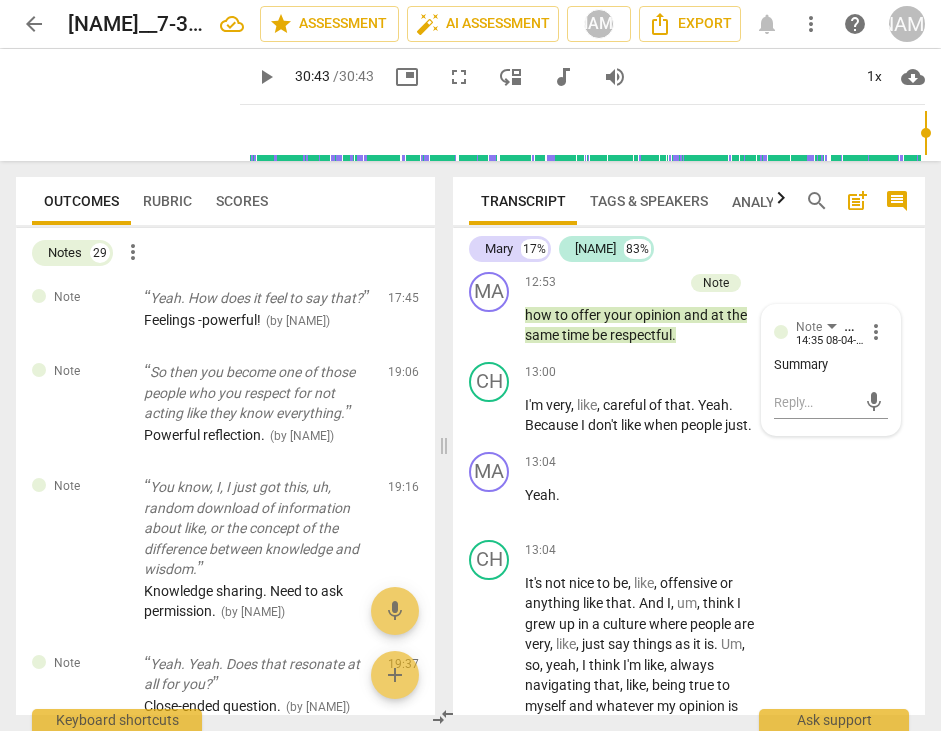 click on "So then you become one of those people who you respect for not acting like they know everything." at bounding box center (258, 393) 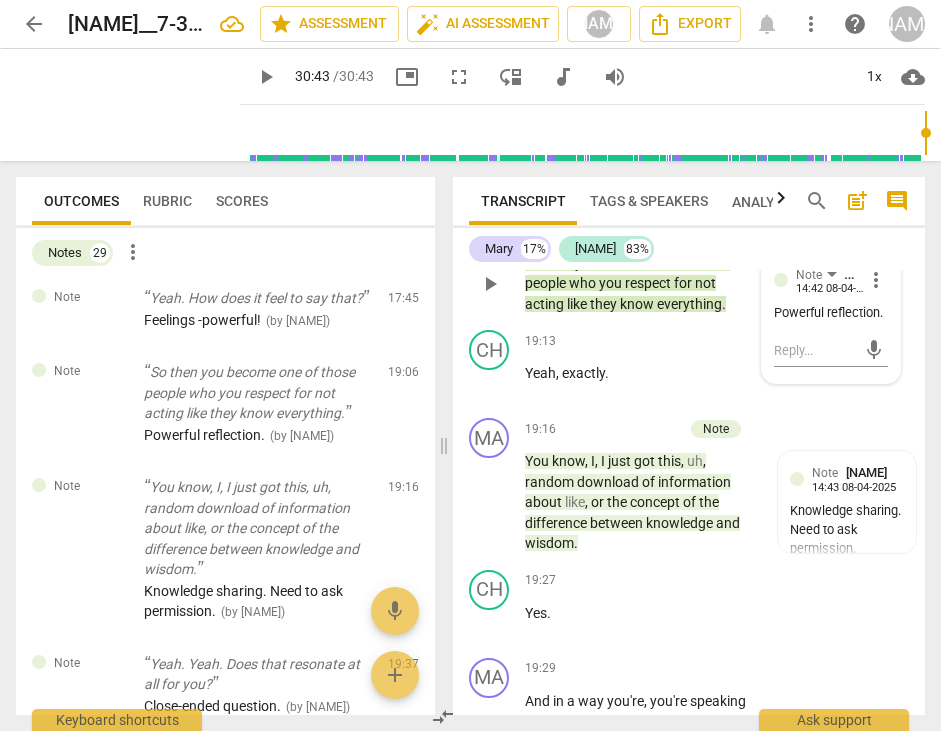 scroll, scrollTop: 13366, scrollLeft: 0, axis: vertical 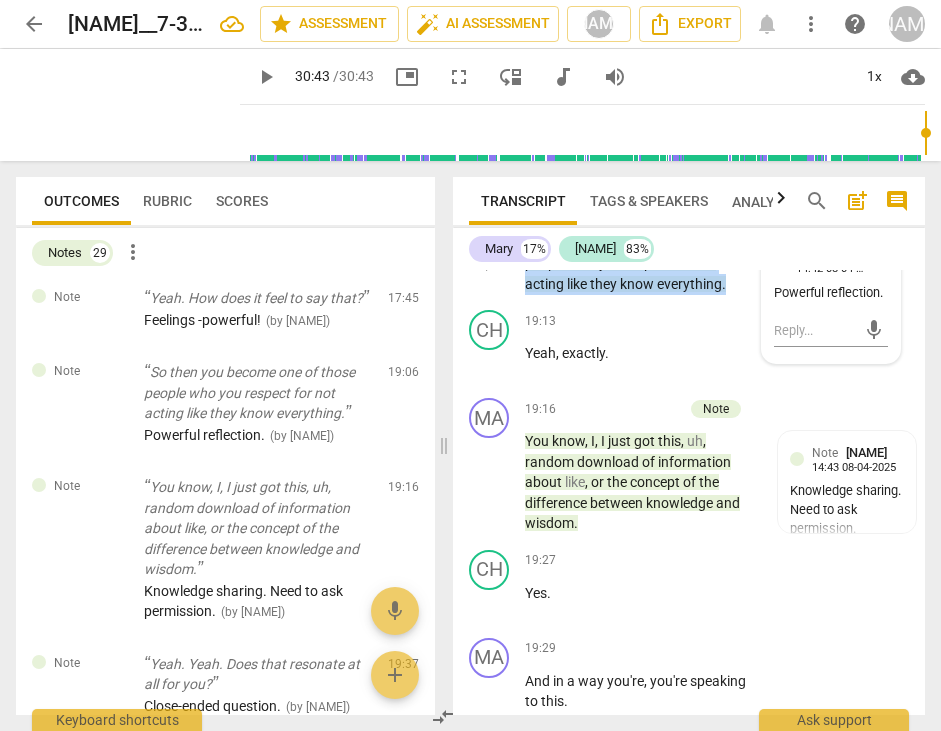 drag, startPoint x: 733, startPoint y: 528, endPoint x: 519, endPoint y: 486, distance: 218.08255 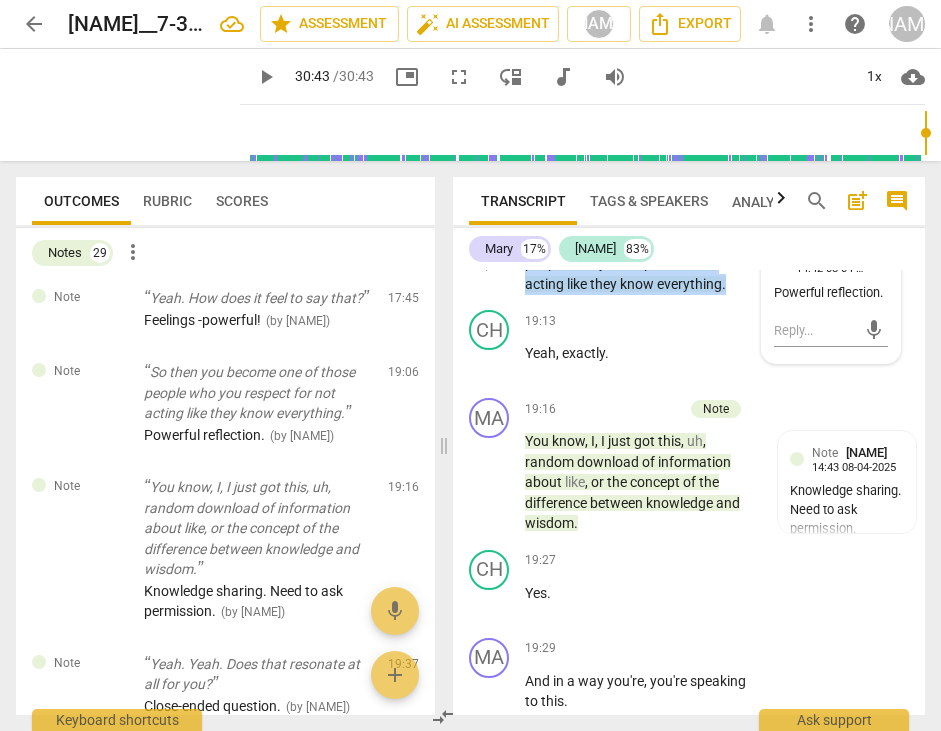click on "MA play_arrow pause 19:06 + Add competency Note keyboard_arrow_right So   then   you   become   one   of   those   people   who   you   respect   for   not   acting   like   they   know   everything . Note [NAME] 14:42 08-04-2025 more_vert Powerful reflection. mic" at bounding box center (689, 247) 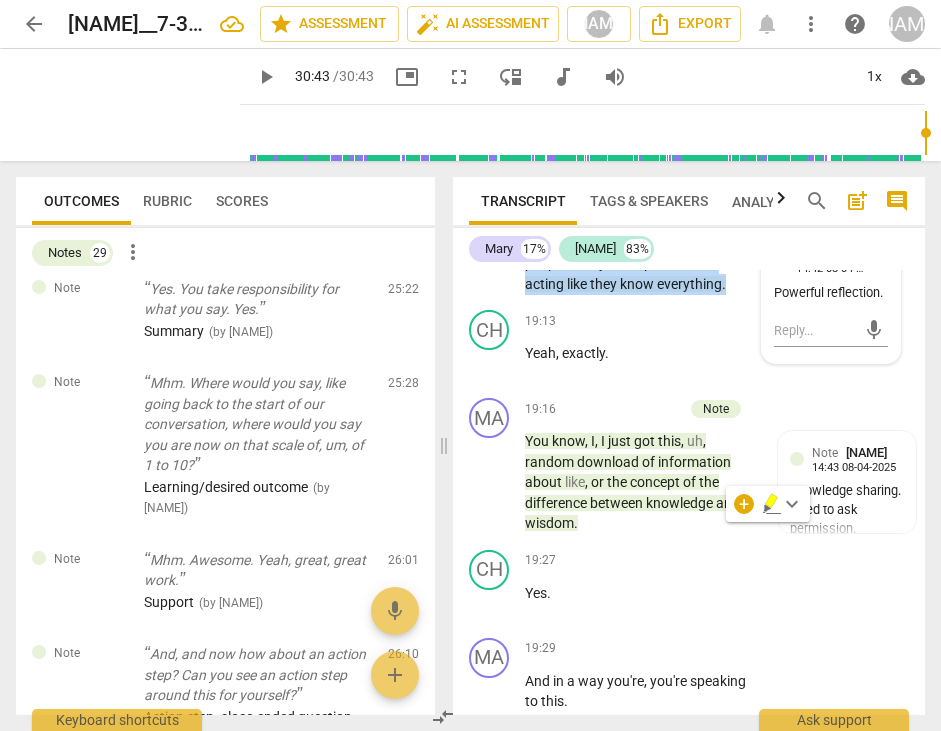 scroll, scrollTop: 3000, scrollLeft: 0, axis: vertical 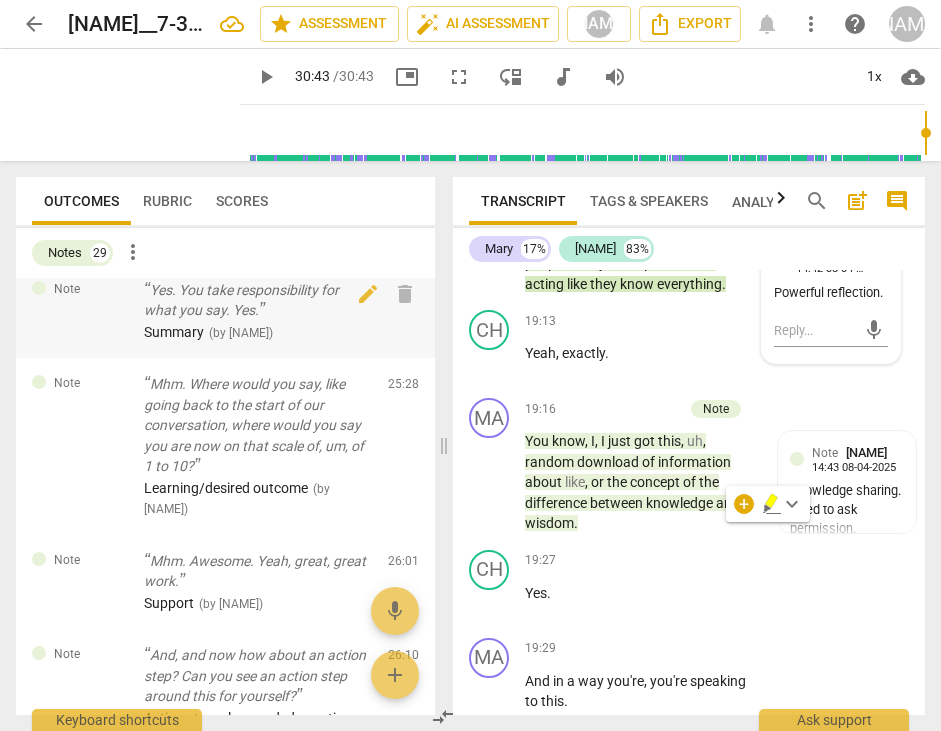 click on "Yes. You take responsibility for what you say. Yes." at bounding box center [258, 300] 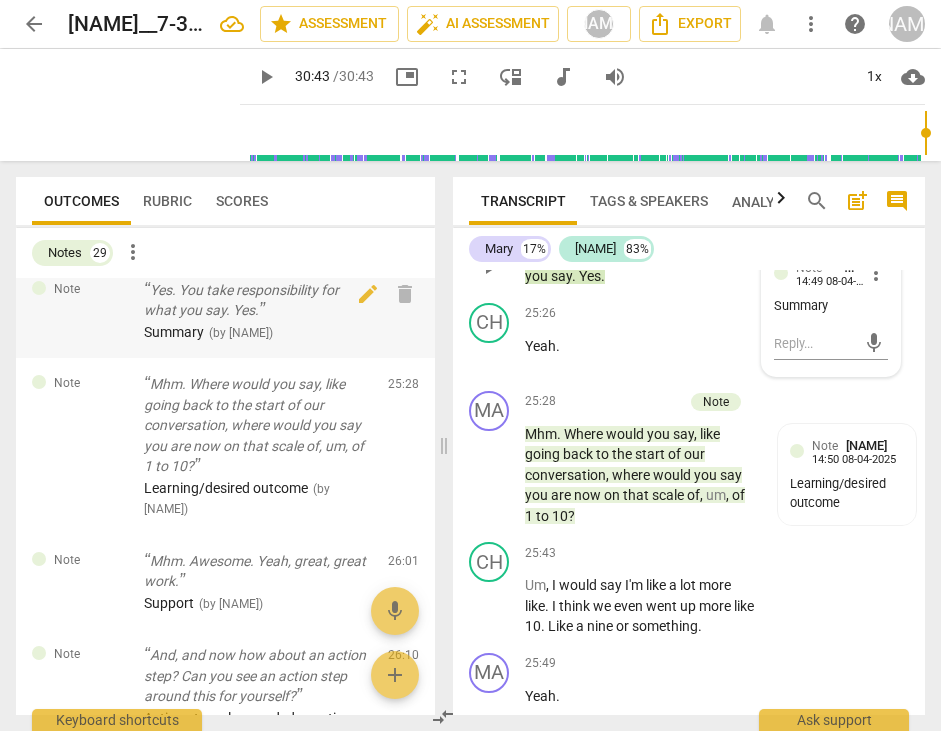 scroll, scrollTop: 17823, scrollLeft: 0, axis: vertical 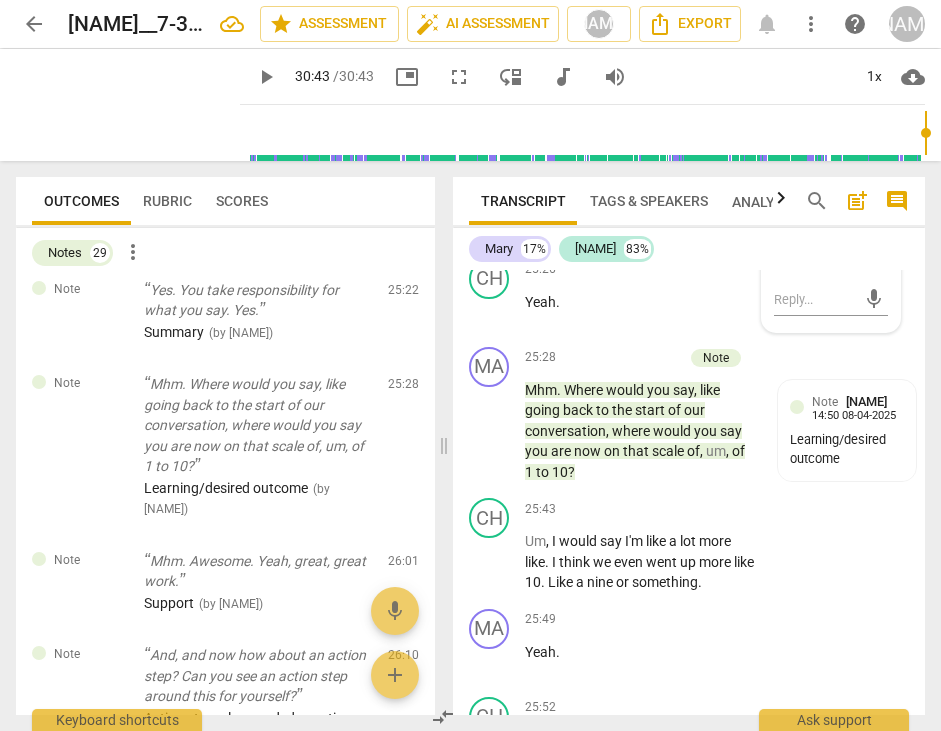 drag, startPoint x: 627, startPoint y: 518, endPoint x: 525, endPoint y: 497, distance: 104.13933 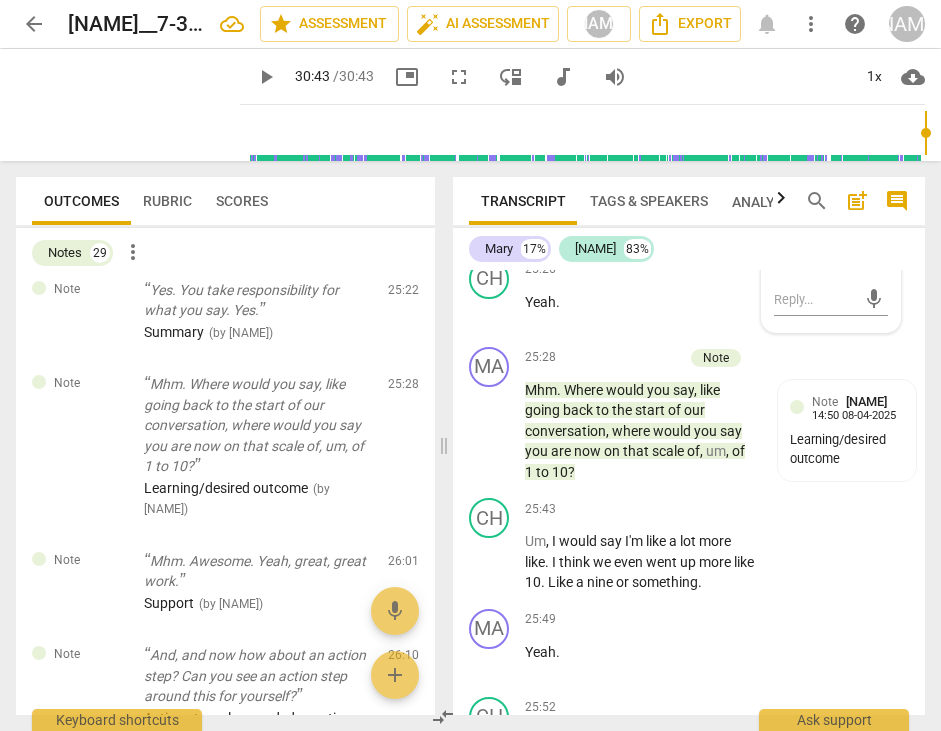 click on "Yes .   You   take   responsibility   for   what   you   say .   Yes ." at bounding box center [640, 222] 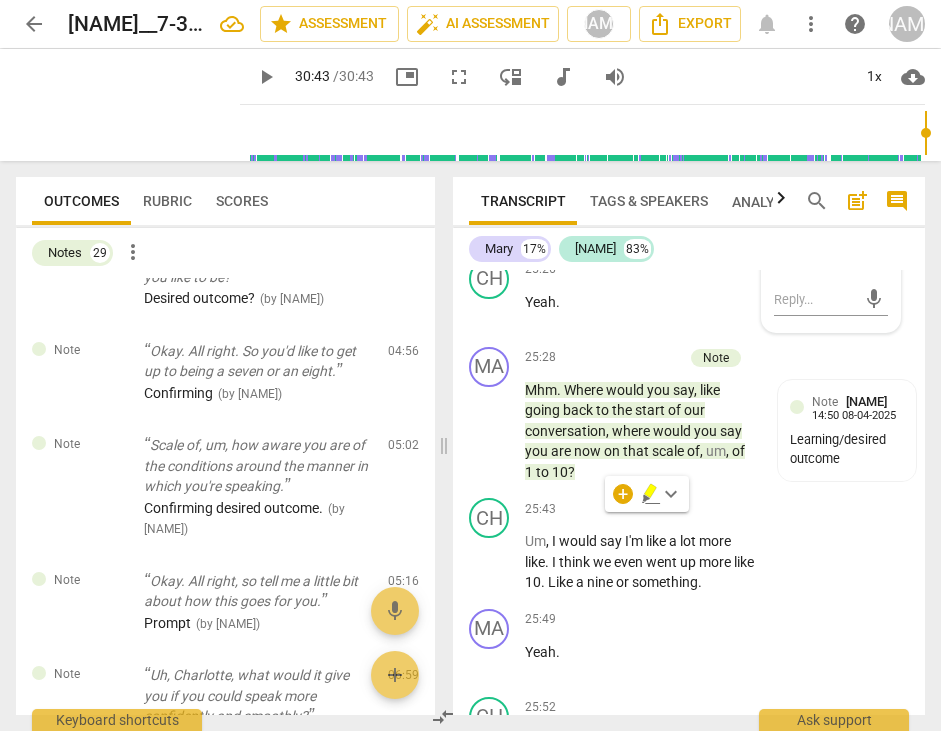 scroll, scrollTop: 0, scrollLeft: 0, axis: both 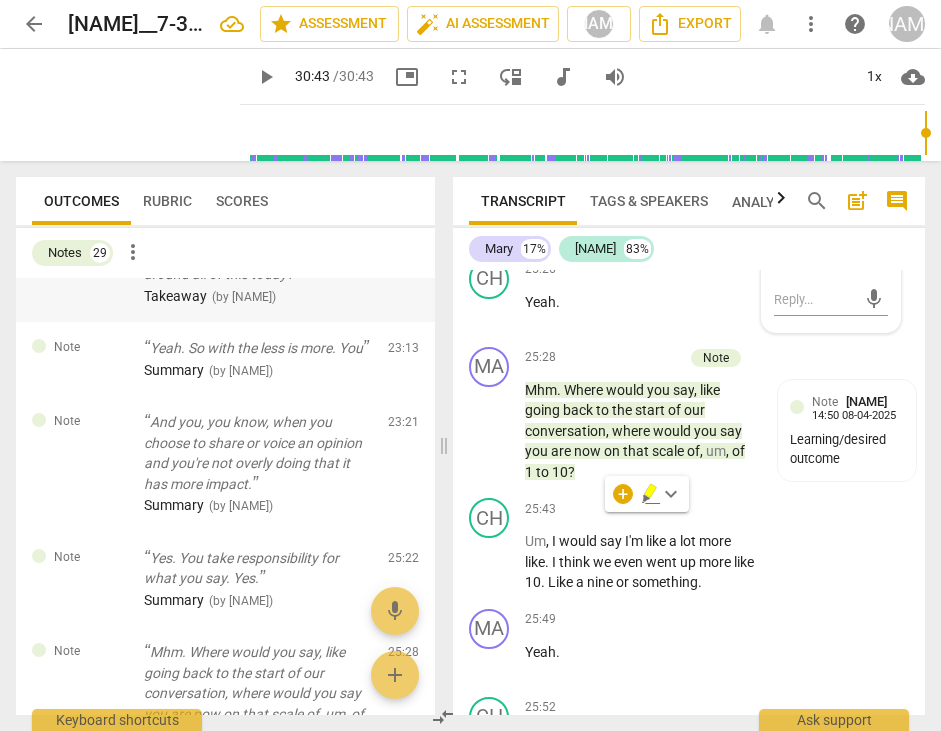 click on "So, [NAME], what. What are you taking away from our discussion around all of this today?" at bounding box center [258, 254] 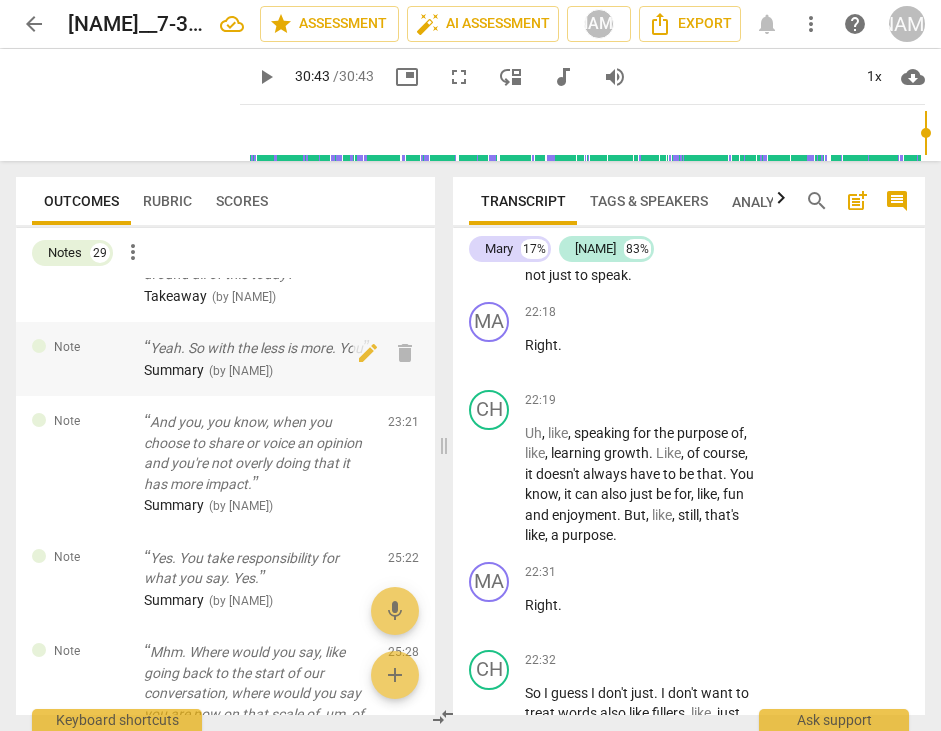 scroll, scrollTop: 15345, scrollLeft: 0, axis: vertical 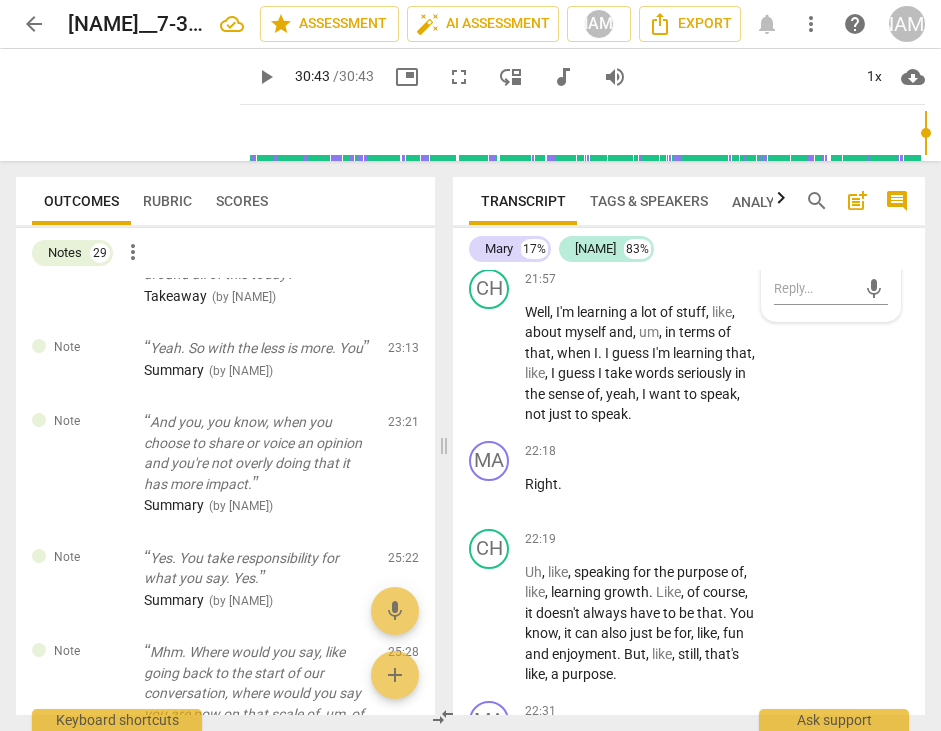 drag, startPoint x: 677, startPoint y: 531, endPoint x: 505, endPoint y: 492, distance: 176.3661 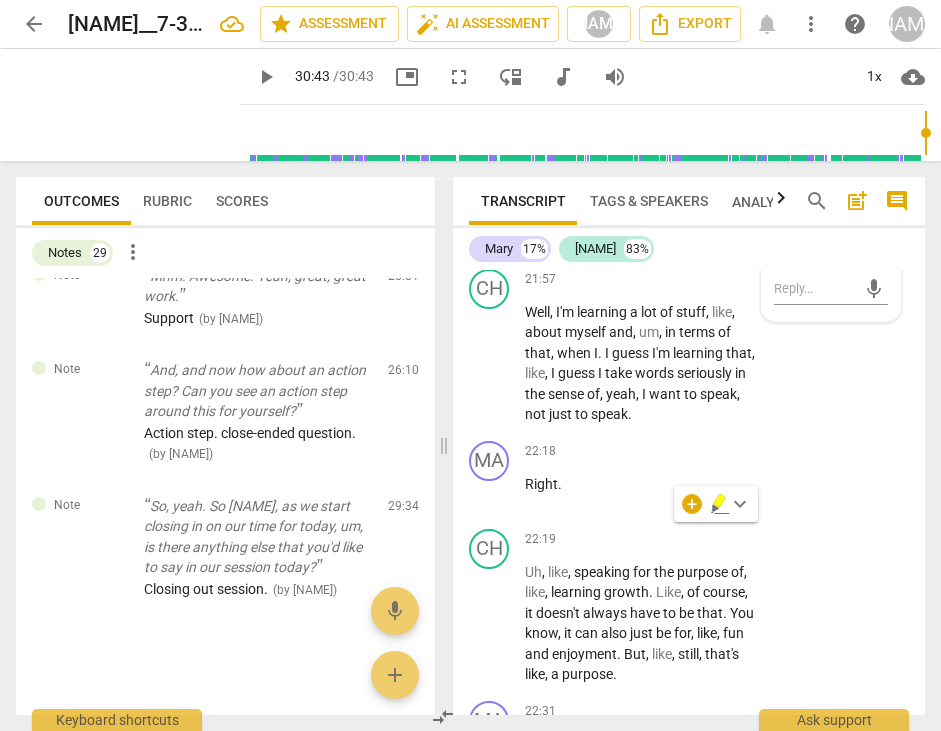 scroll, scrollTop: 3332, scrollLeft: 0, axis: vertical 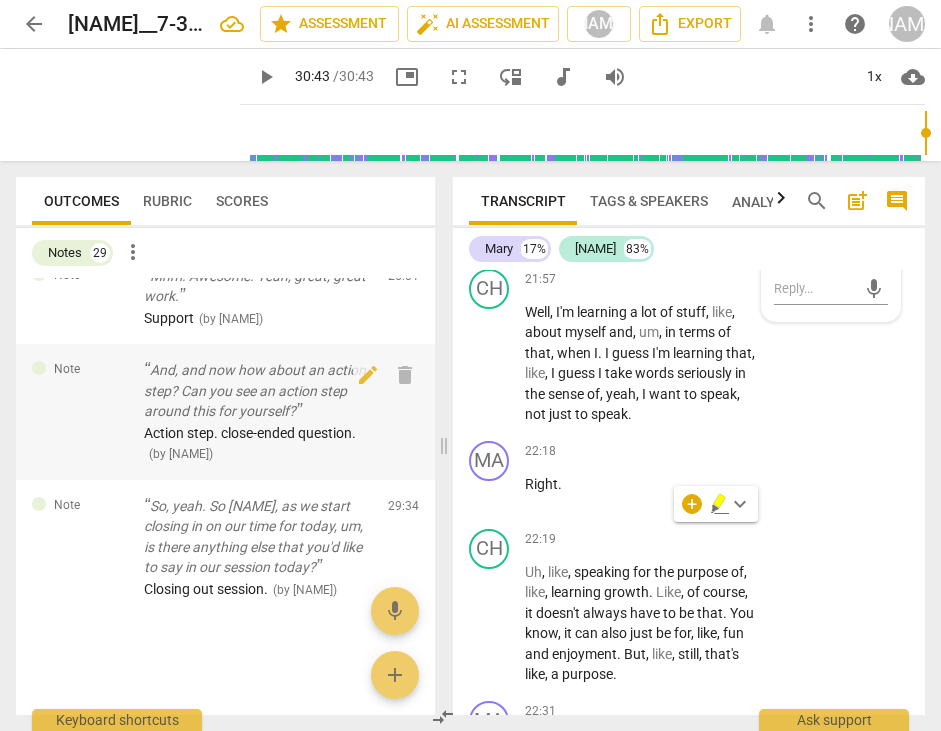 click on "And, and now how about an action step? Can you see an action step around this for yourself?" at bounding box center (258, 391) 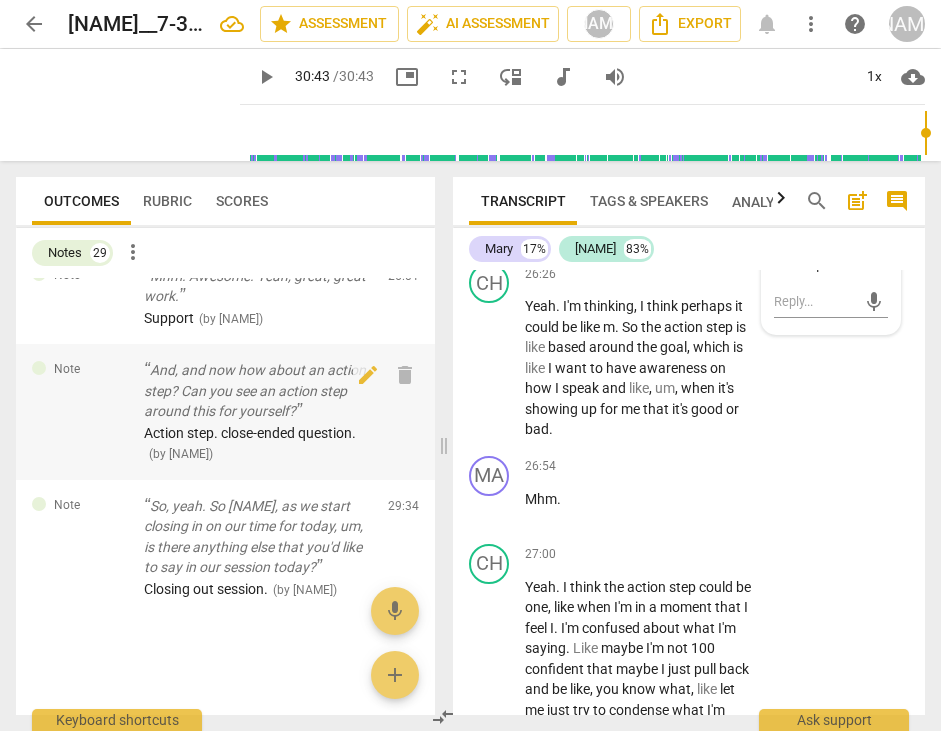 scroll, scrollTop: 18691, scrollLeft: 0, axis: vertical 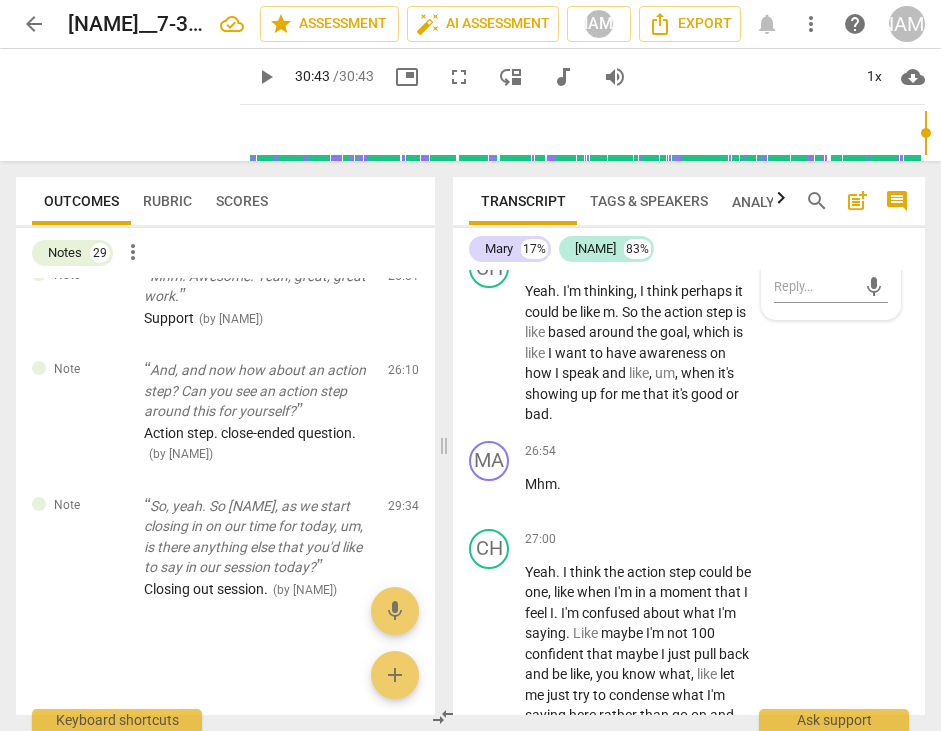 drag, startPoint x: 683, startPoint y: 530, endPoint x: 527, endPoint y: 488, distance: 161.55495 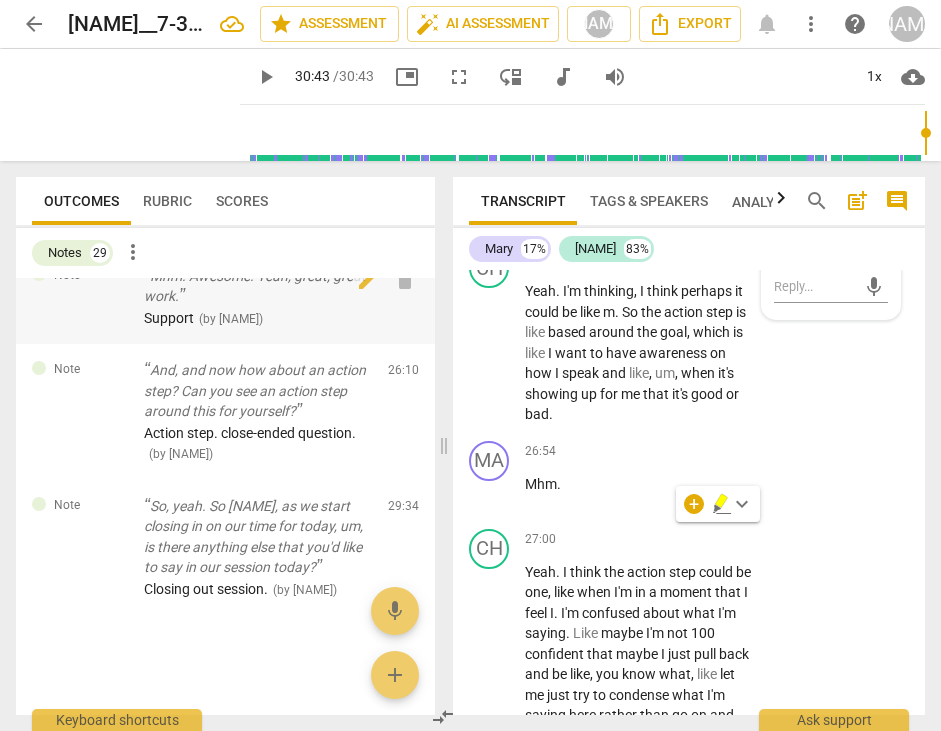 scroll, scrollTop: 3408, scrollLeft: 0, axis: vertical 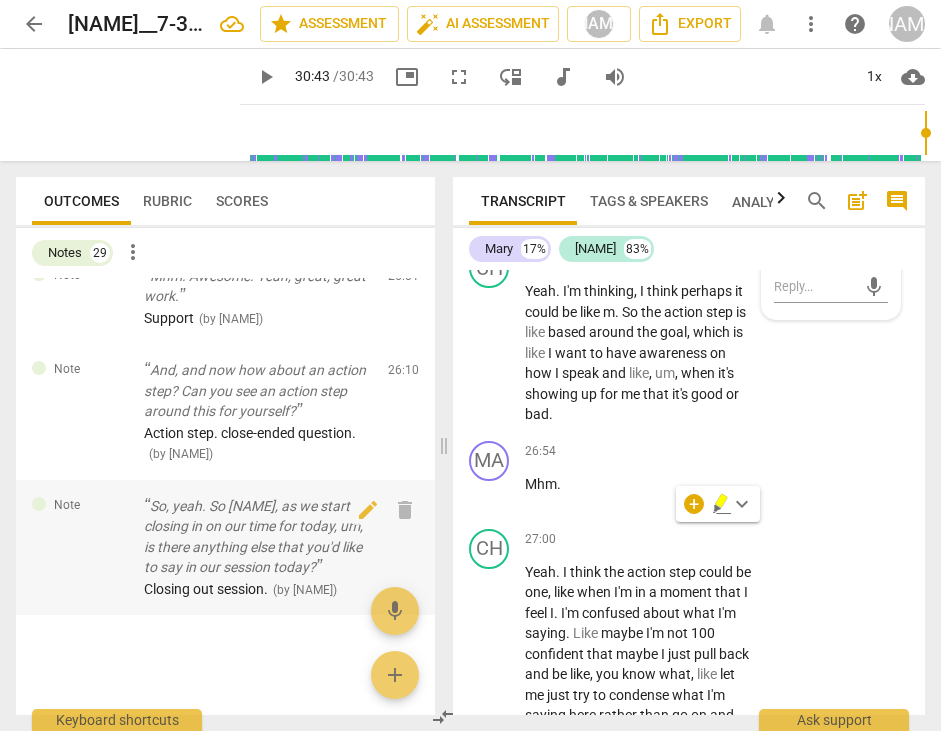 click on "So, yeah. So [NAME], as we start closing in on our time for today, um, is there anything else that you'd like to say in our session today?" at bounding box center [258, 537] 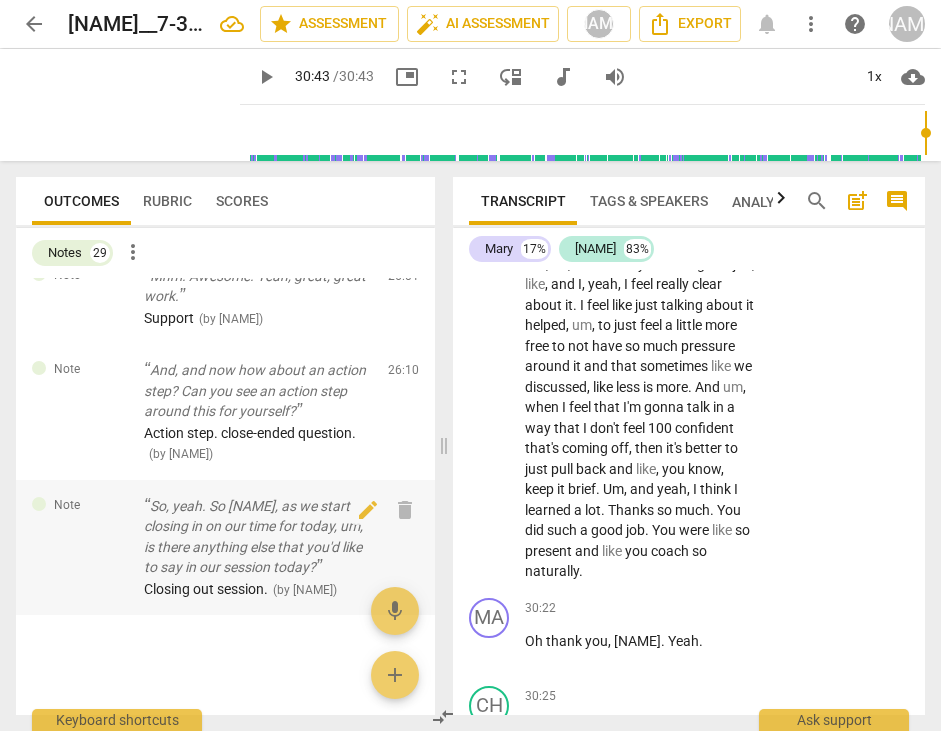 scroll, scrollTop: 20987, scrollLeft: 0, axis: vertical 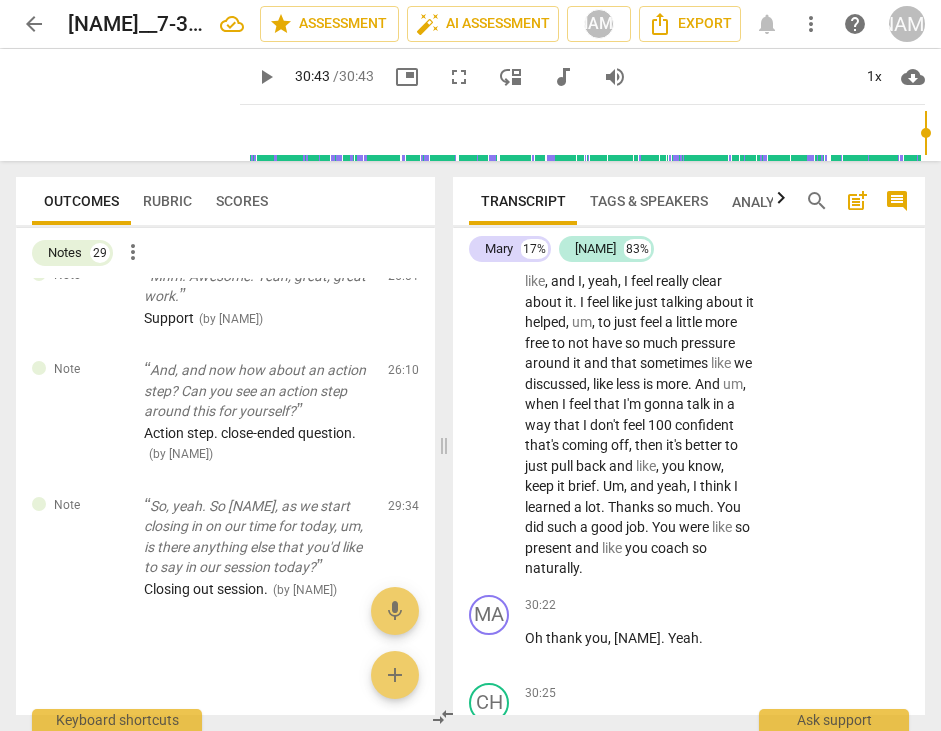 drag, startPoint x: 709, startPoint y: 538, endPoint x: 515, endPoint y: 483, distance: 201.64572 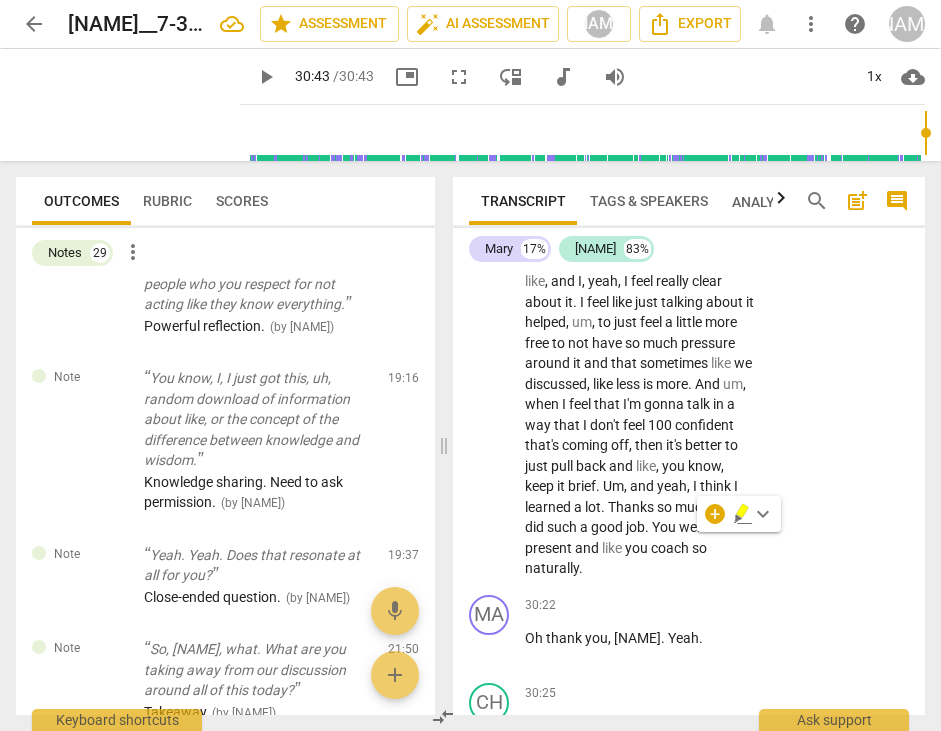 scroll, scrollTop: 2314, scrollLeft: 0, axis: vertical 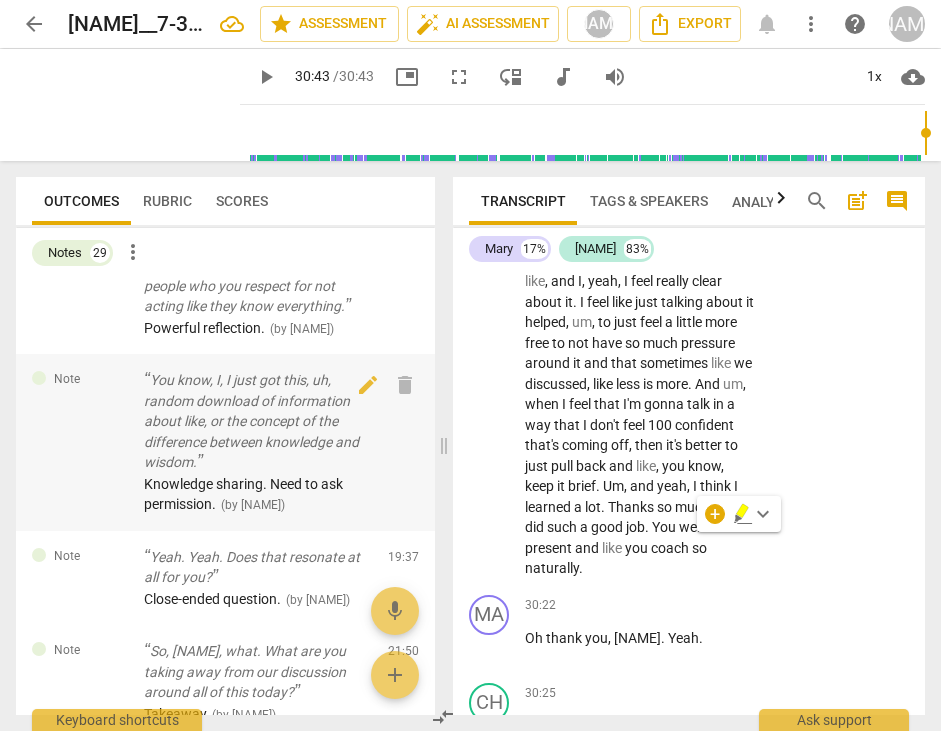 click on "You know, I, I just got this, uh, random download of information about like, or the concept of the difference between knowledge and wisdom." at bounding box center [258, 421] 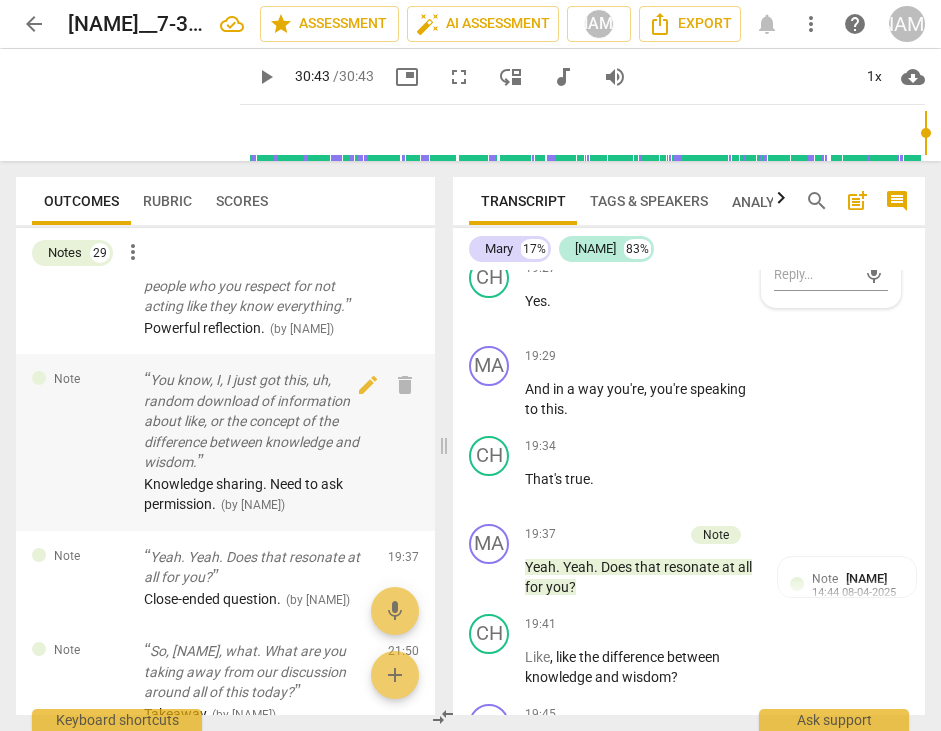 scroll, scrollTop: 13585, scrollLeft: 0, axis: vertical 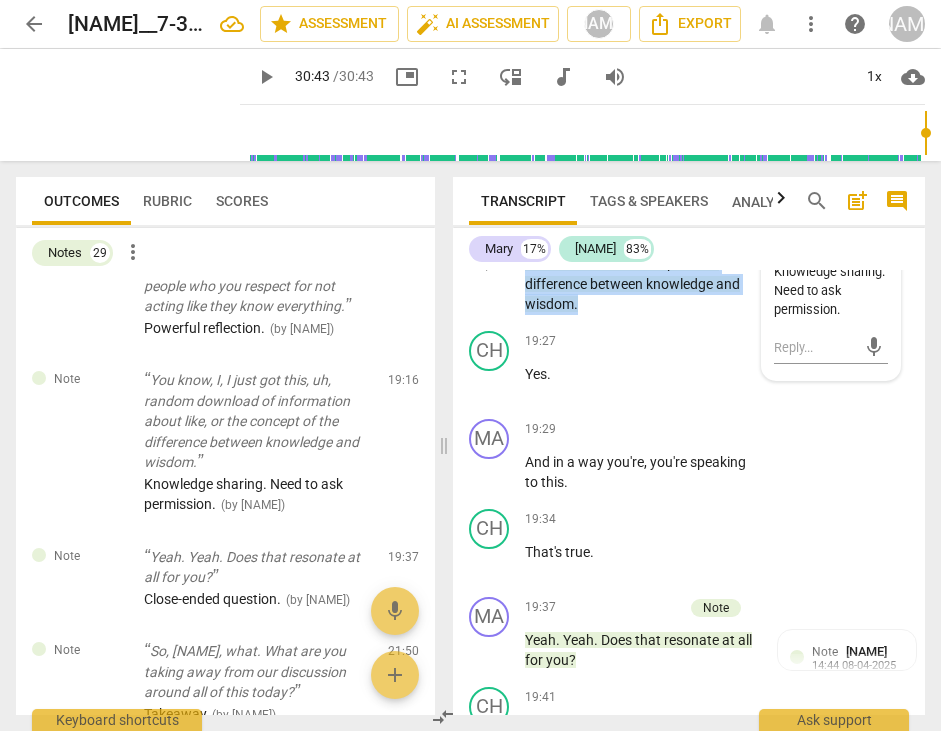 drag, startPoint x: 583, startPoint y: 551, endPoint x: 520, endPoint y: 475, distance: 98.71677 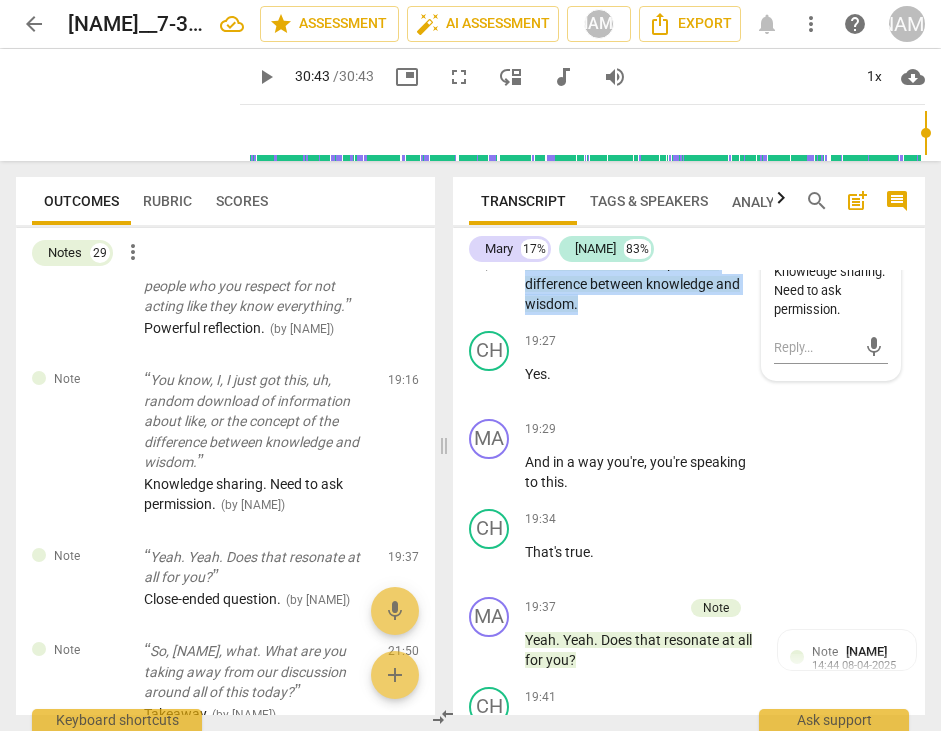 click on "MA play_arrow pause 19:16 + Add competency Note keyboard_arrow_right You   know ,   I ,   I   just   got   this ,   uh ,   random   download   of   information   about   like ,   or   the   concept   of   the   difference   between   knowledge   and   wisdom . Note [NAME] 14:43 08-04-2025 more_vert Knowledge sharing. Need to ask permission. mic" at bounding box center [689, 247] 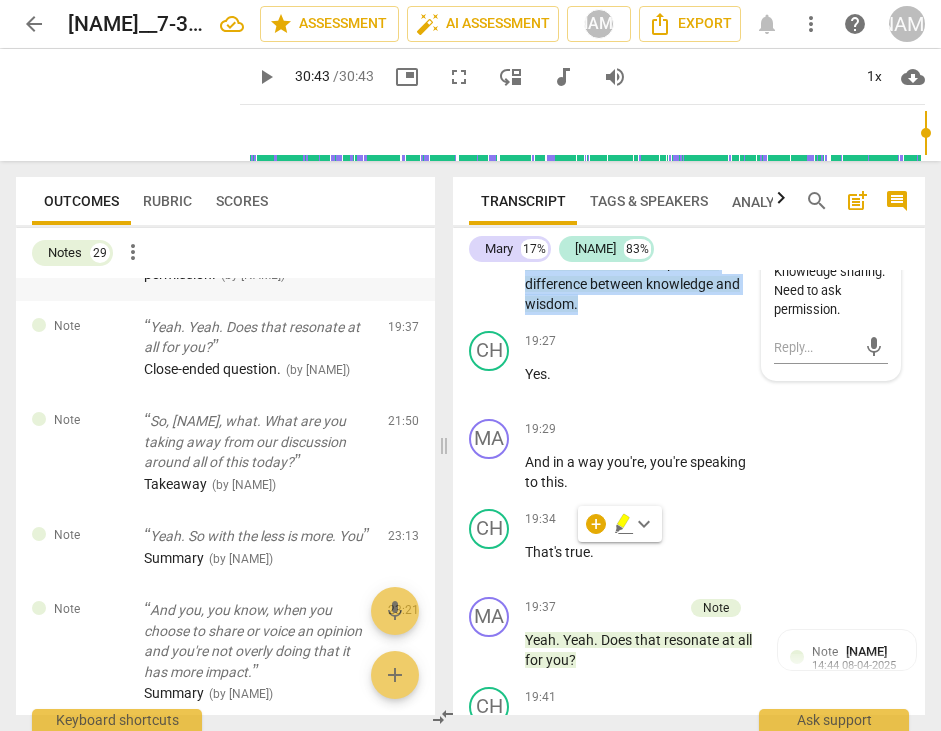 scroll, scrollTop: 2547, scrollLeft: 0, axis: vertical 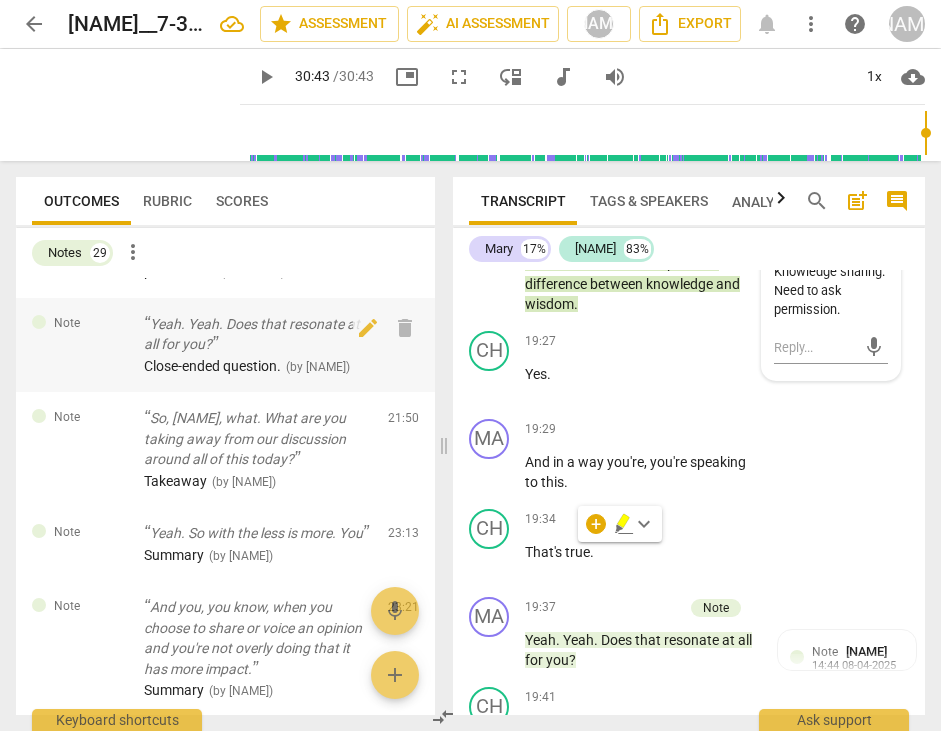 click on "Yeah. Yeah. Does that resonate at all for you?" at bounding box center (258, 334) 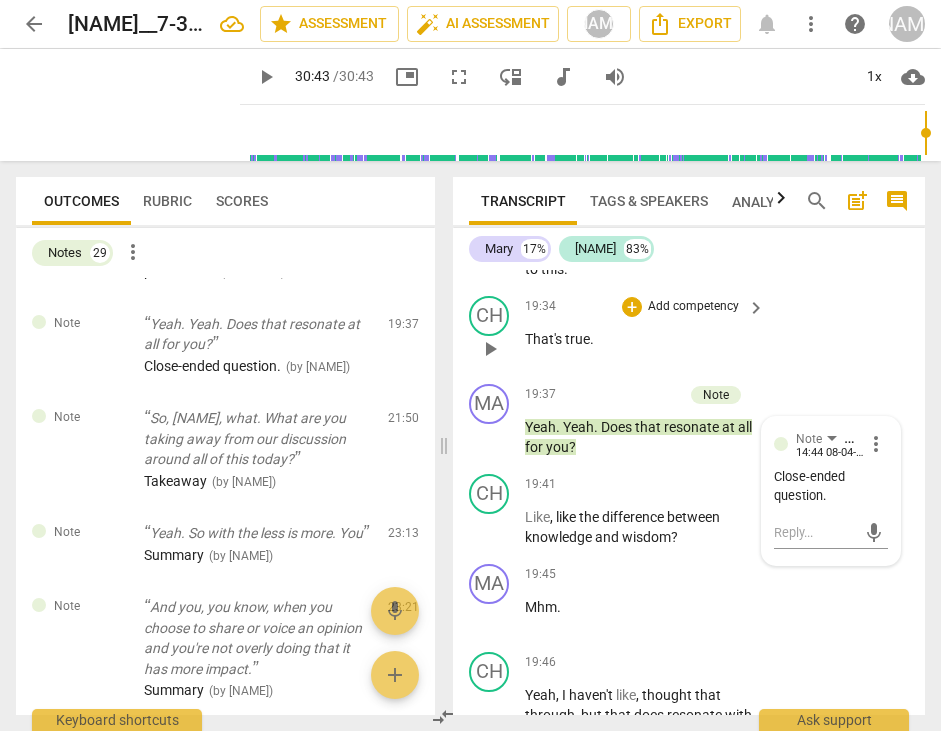 scroll, scrollTop: 13780, scrollLeft: 0, axis: vertical 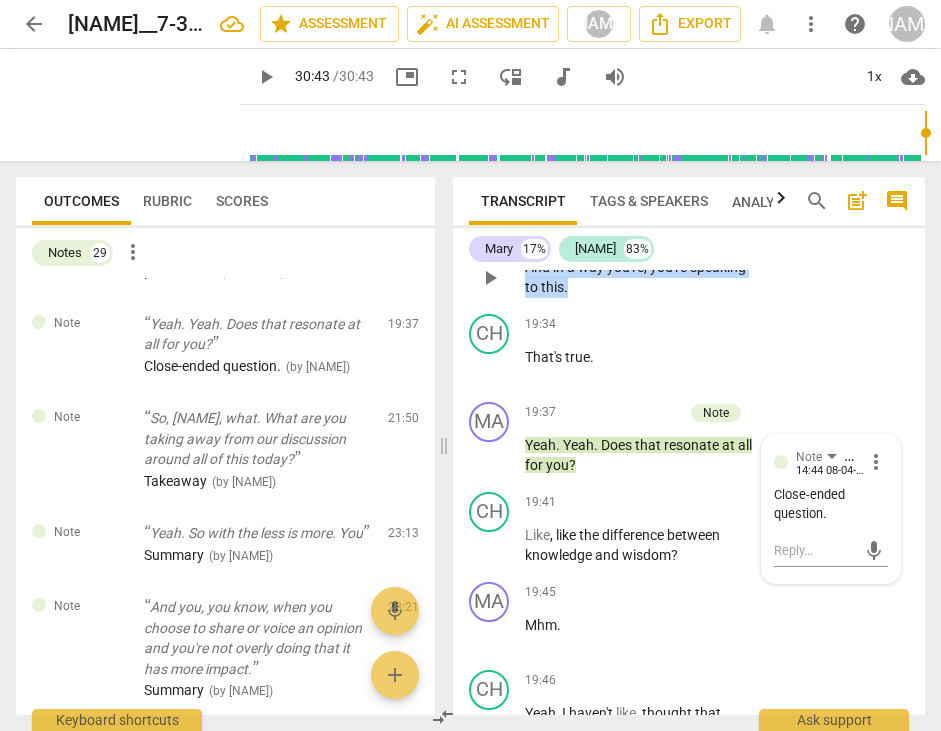 drag, startPoint x: 568, startPoint y: 534, endPoint x: 522, endPoint y: 514, distance: 50.159744 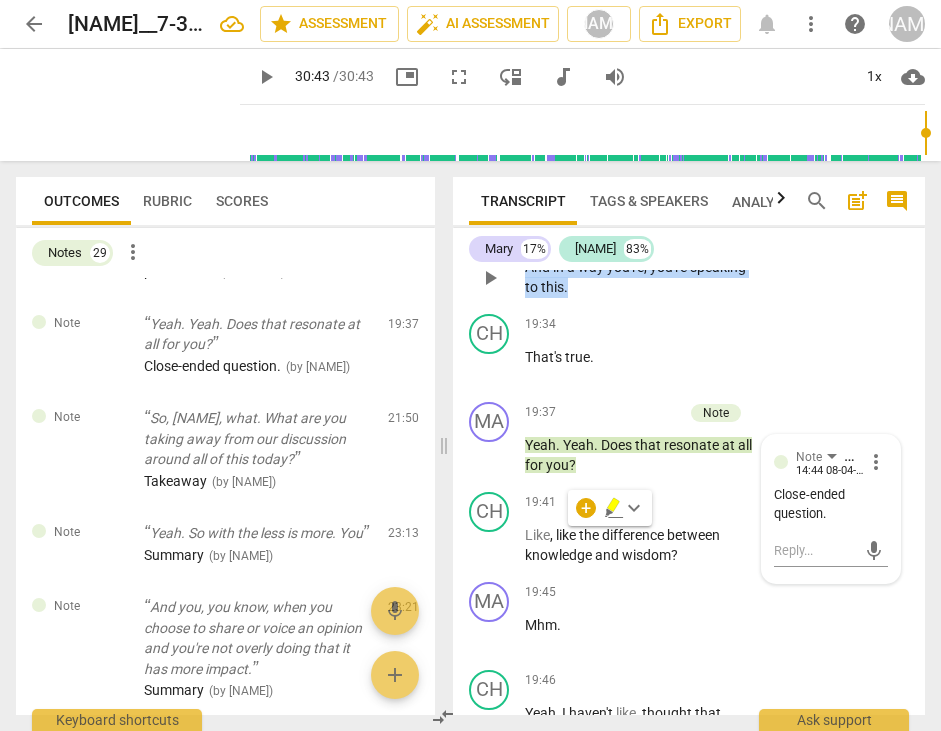 click on "Add competency" at bounding box center (693, 235) 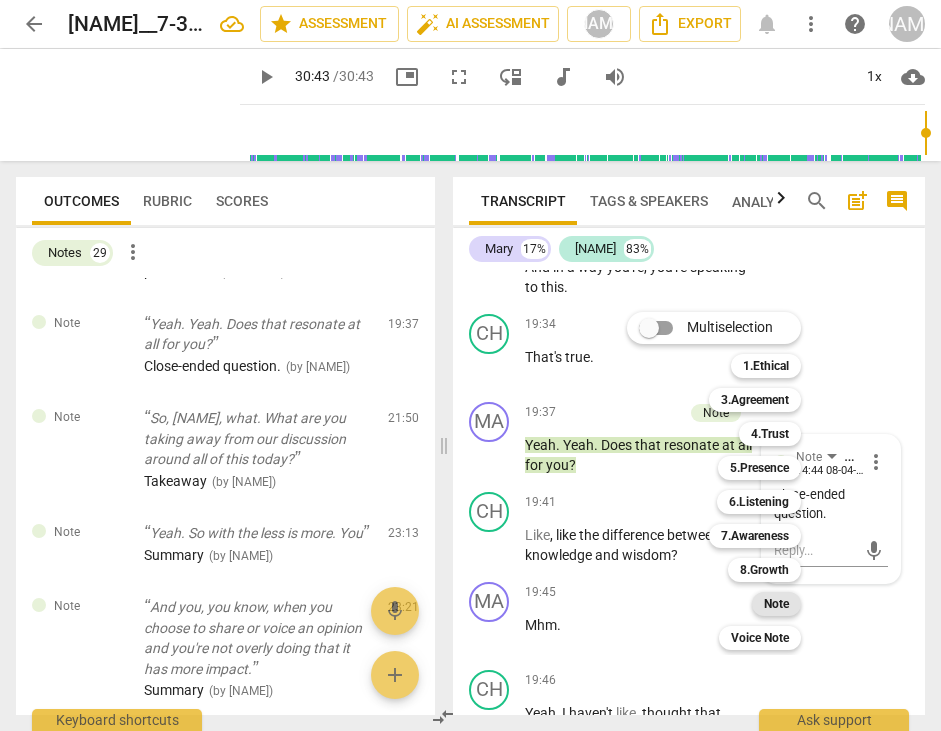 click on "Note" at bounding box center [776, 604] 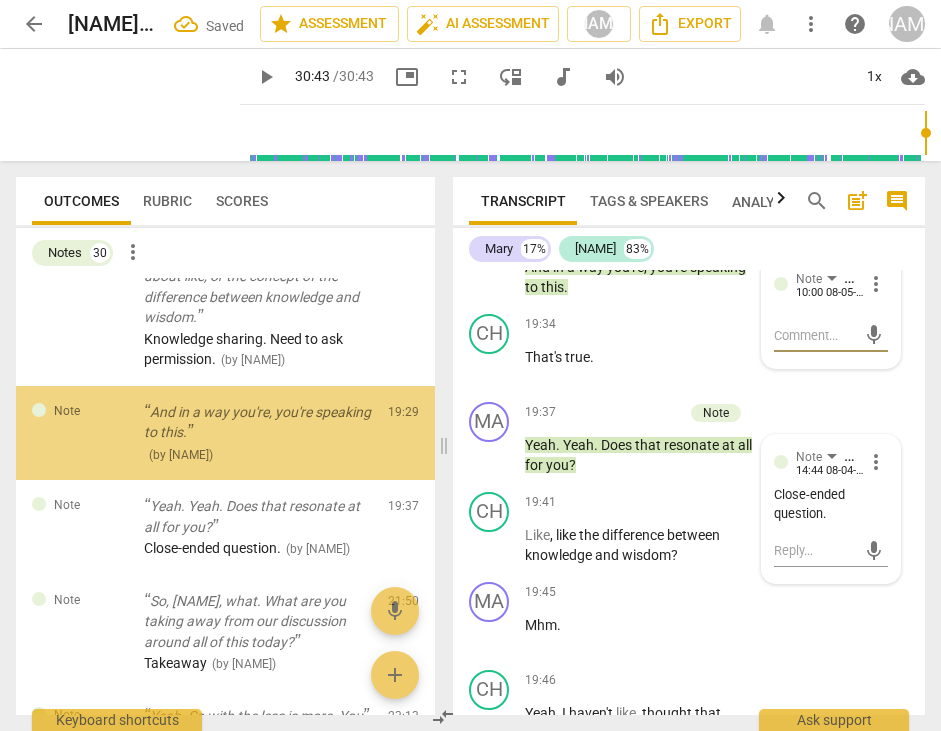 scroll, scrollTop: 2457, scrollLeft: 0, axis: vertical 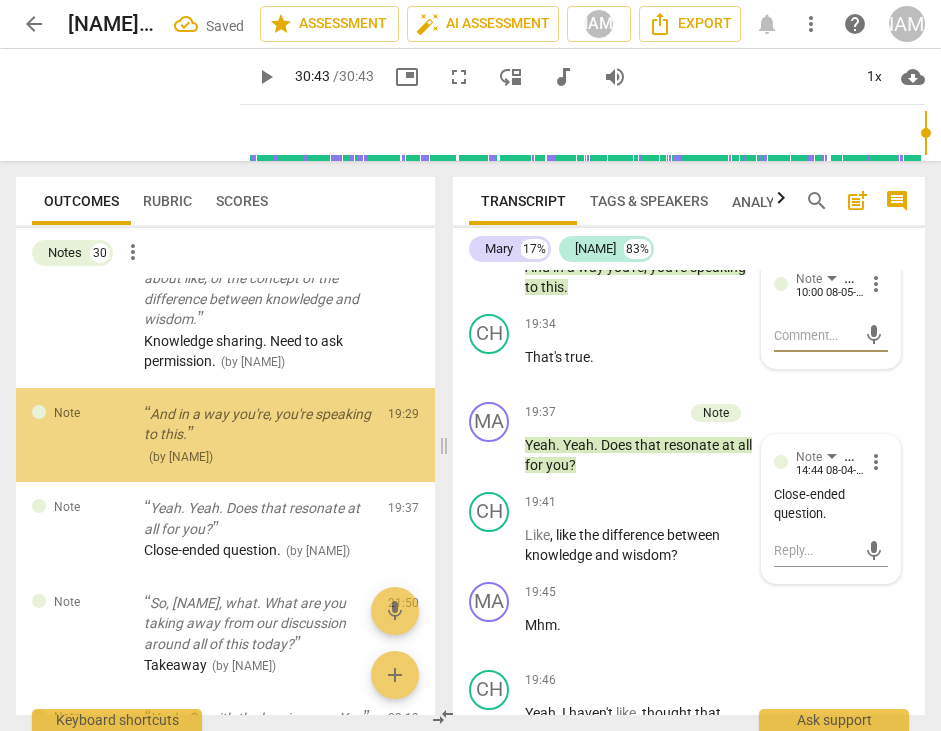 type on "K" 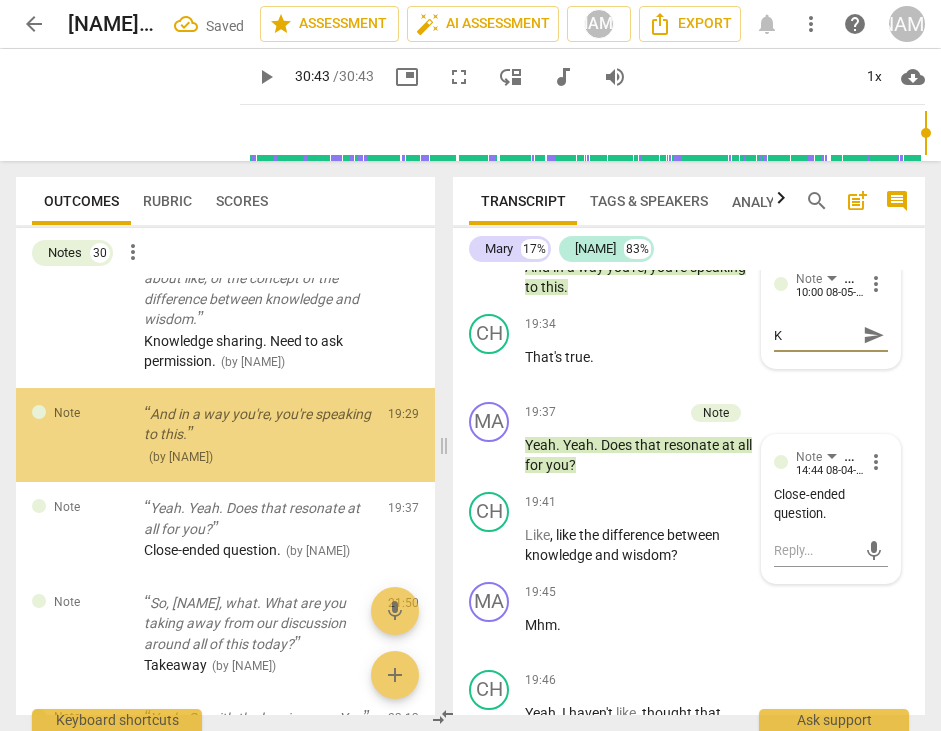 type on "Kn" 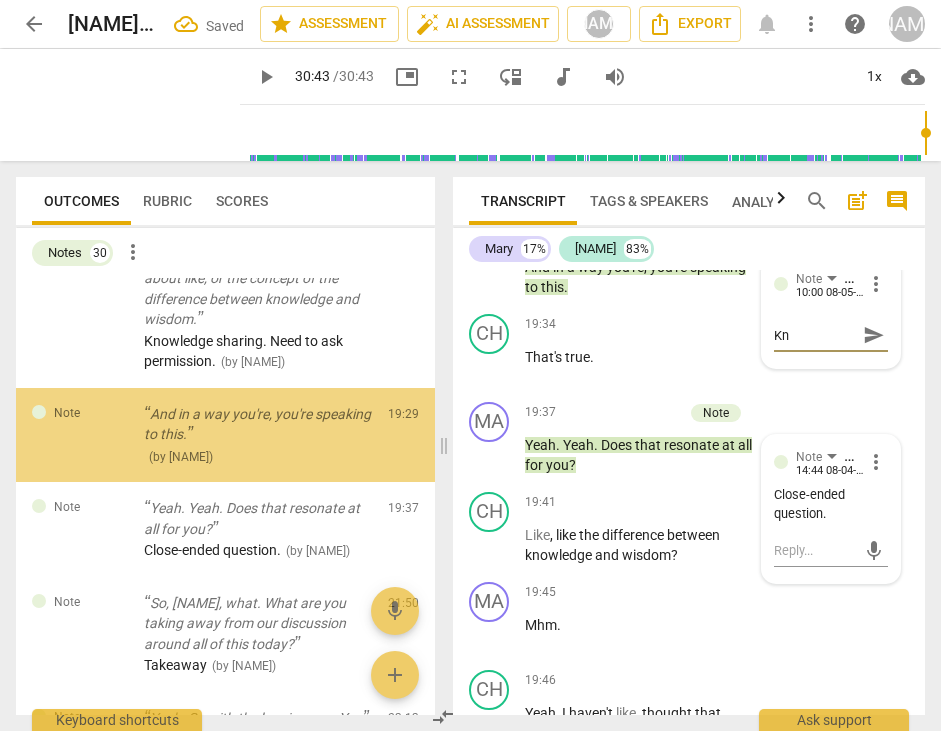 type on "Kno" 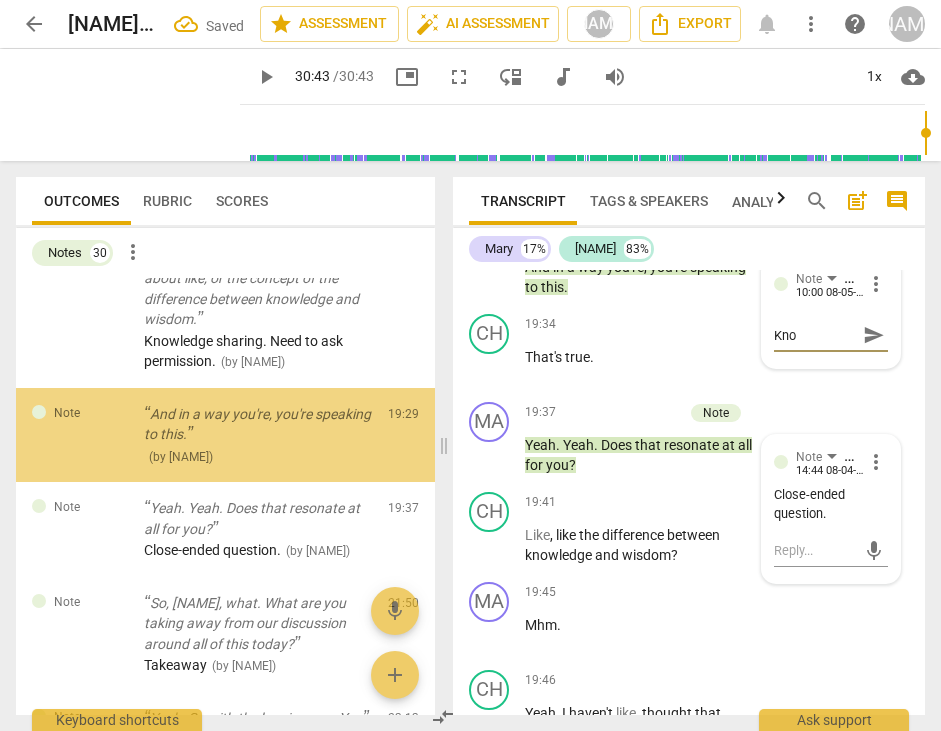 type on "Know" 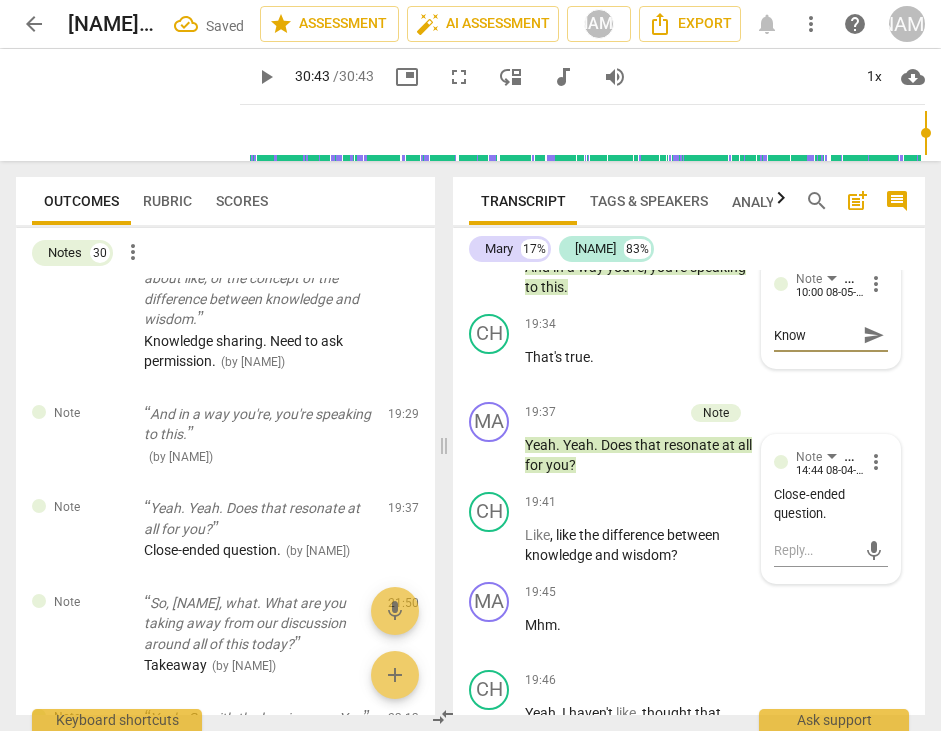 type on "Knowl" 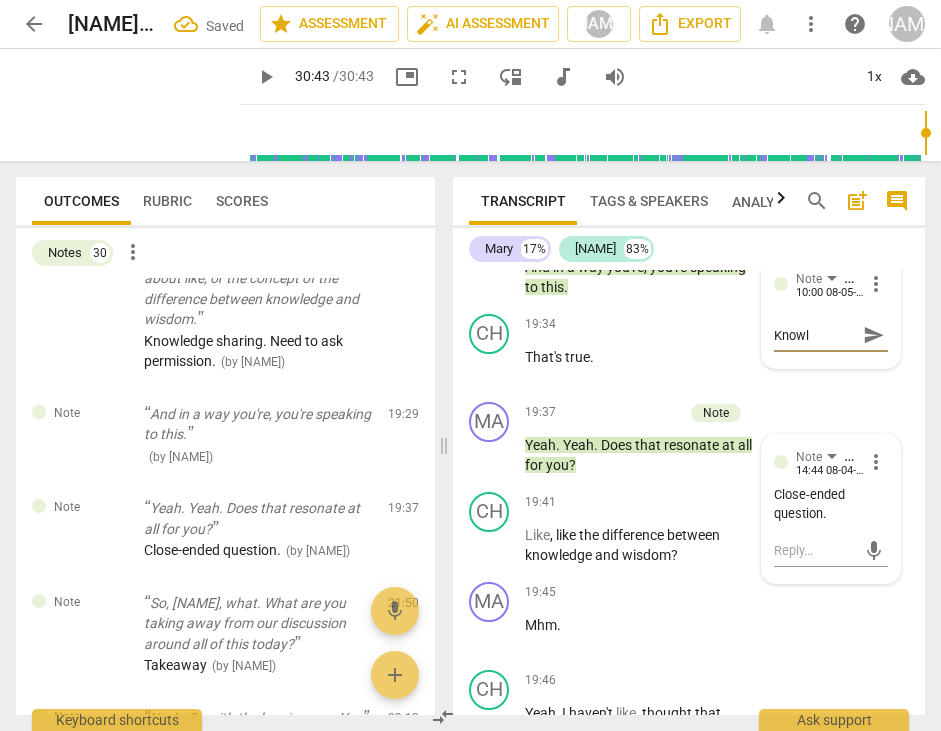 type on "Knowle" 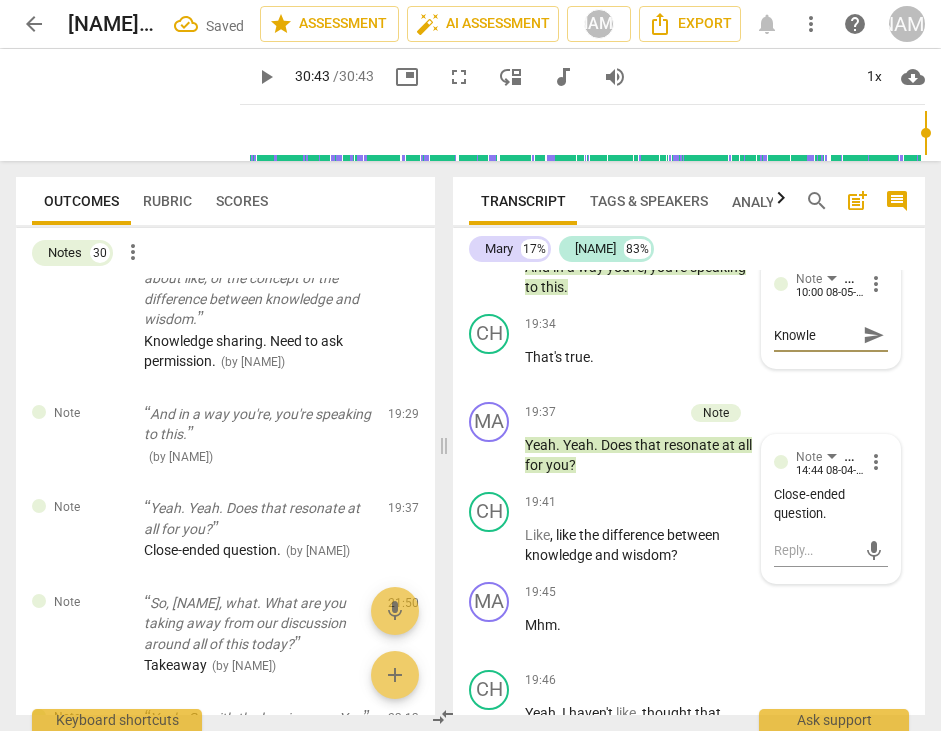 type on "Knowled" 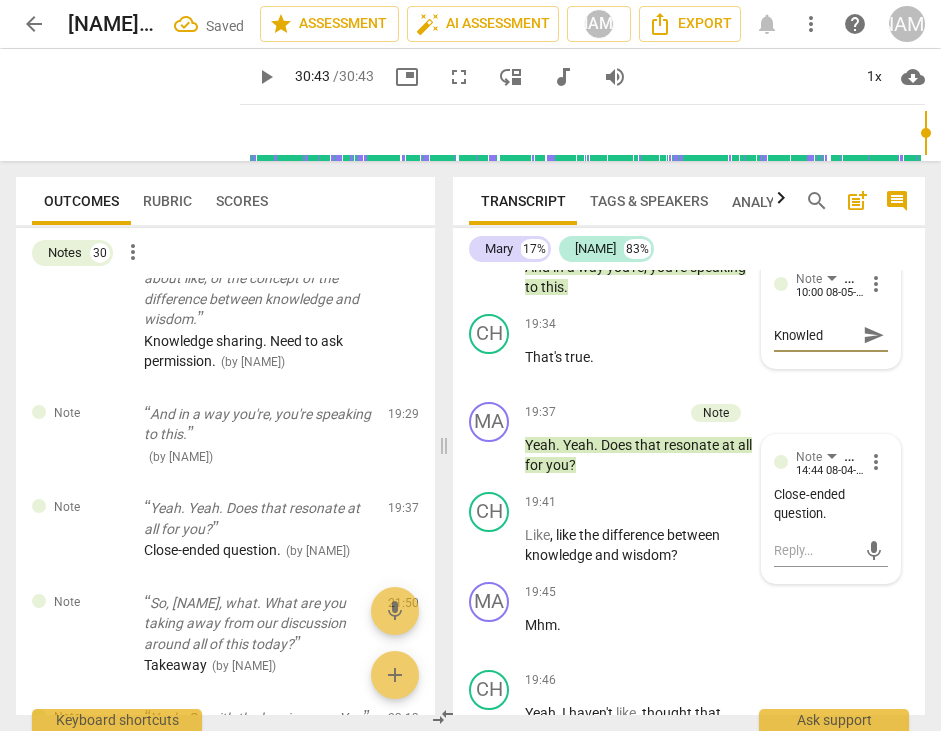 type on "Knowledg" 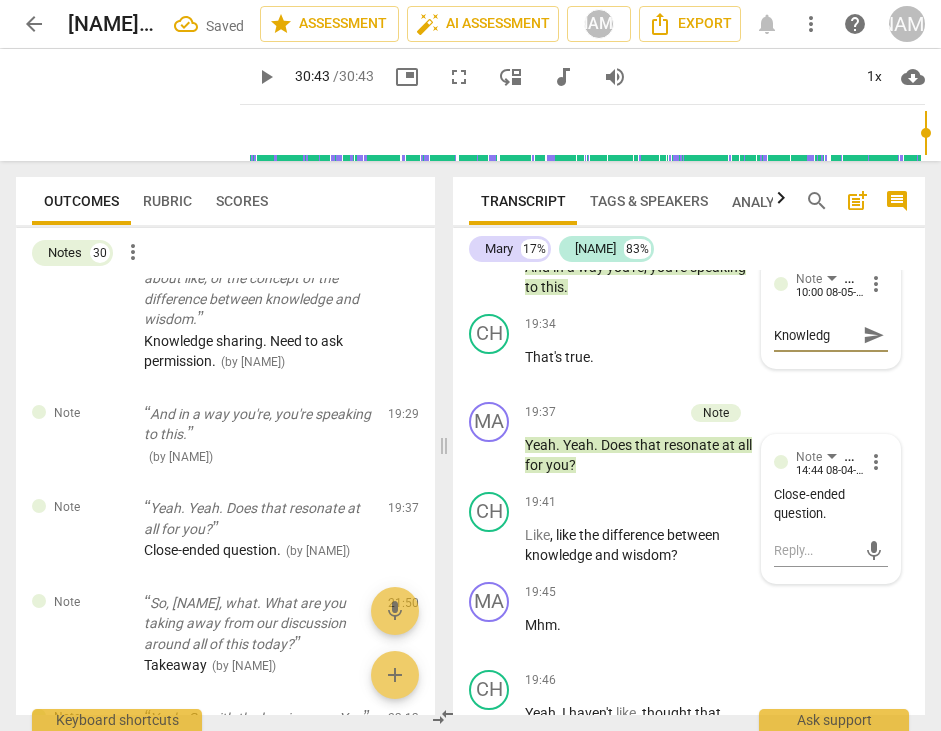 type on "Knowledge" 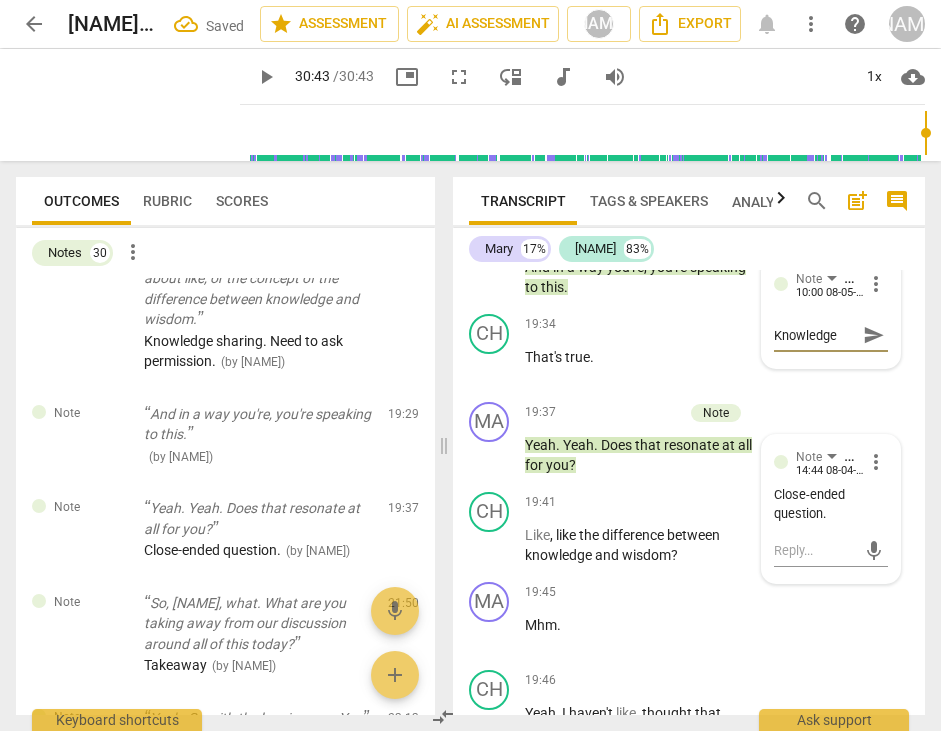 type on "Knowledge" 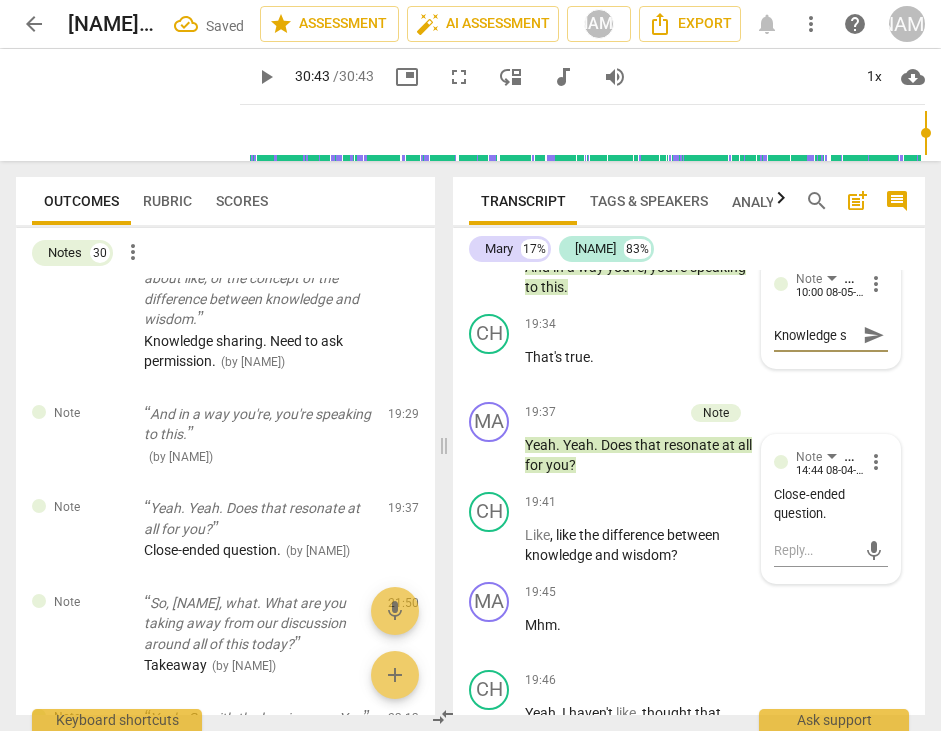 type on "Knowledge sh" 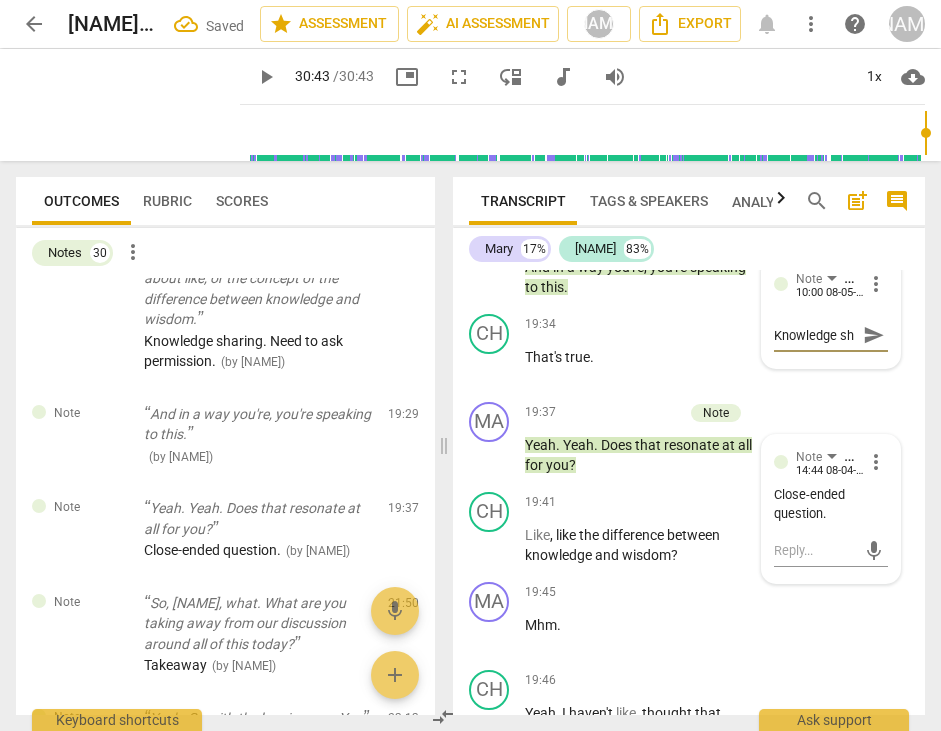 scroll, scrollTop: 17, scrollLeft: 0, axis: vertical 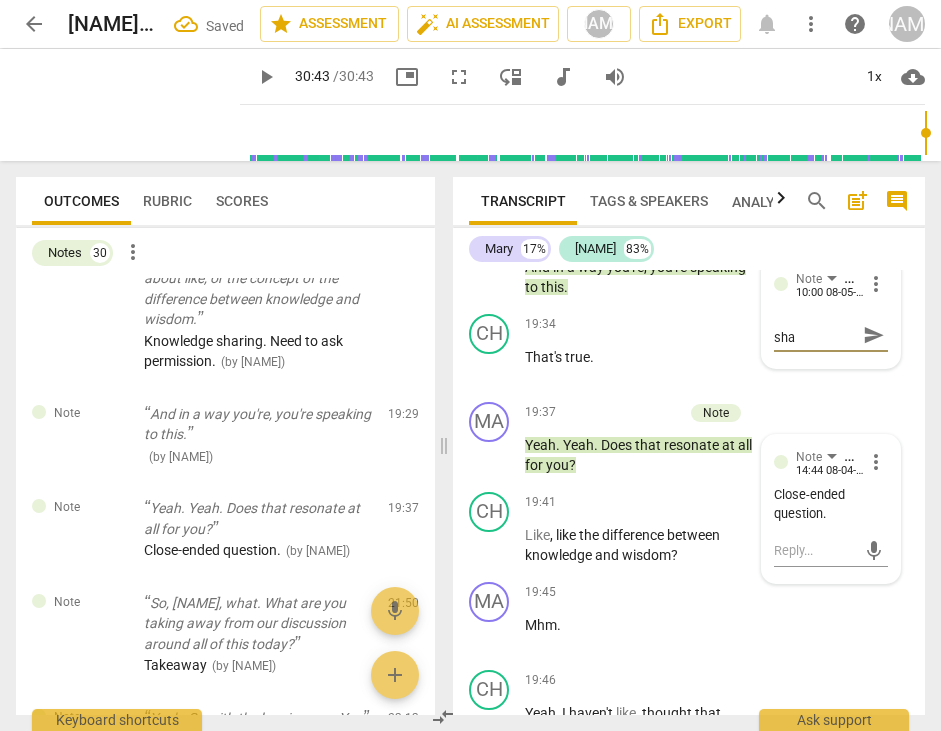 type on "Knowledge shar" 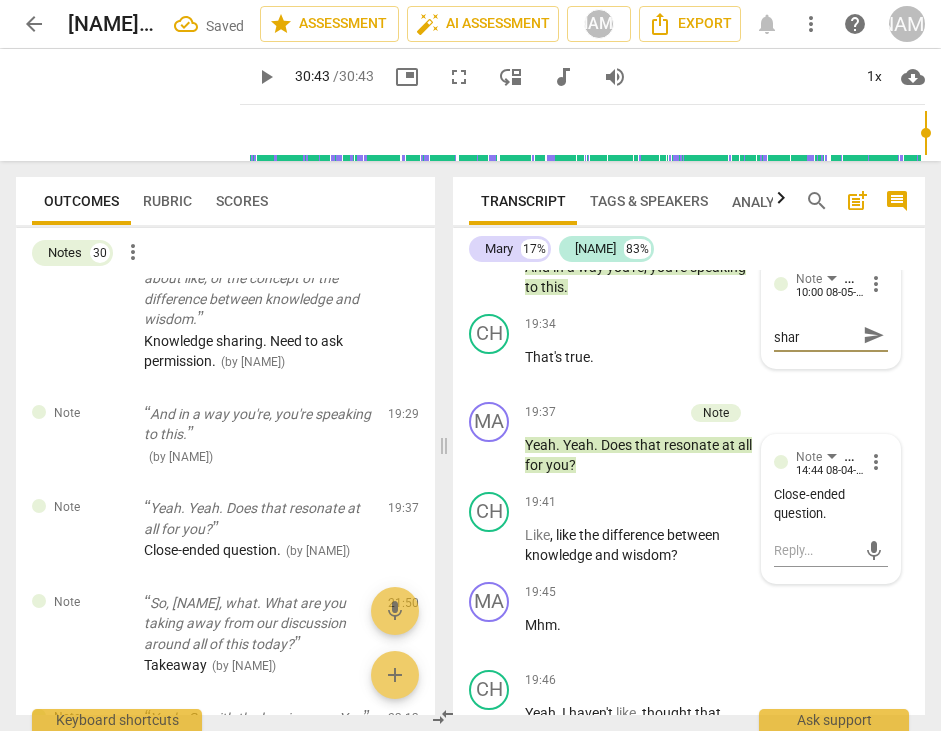 type on "Knowledge shari" 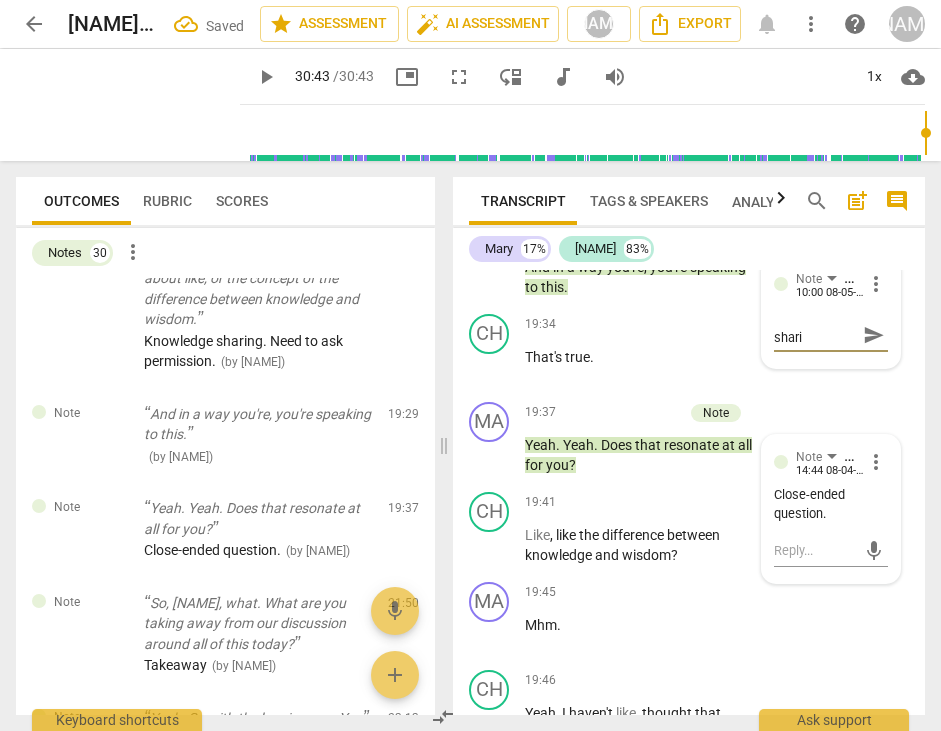 type on "Knowledge sharin" 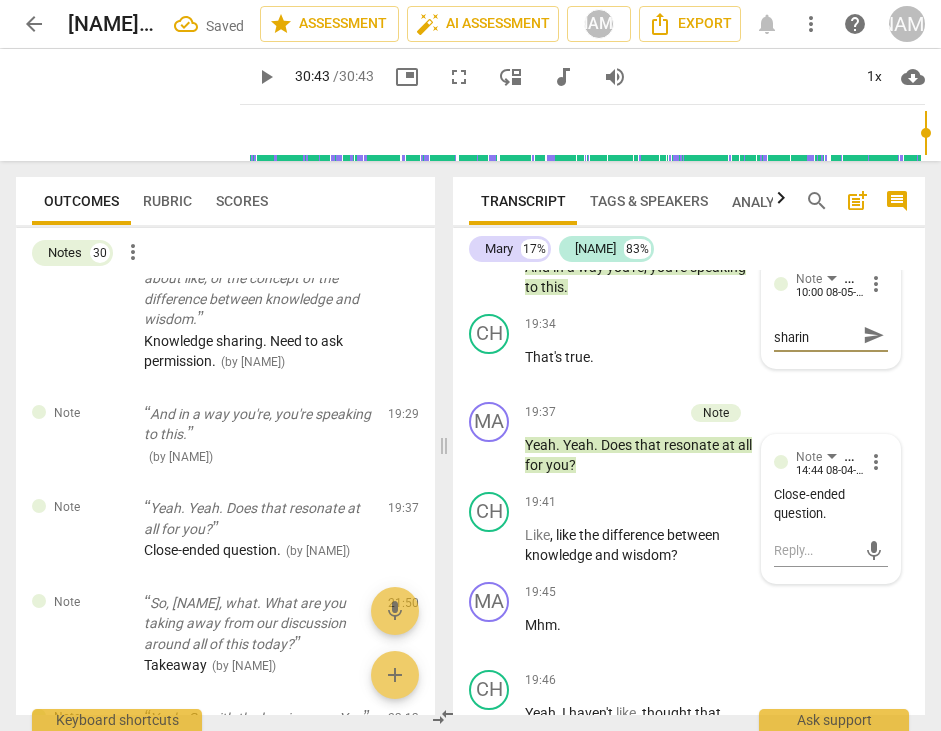type on "Knowledge sharing" 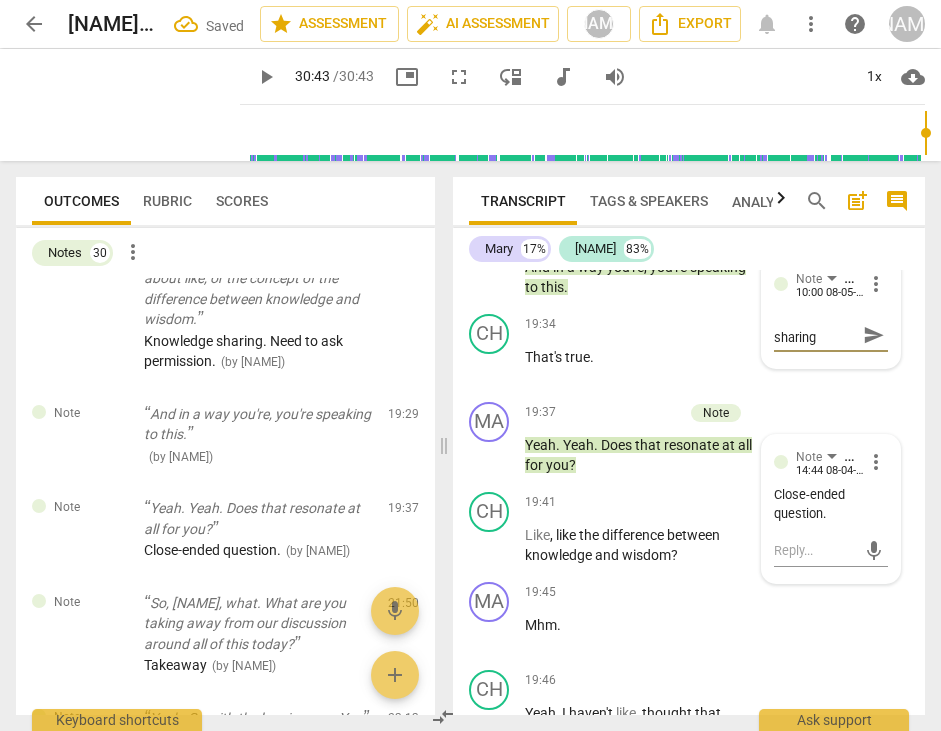 type on "Knowledge sharing" 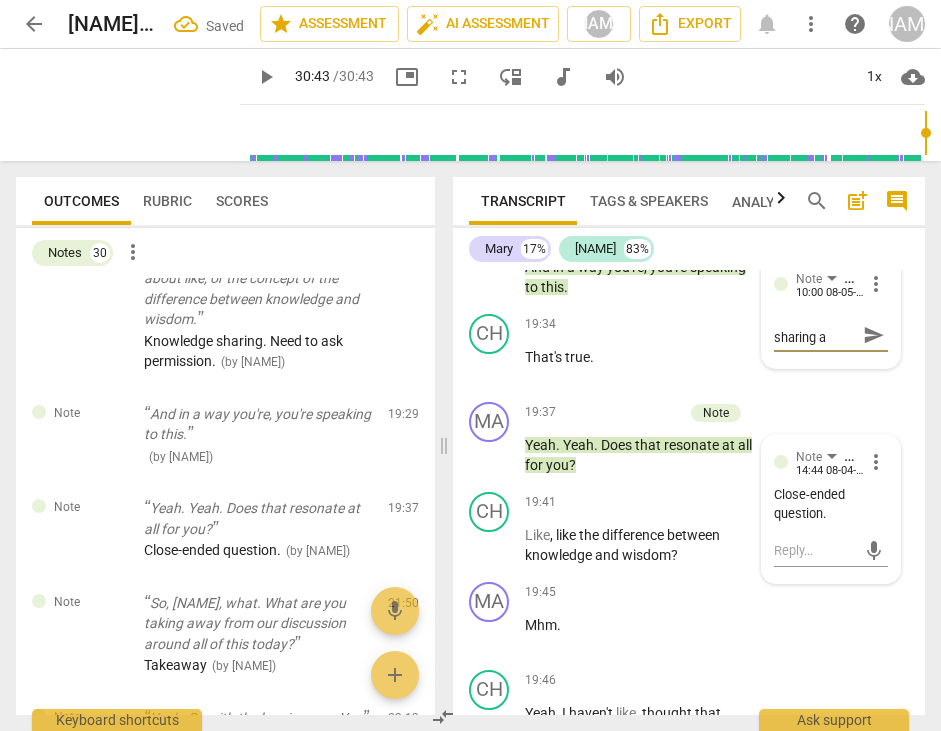 type on "Knowledge sharing at" 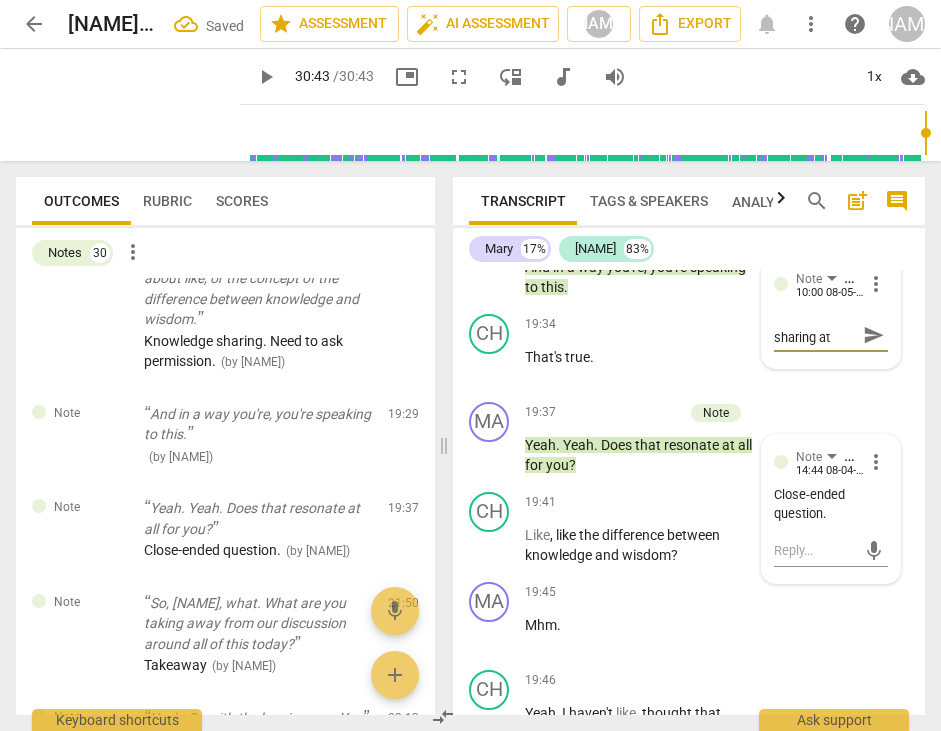 scroll, scrollTop: 0, scrollLeft: 0, axis: both 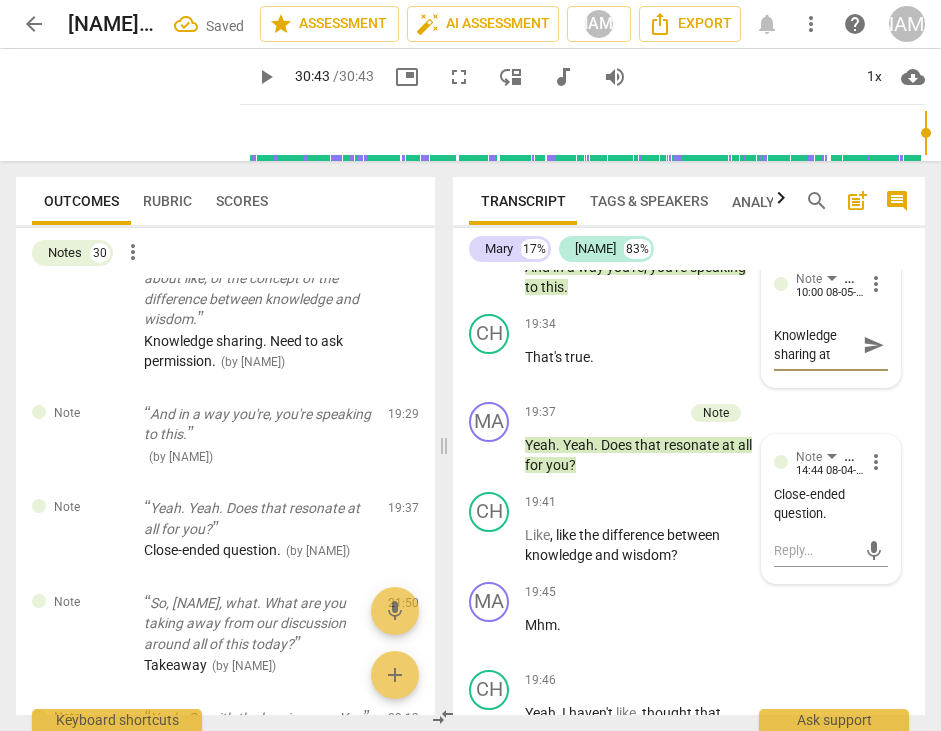 type on "Knowledge sharing at" 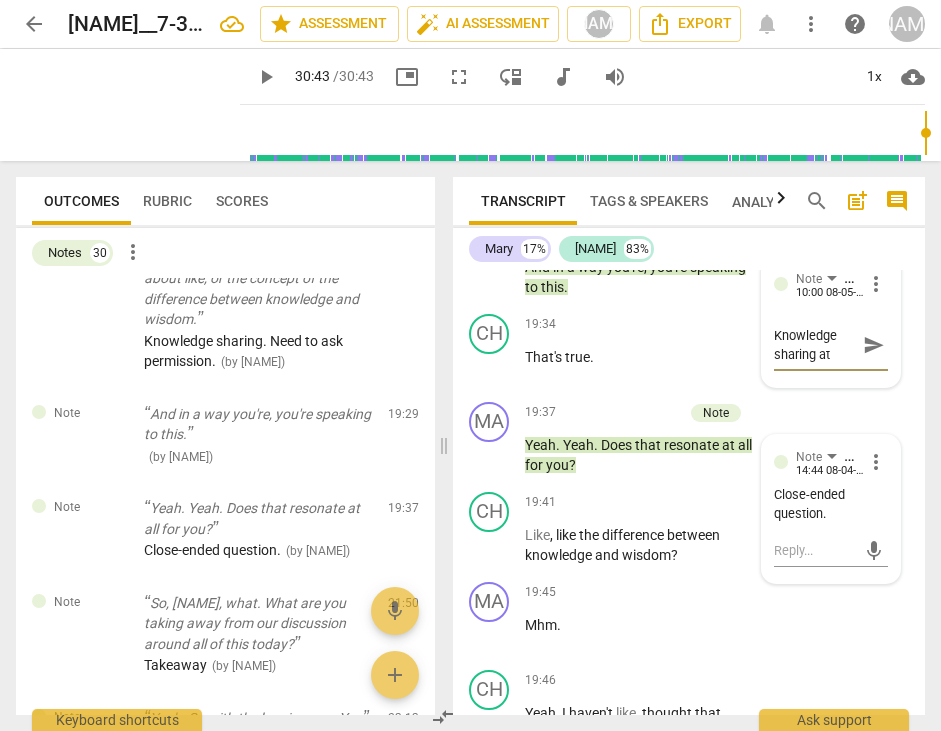 type on "Knowledge sharing at 1" 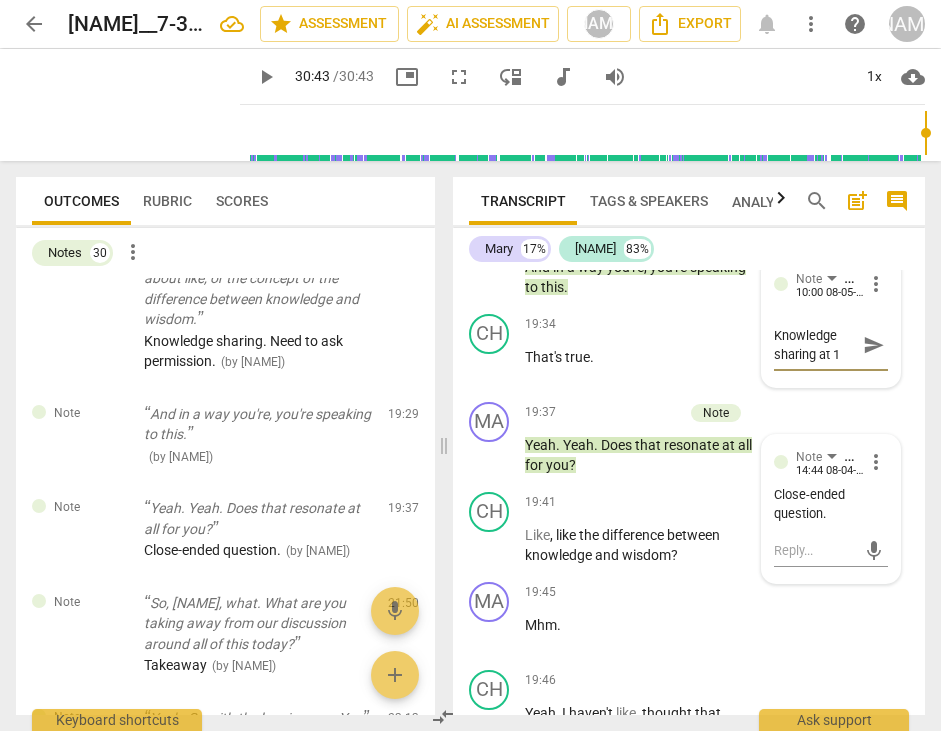 type on "Knowledge sharing at 19" 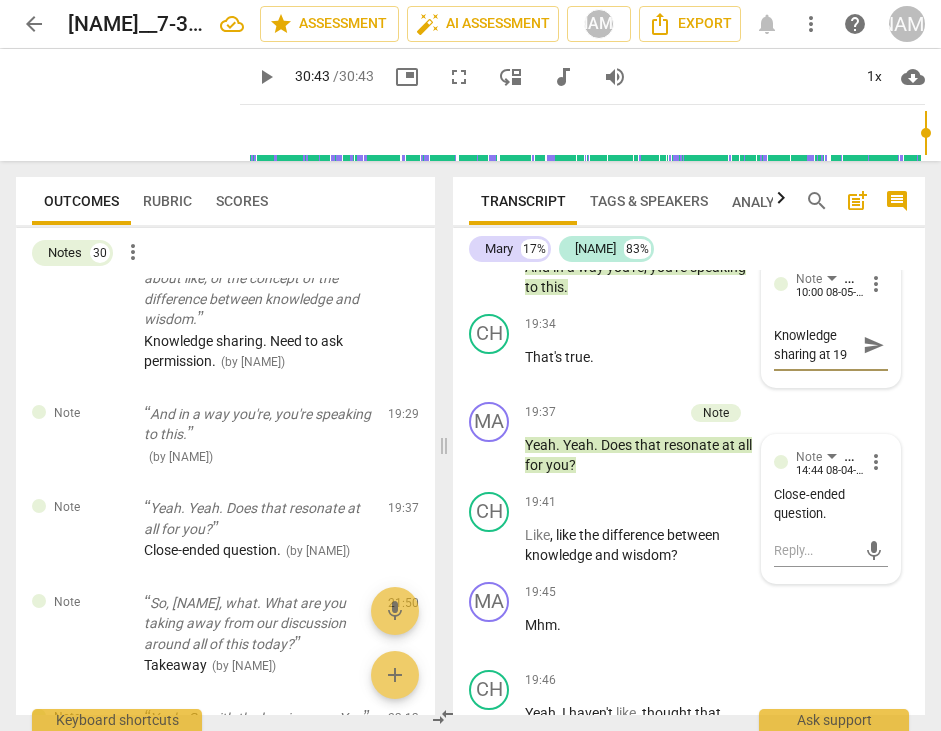 type on "Knowledge sharing at 19:" 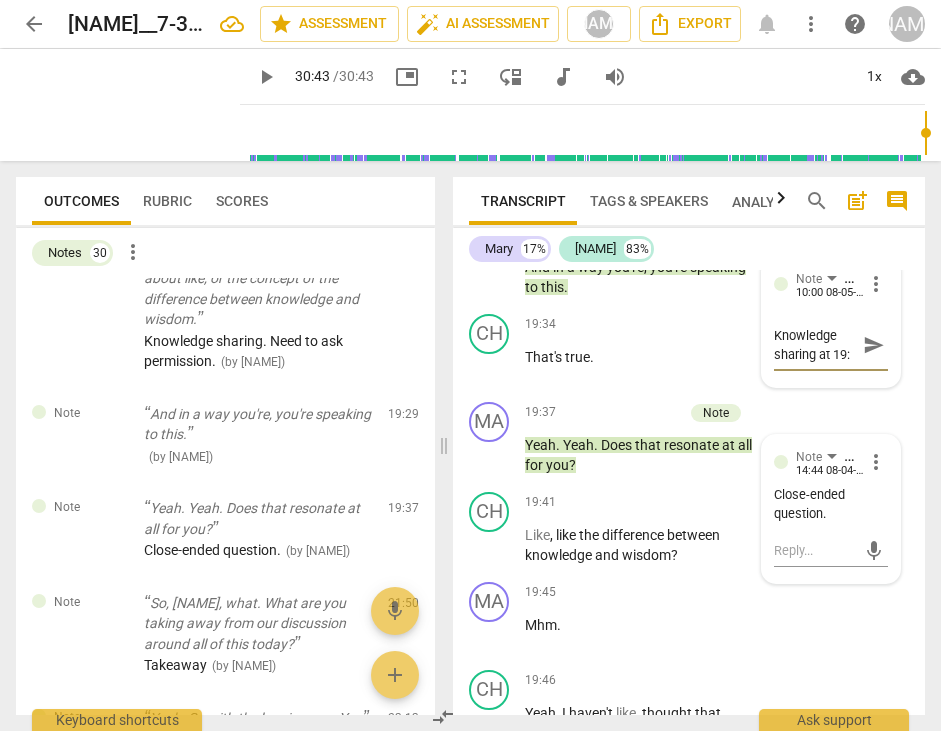 type on "Knowledge sharing at 19:1" 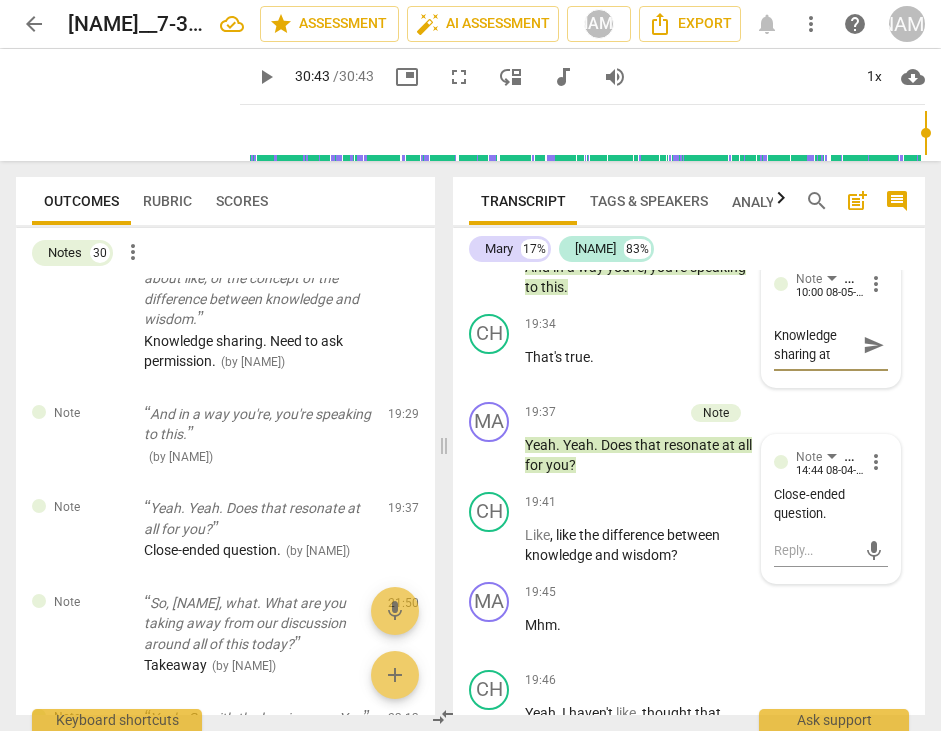 scroll, scrollTop: 17, scrollLeft: 0, axis: vertical 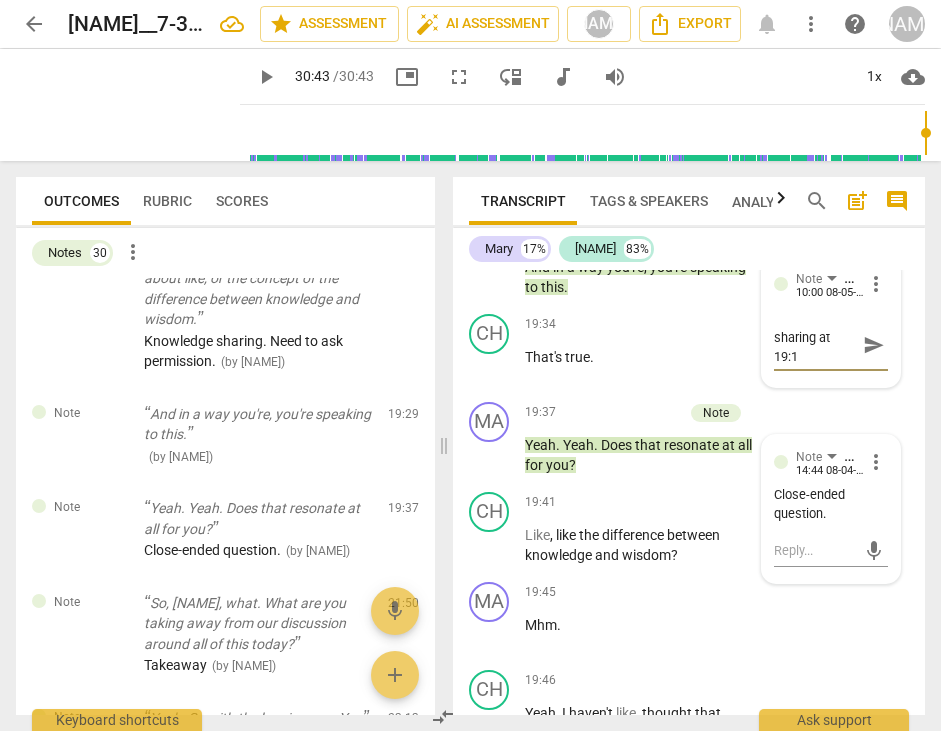 type on "Knowledge sharing at 19:16" 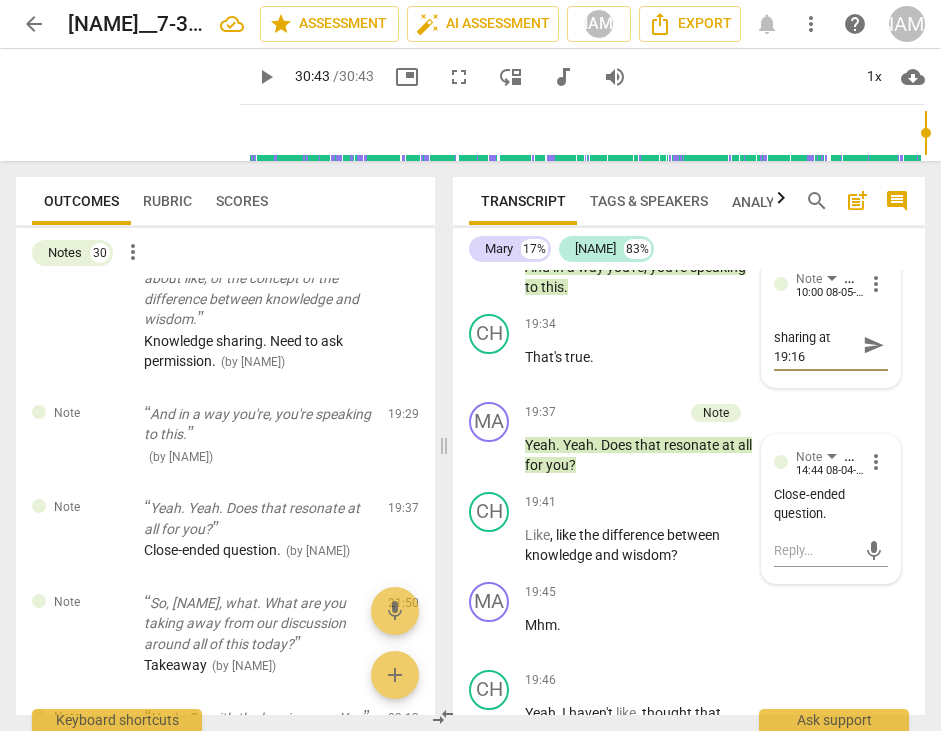 type on "Knowledge sharing at 19:16." 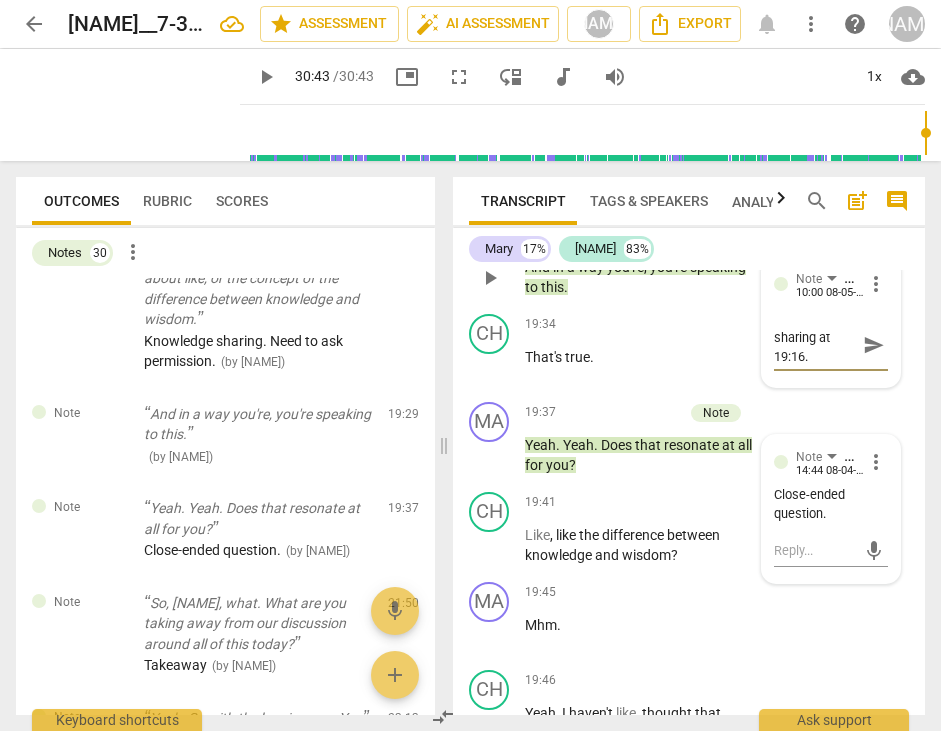 type on "Knowledge sharing at 19:16." 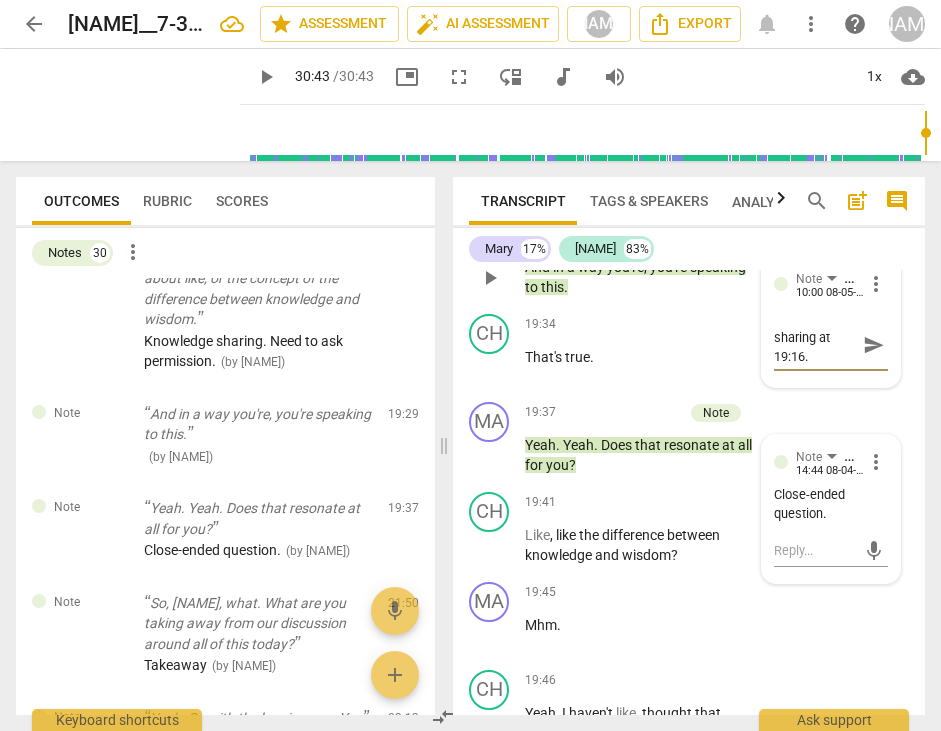 click on "send" at bounding box center (874, 345) 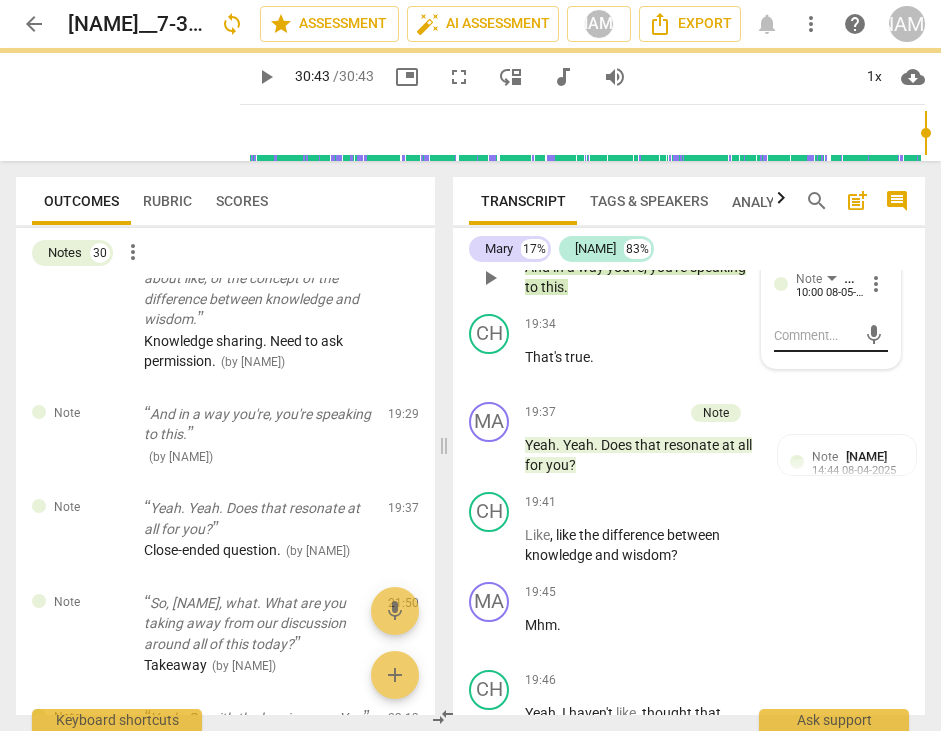 scroll, scrollTop: 0, scrollLeft: 0, axis: both 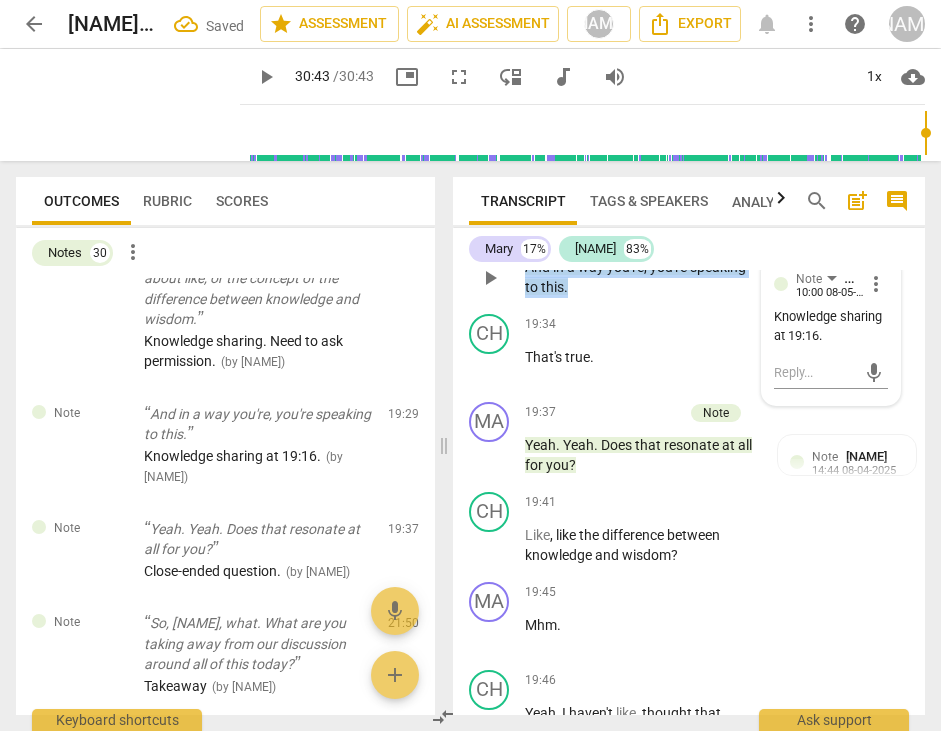 drag, startPoint x: 574, startPoint y: 531, endPoint x: 520, endPoint y: 508, distance: 58.694122 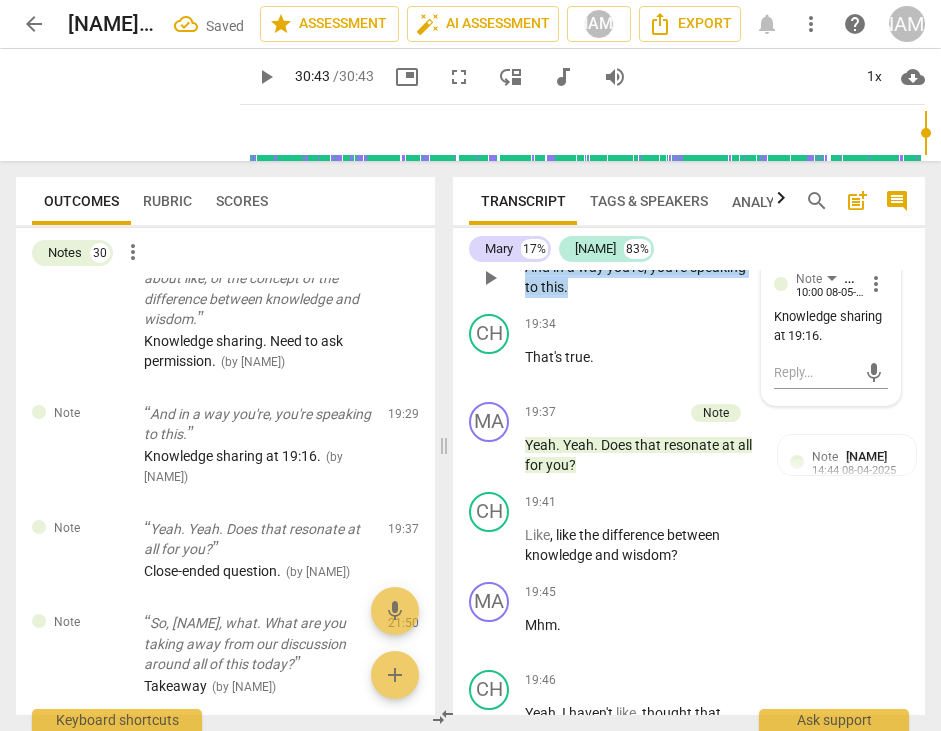 click on "MA play_arrow pause 19:29 + Add competency Note keyboard_arrow_right And   in   a   way   you're ,   you're   speaking   to   this . Note [NAME] 10:00 08-05-2025 more_vert Knowledge sharing at 19:16. mic" at bounding box center (689, 261) 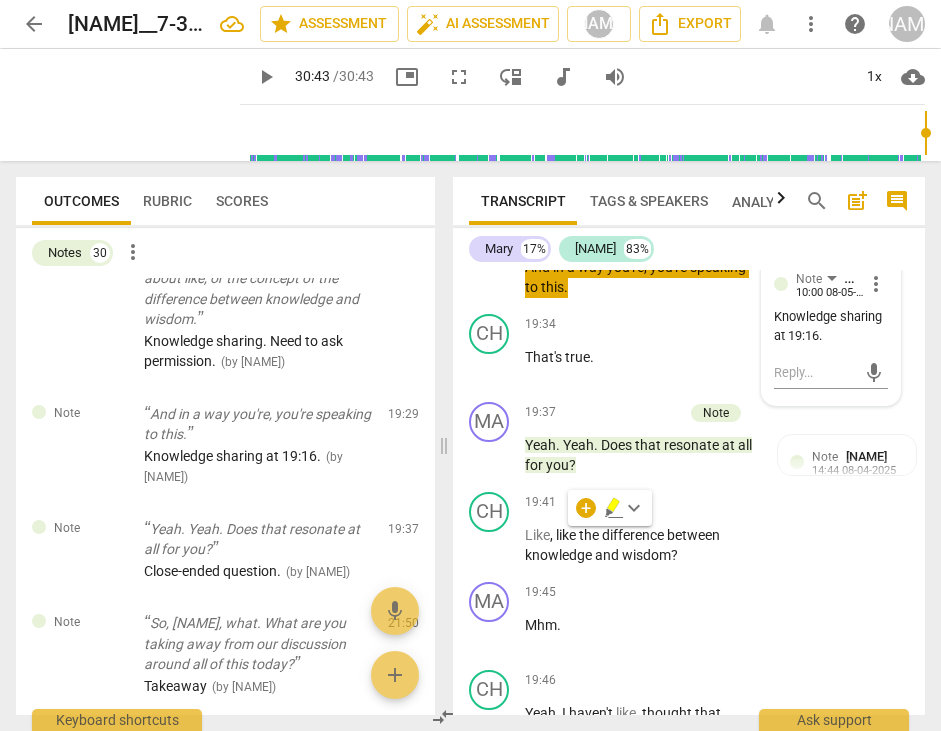 type on "1843" 